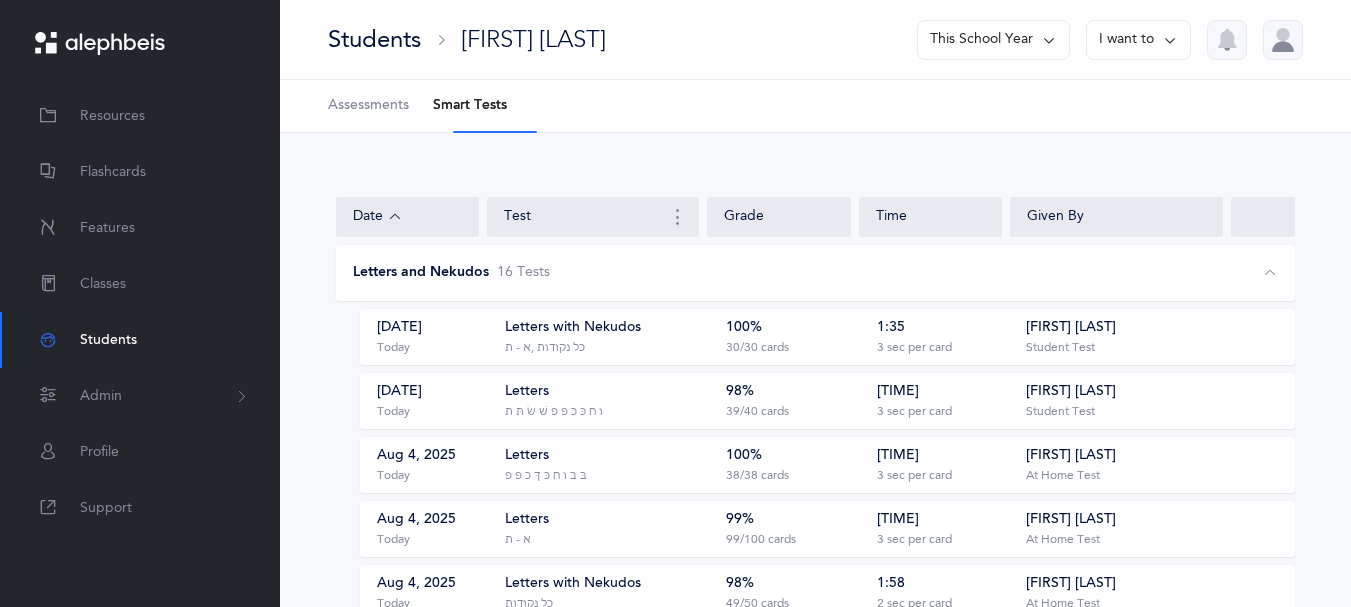 scroll, scrollTop: 0, scrollLeft: 0, axis: both 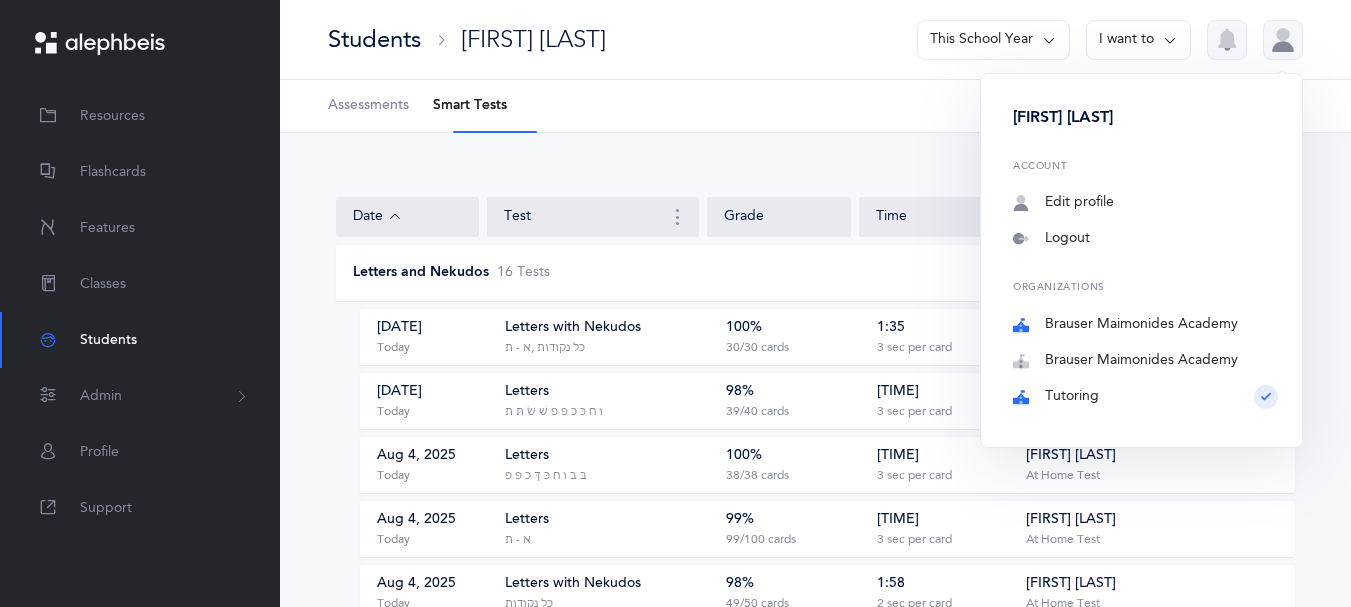 click on "Brauser Maimonides Academy" at bounding box center (1145, 325) 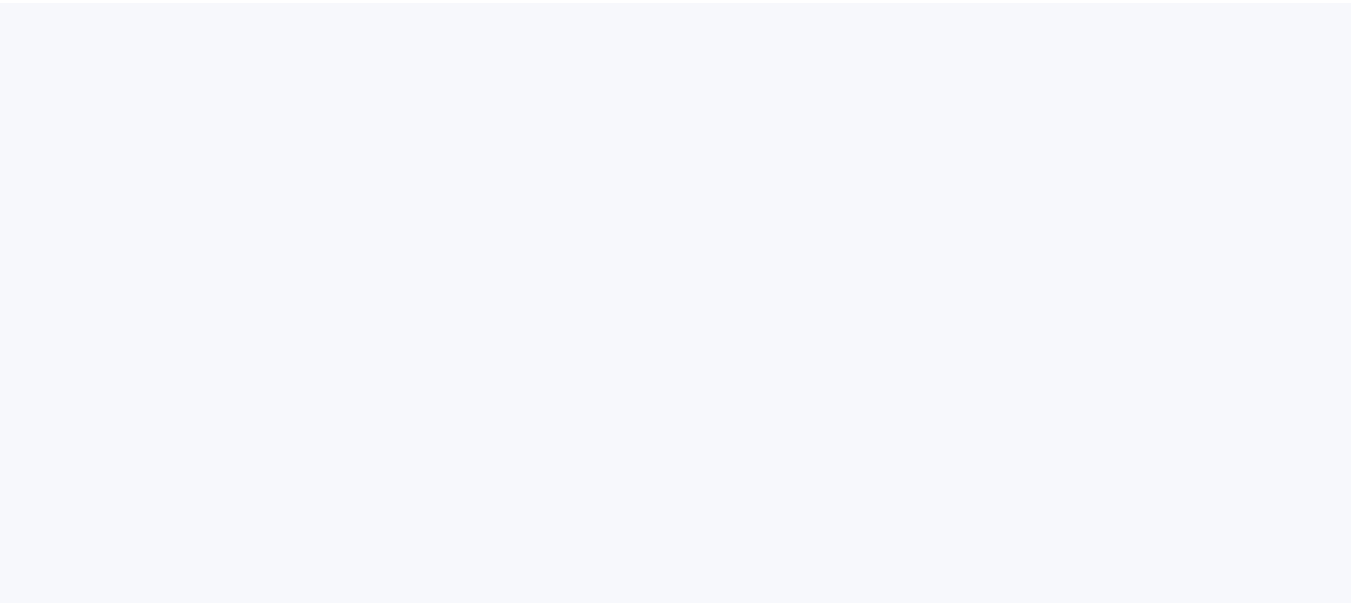 scroll, scrollTop: 0, scrollLeft: 0, axis: both 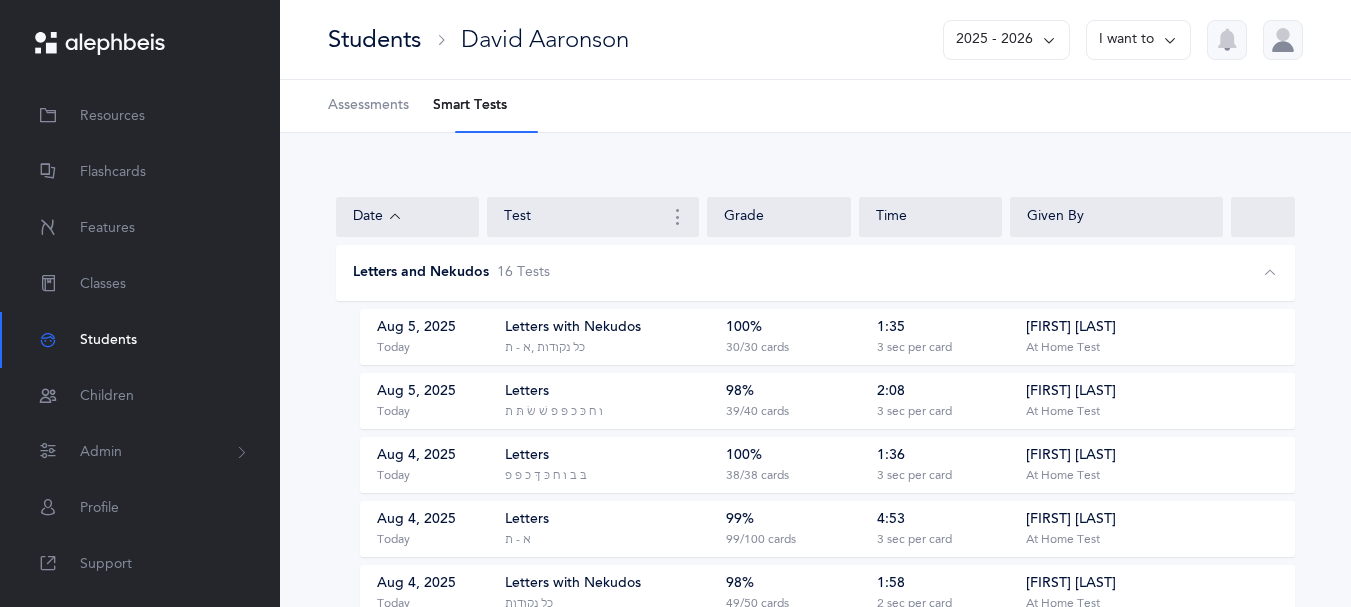 click at bounding box center [1283, 40] 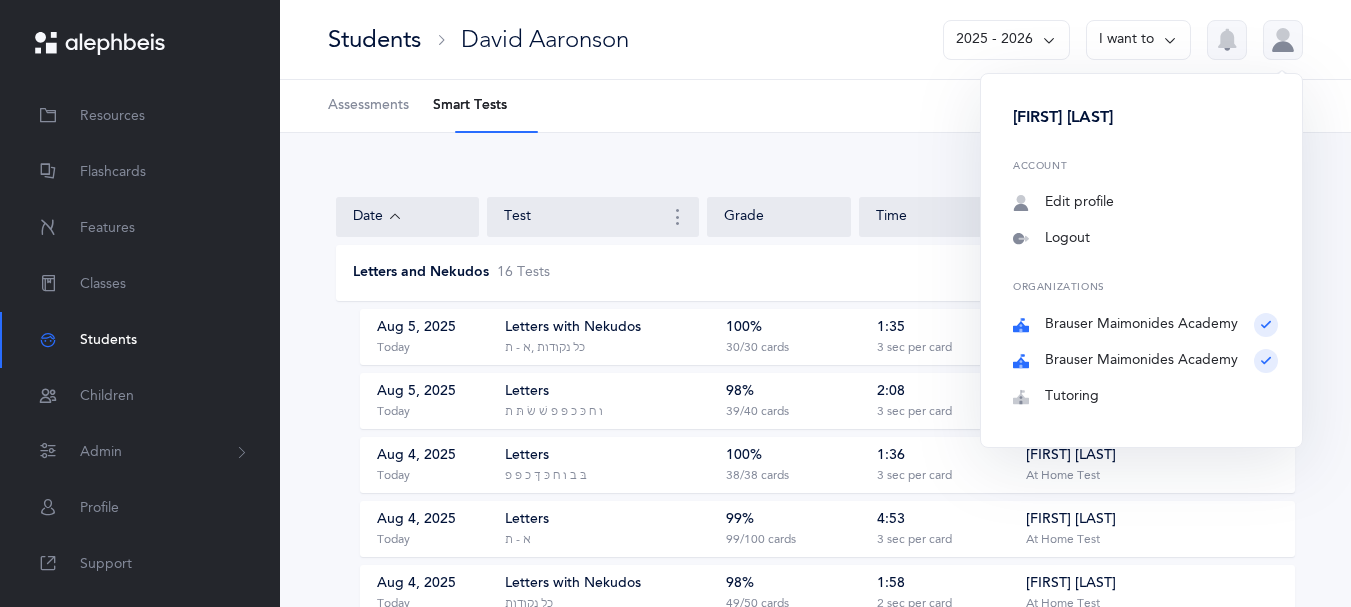 click on "Organizations
Brauser Maimonides Academy
Brauser Maimonides Academy
Tutoring" at bounding box center (1145, 344) 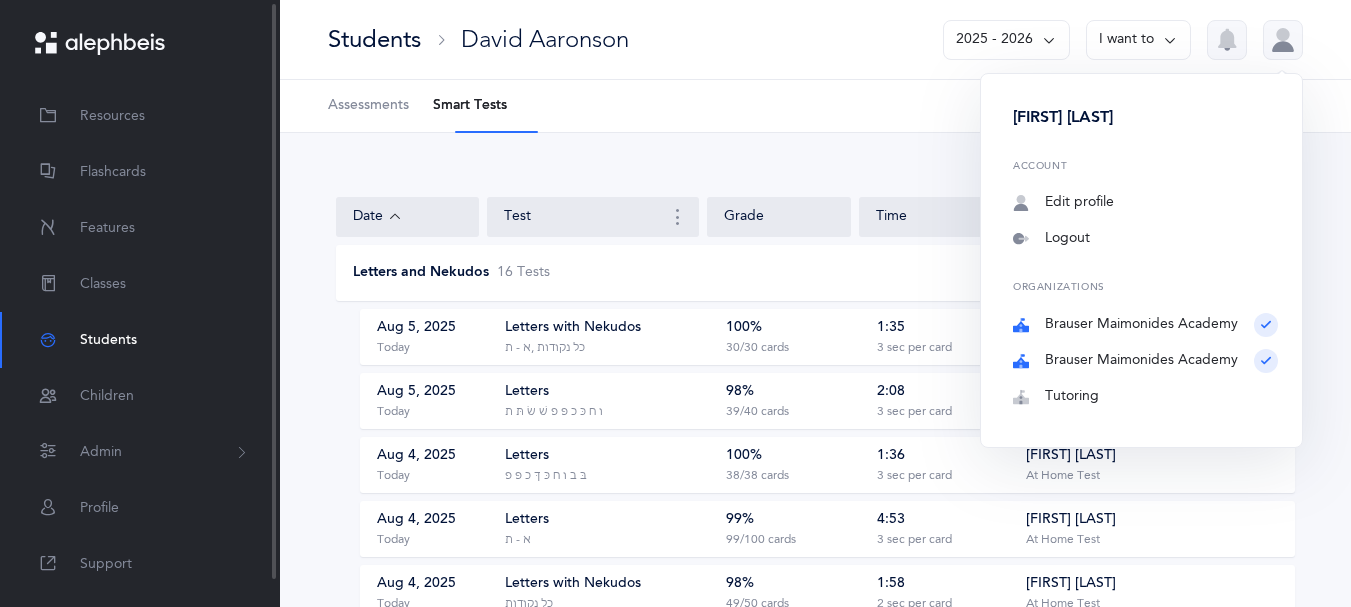 click on "Students" at bounding box center [108, 340] 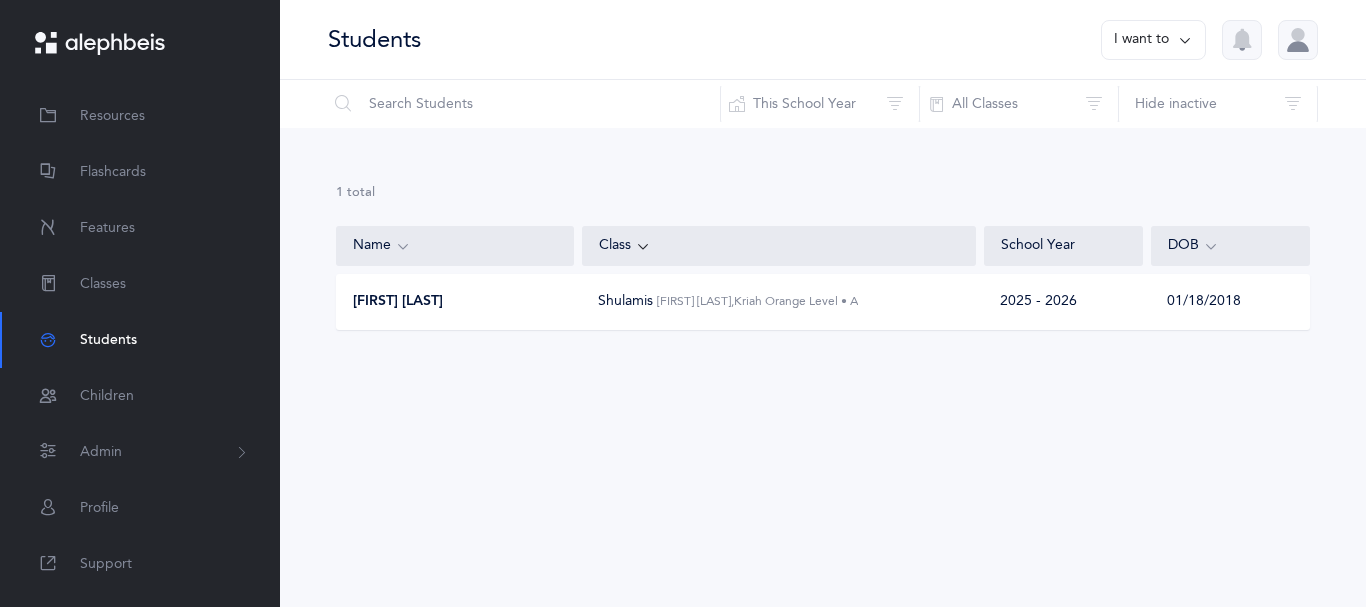 click on "[FIRST] [LAST]" at bounding box center (398, 302) 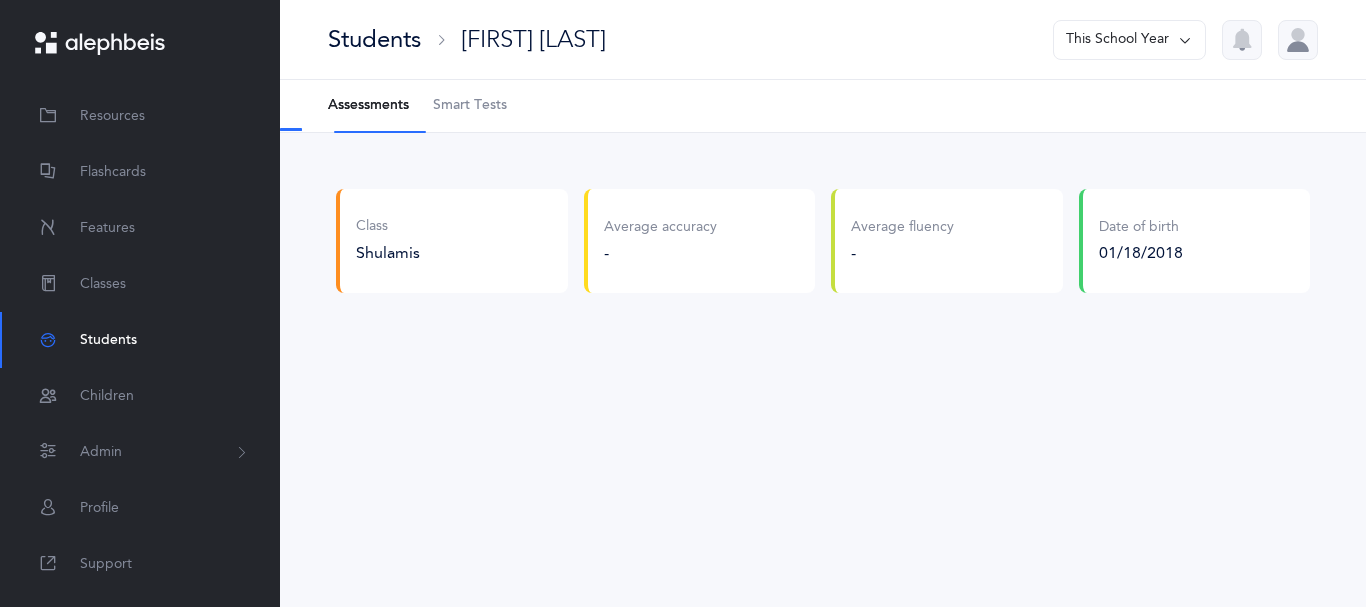click on "Smart Tests" at bounding box center (470, 106) 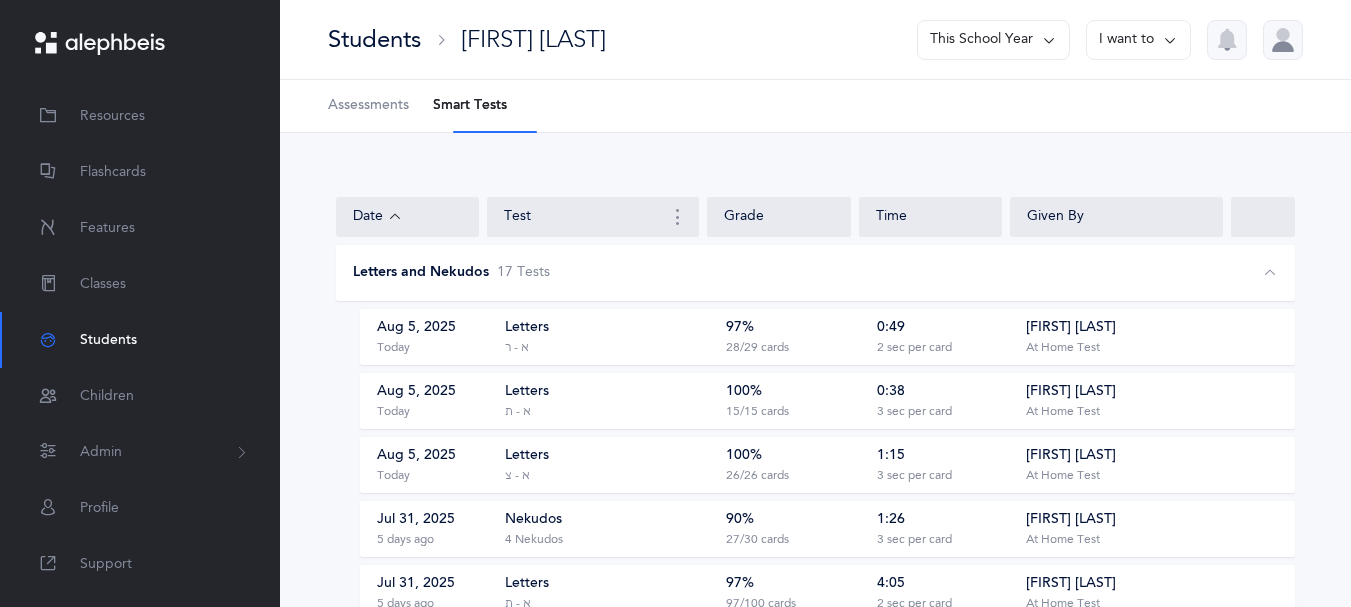 click on "Smart Tests" at bounding box center (470, 106) 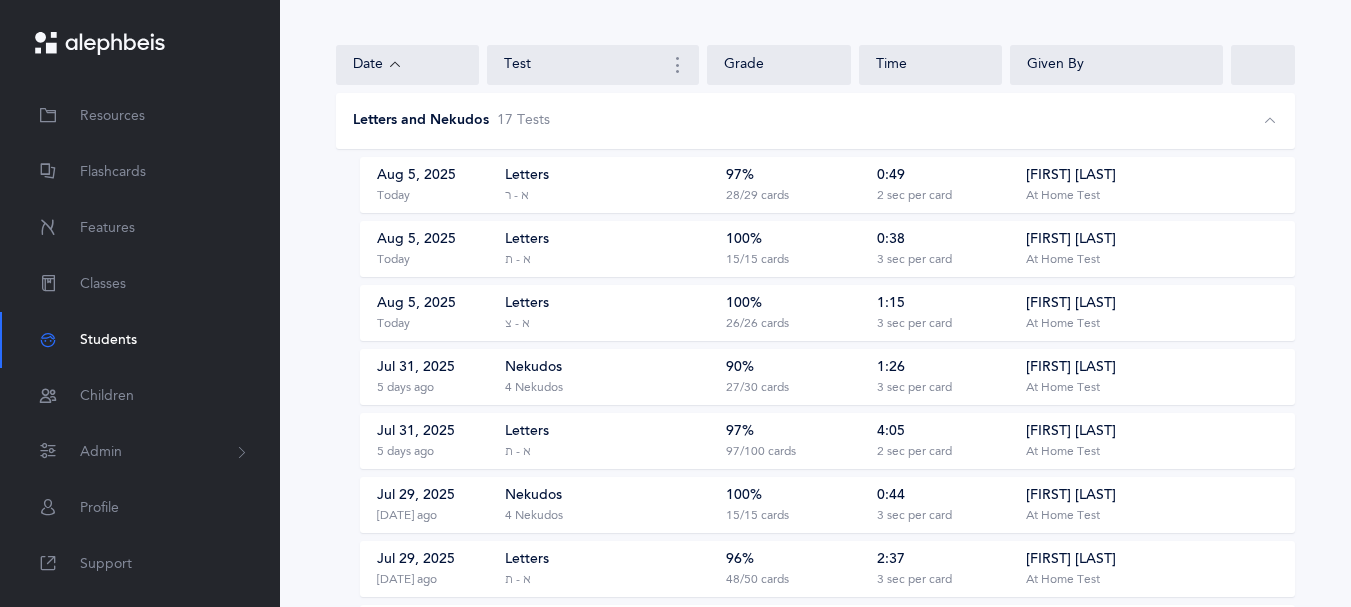 scroll, scrollTop: 155, scrollLeft: 0, axis: vertical 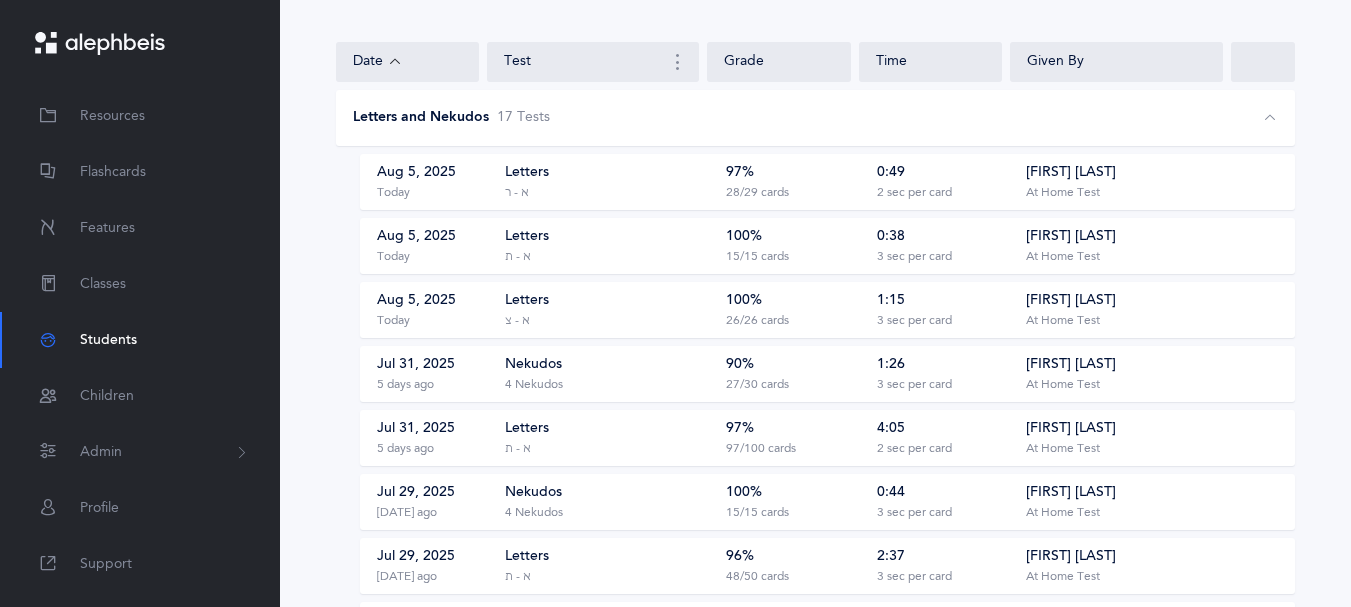 click on "Letters
א - צ" at bounding box center (608, 310) 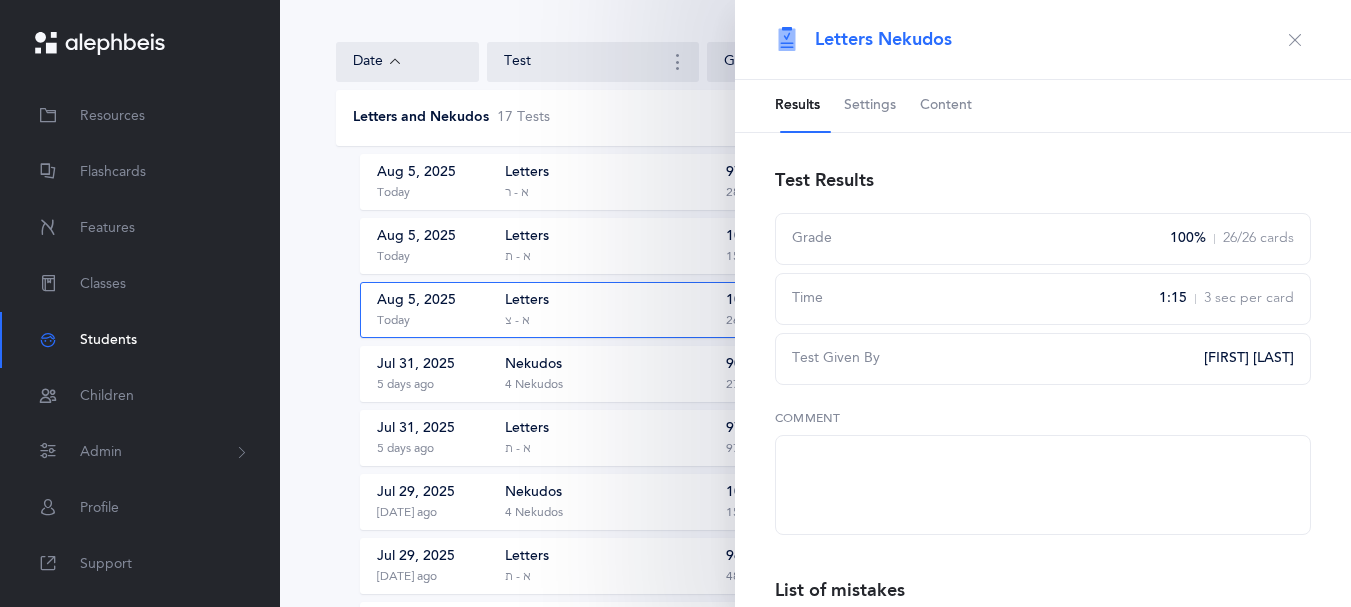 click on "Letters
א - ת" at bounding box center [608, 246] 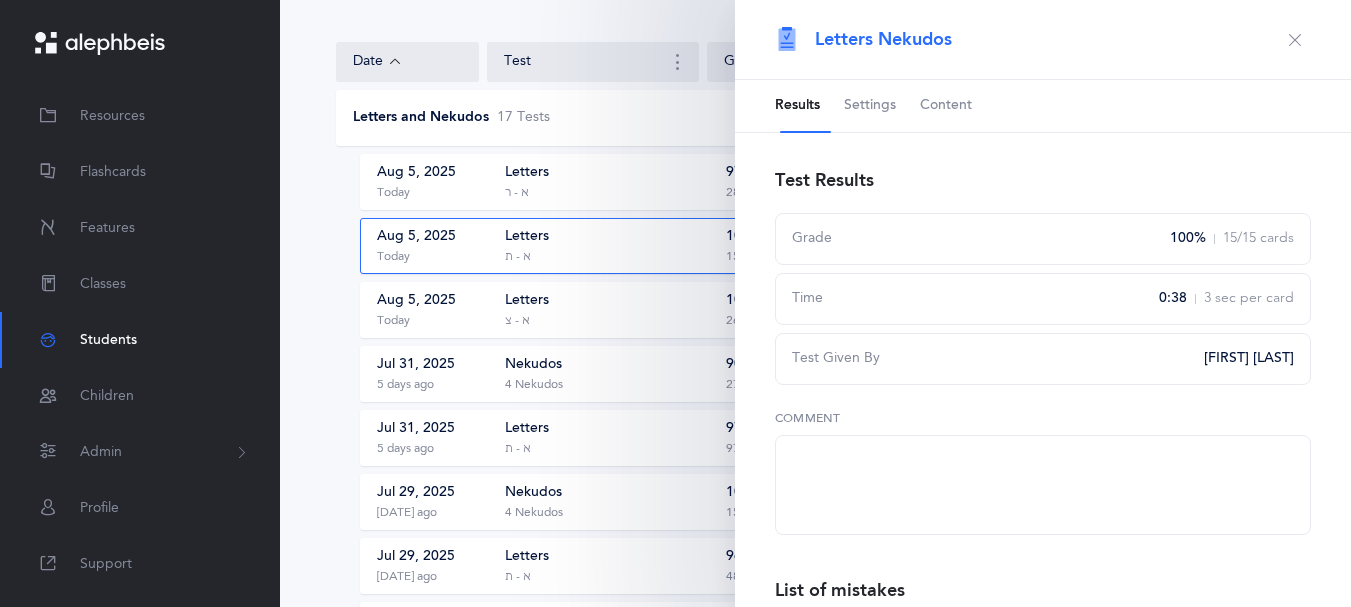 click at bounding box center [1295, 40] 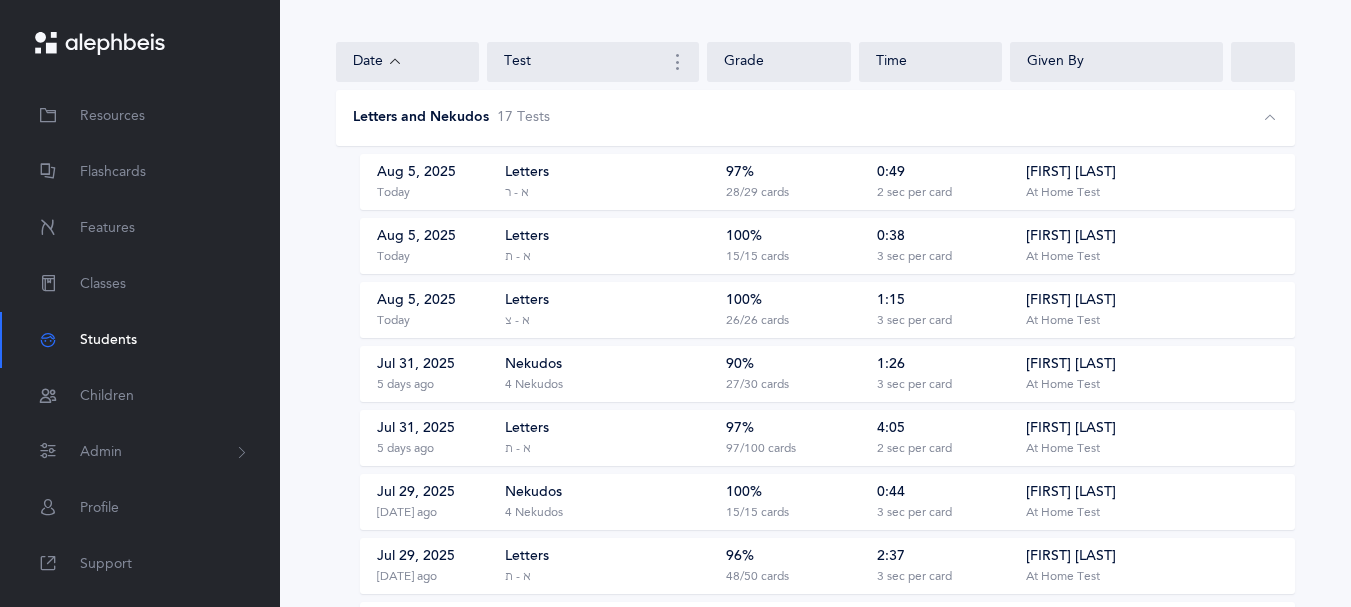 click on "Letters
א - ר" at bounding box center [608, 182] 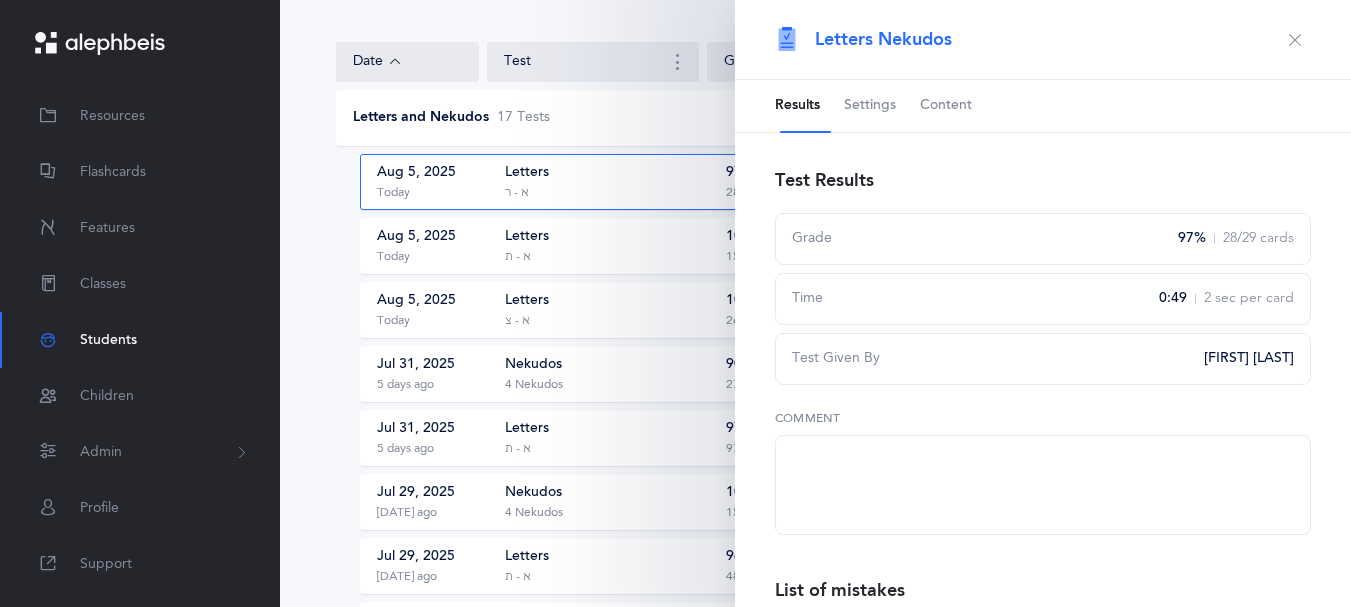 click on "Content" at bounding box center (946, 106) 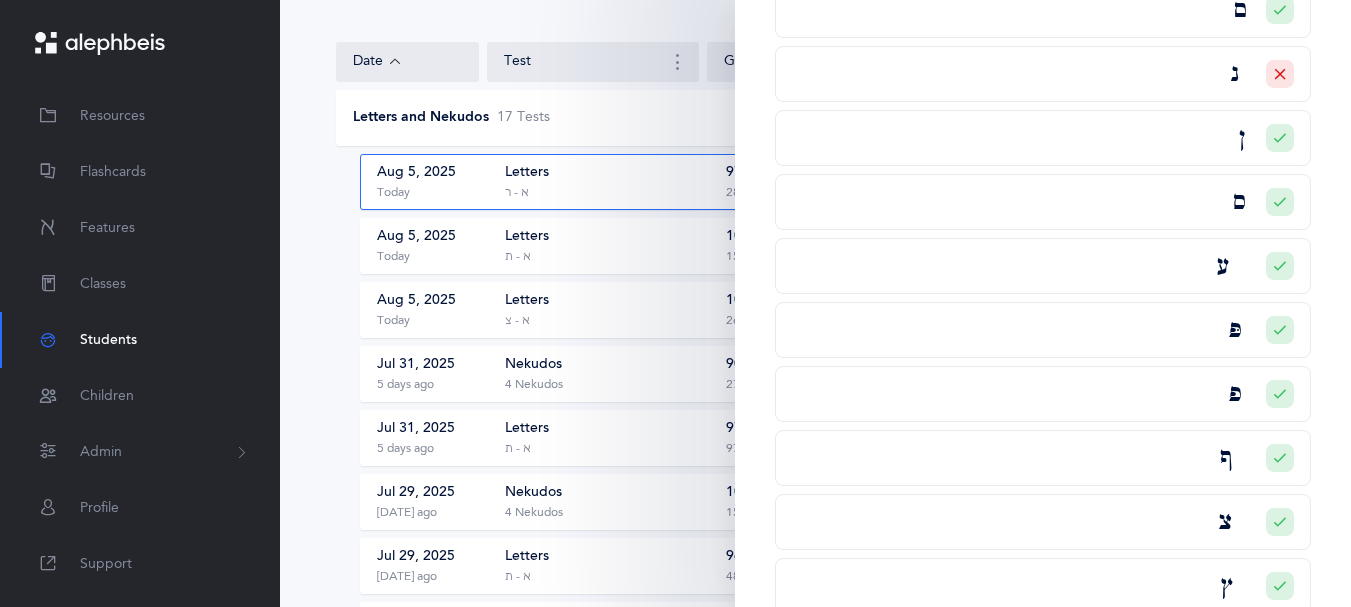 scroll, scrollTop: 1357, scrollLeft: 0, axis: vertical 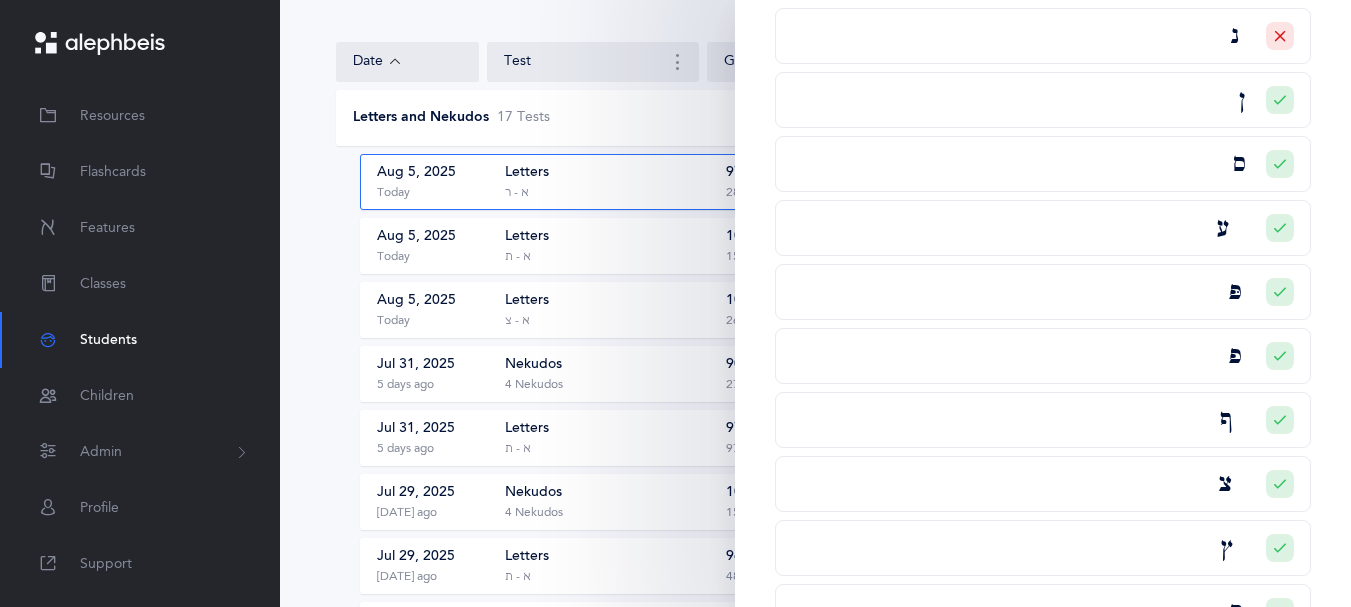 click on "Letters
א - ת" at bounding box center [608, 246] 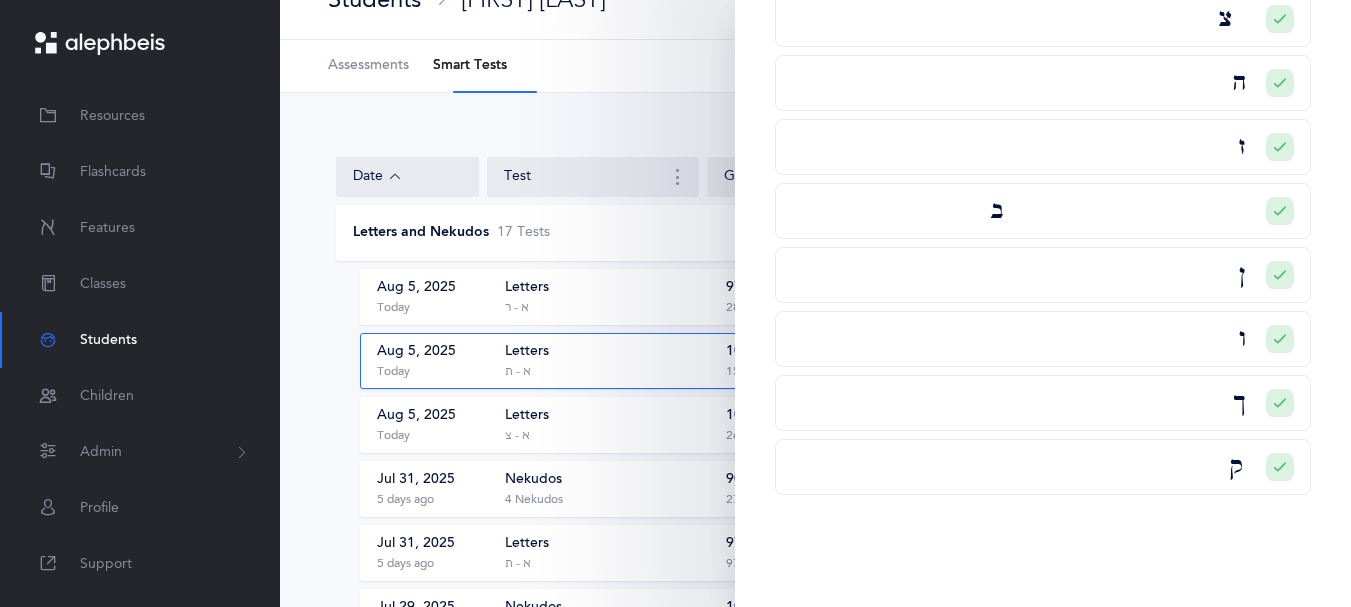 scroll, scrollTop: 0, scrollLeft: 0, axis: both 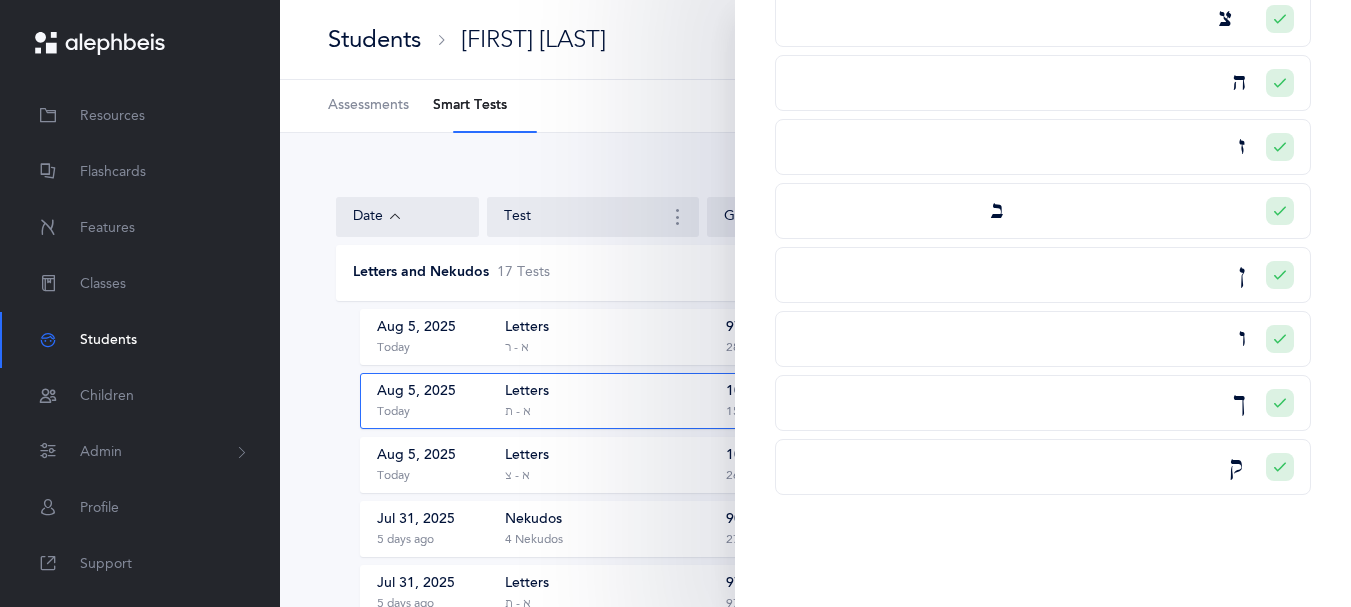 click on "Date
Test
Grade
Time
Given By
Letters and Nekudos
17 Test s
Aug 5, 2025
Today
Letters
א - ר
97%
28/29 cards
0:49
2
sec per card
Maya Hanna
At Home Test
Aug 5, 2025
Today
Letters
א - ת
100%
15/15 cards
0:38
3
sec per card
Maya Hanna
At Home Test
Aug 5, 2025
Today
Letters
א - צ
100%
26/26 cards
1:15
3
sec per card
Maya Hanna
At Home Test
Jul 31, 2025
5 days ago
Nekudos
4 Nekudos" at bounding box center (815, 805) 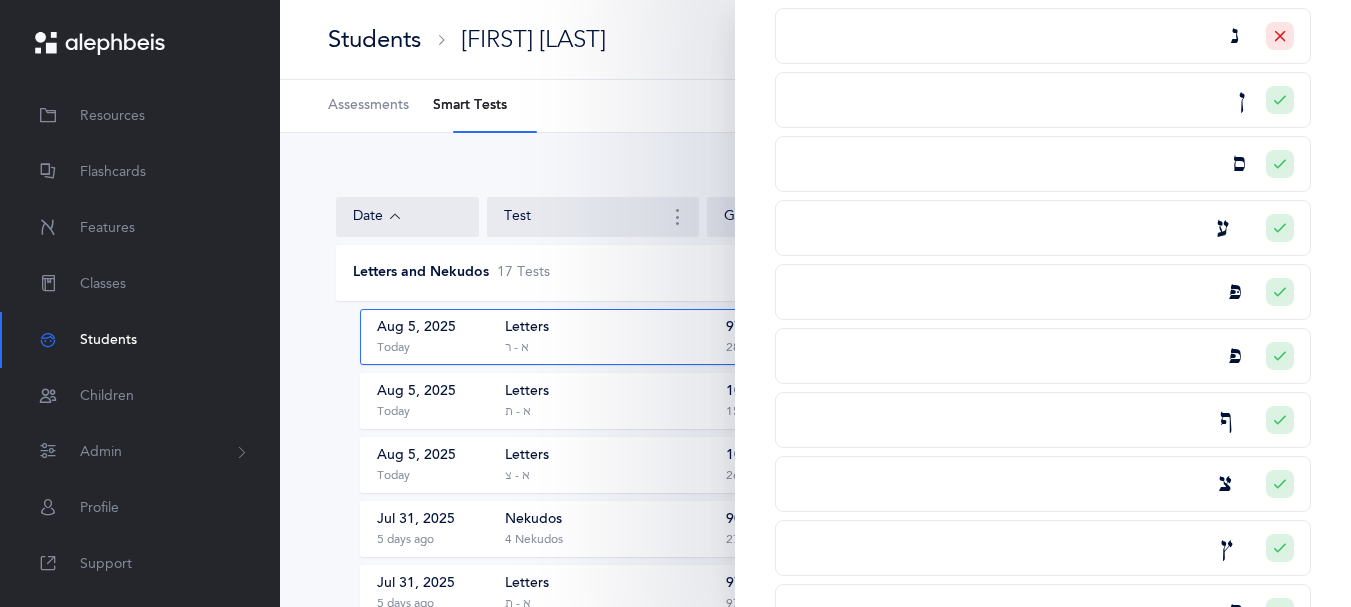 click on "Letters
א - ת" at bounding box center (608, 401) 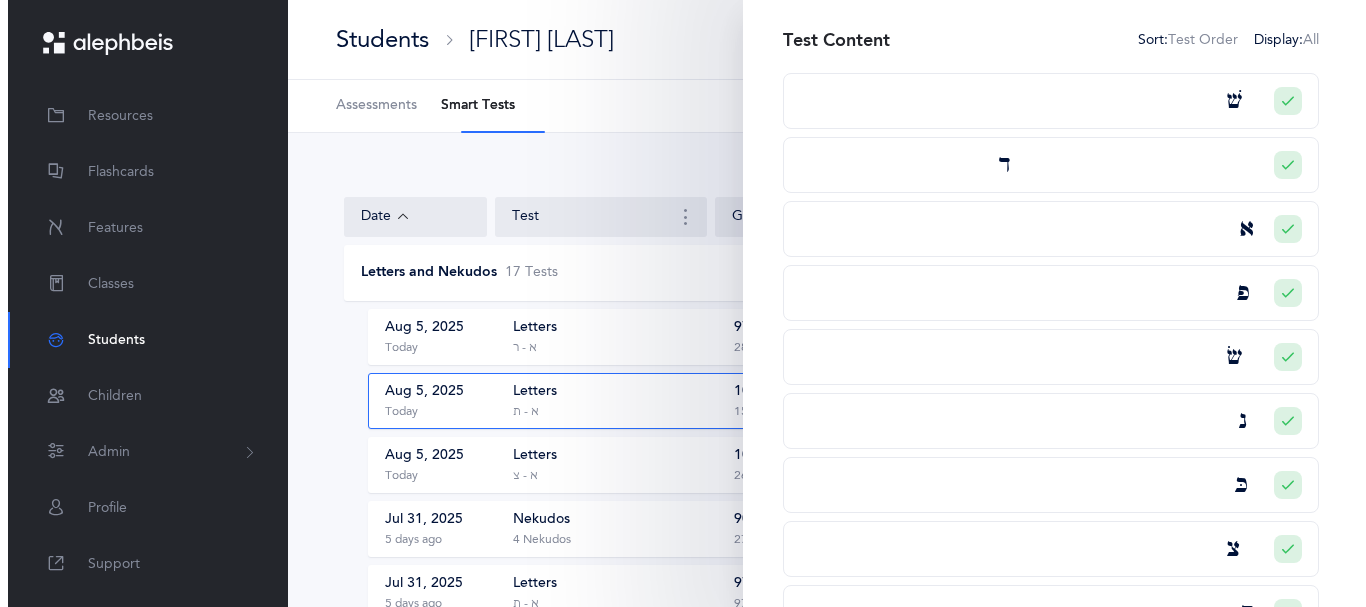 scroll, scrollTop: 75, scrollLeft: 0, axis: vertical 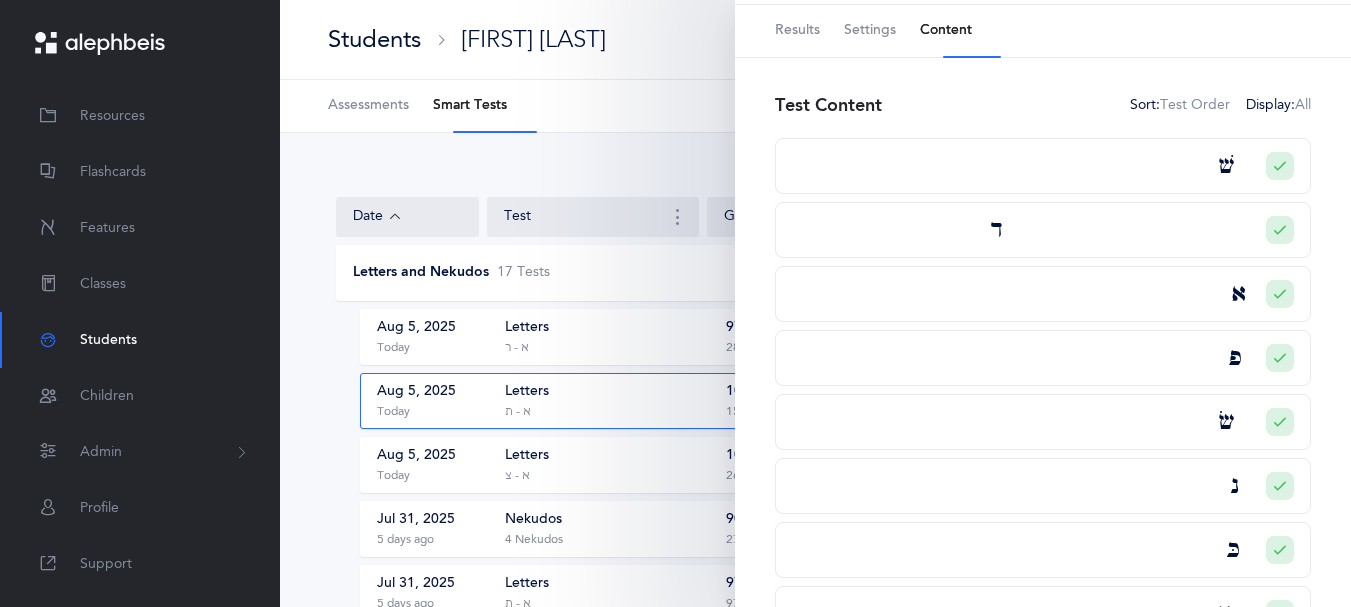 click on "Letters
א - ר" at bounding box center [608, 337] 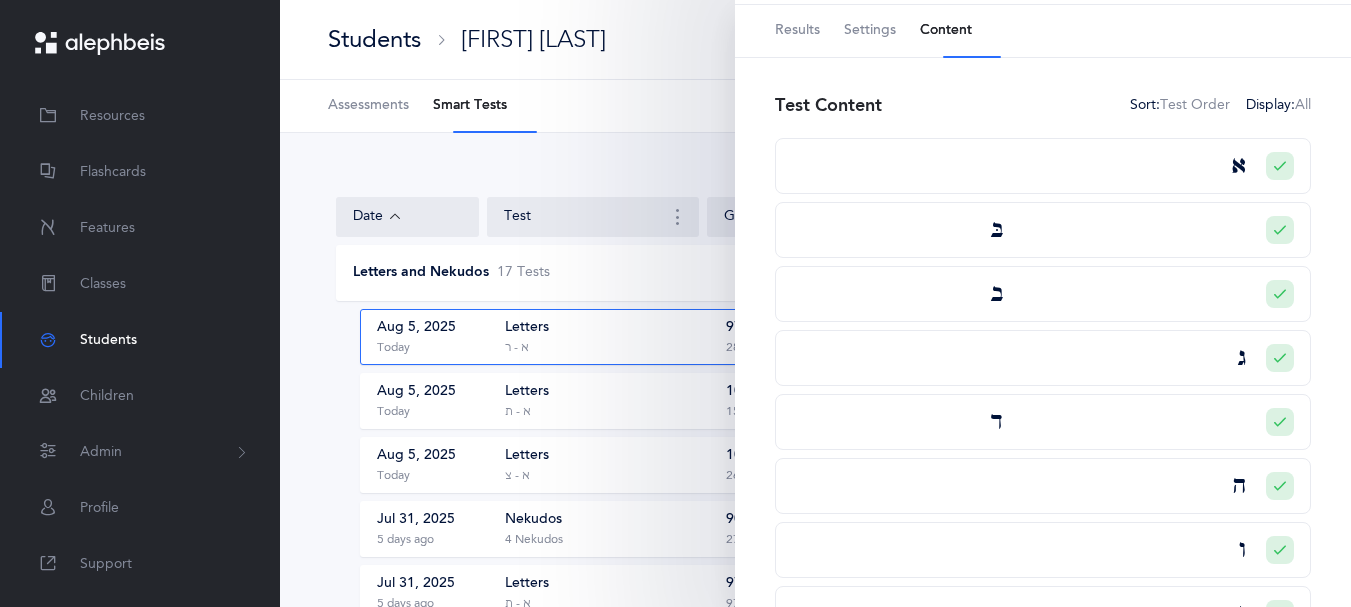 click on "Results" at bounding box center [797, 31] 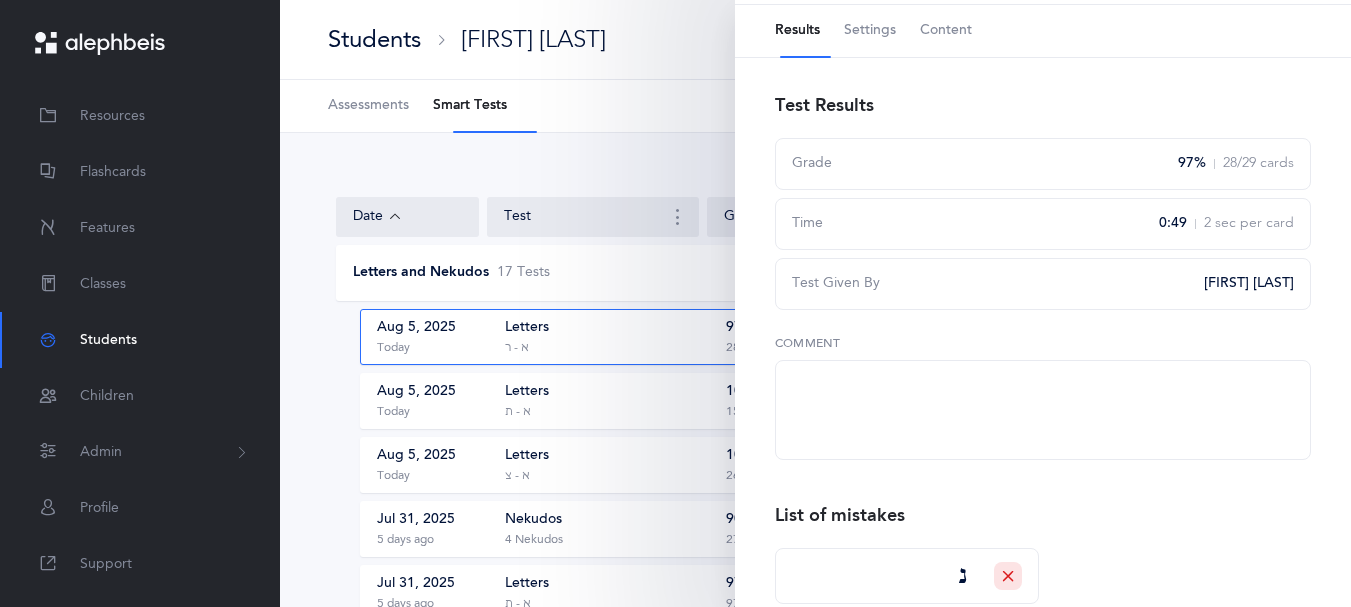 click on "Letters and Nekudos
17 Test s" at bounding box center (763, 273) 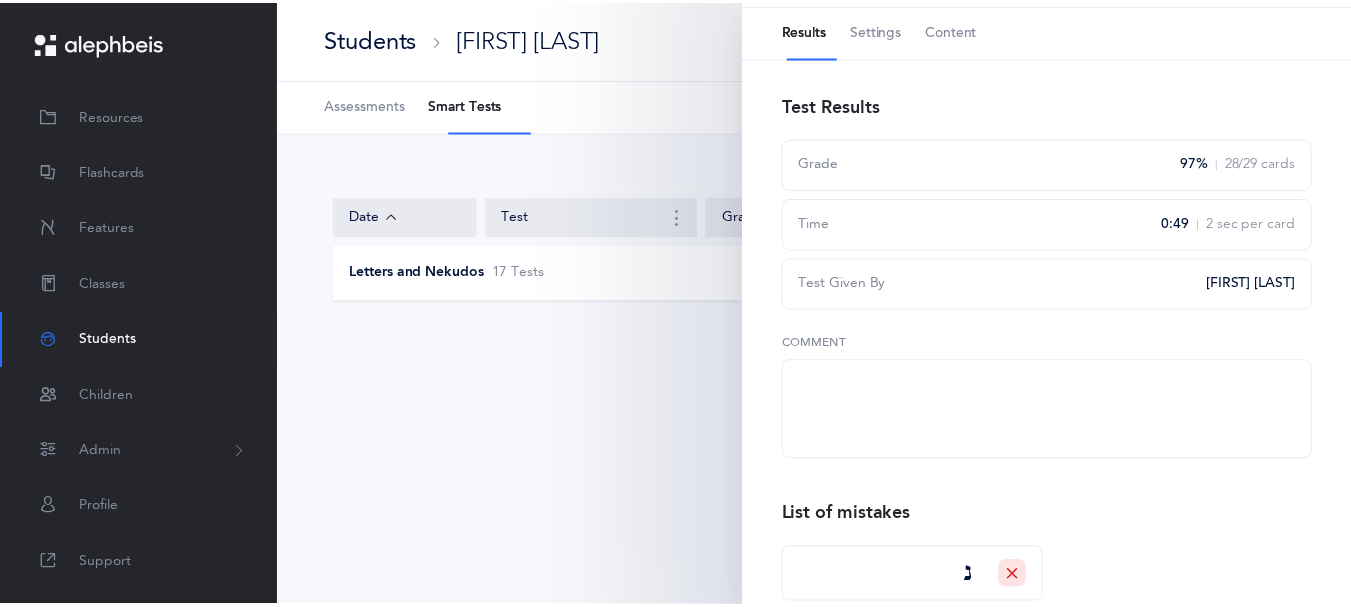 scroll, scrollTop: 0, scrollLeft: 0, axis: both 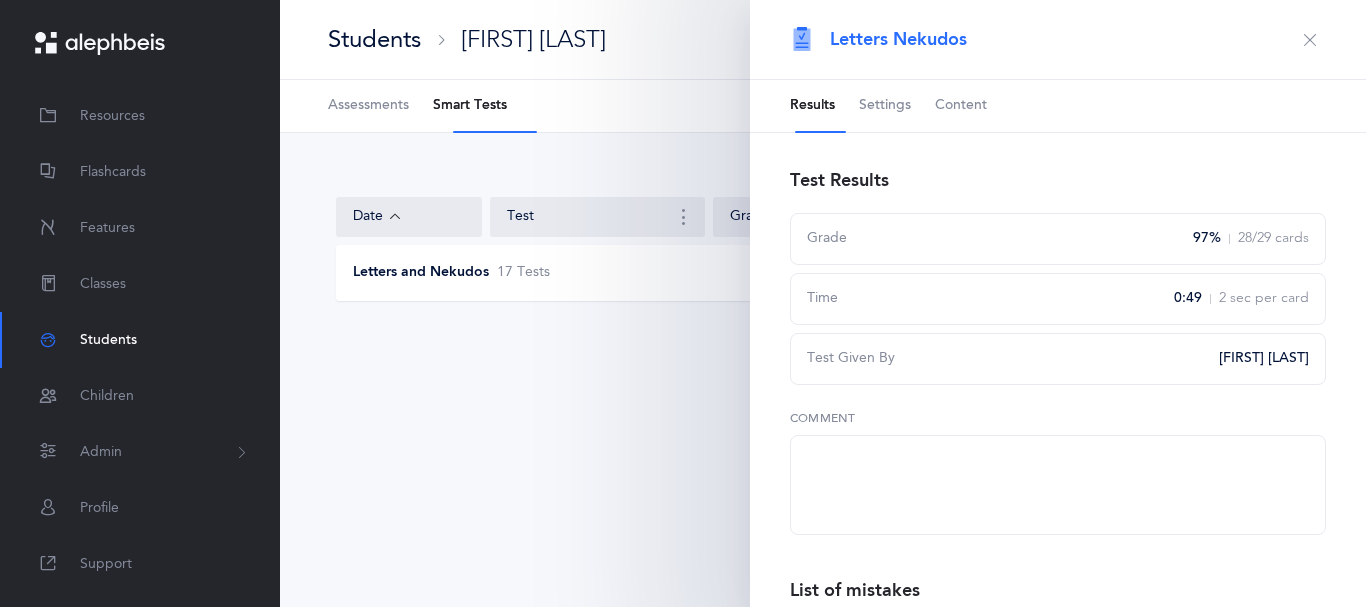 click at bounding box center (1310, 40) 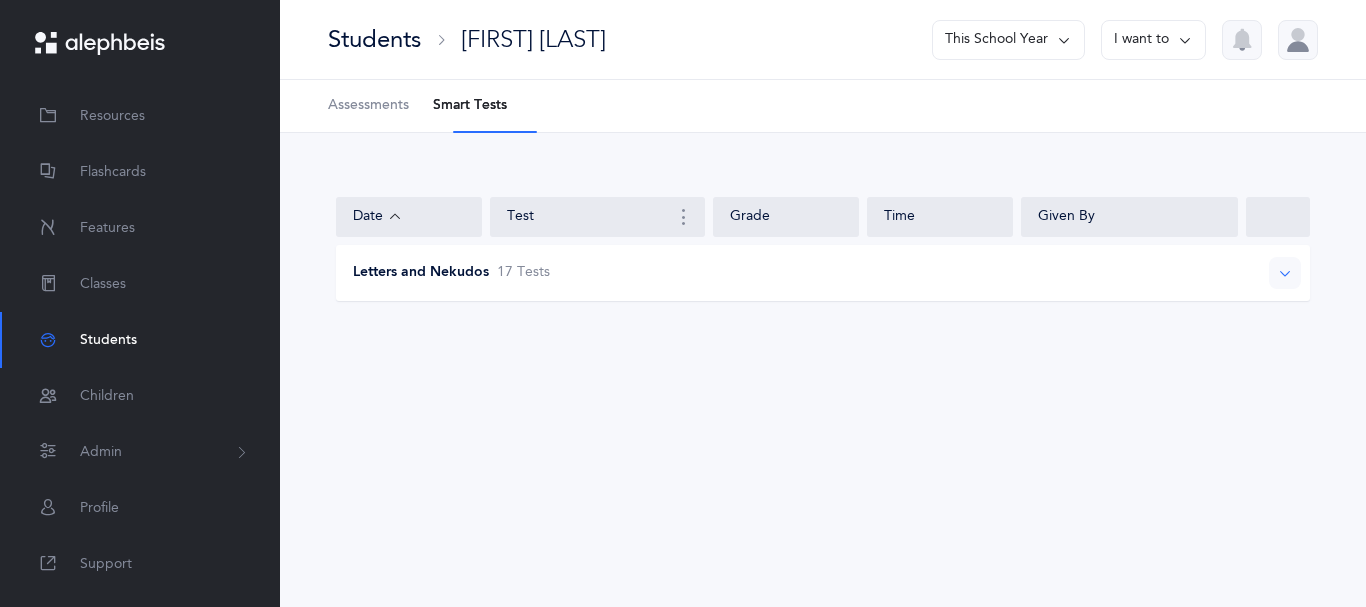 click on "Letters and Nekudos" at bounding box center (421, 273) 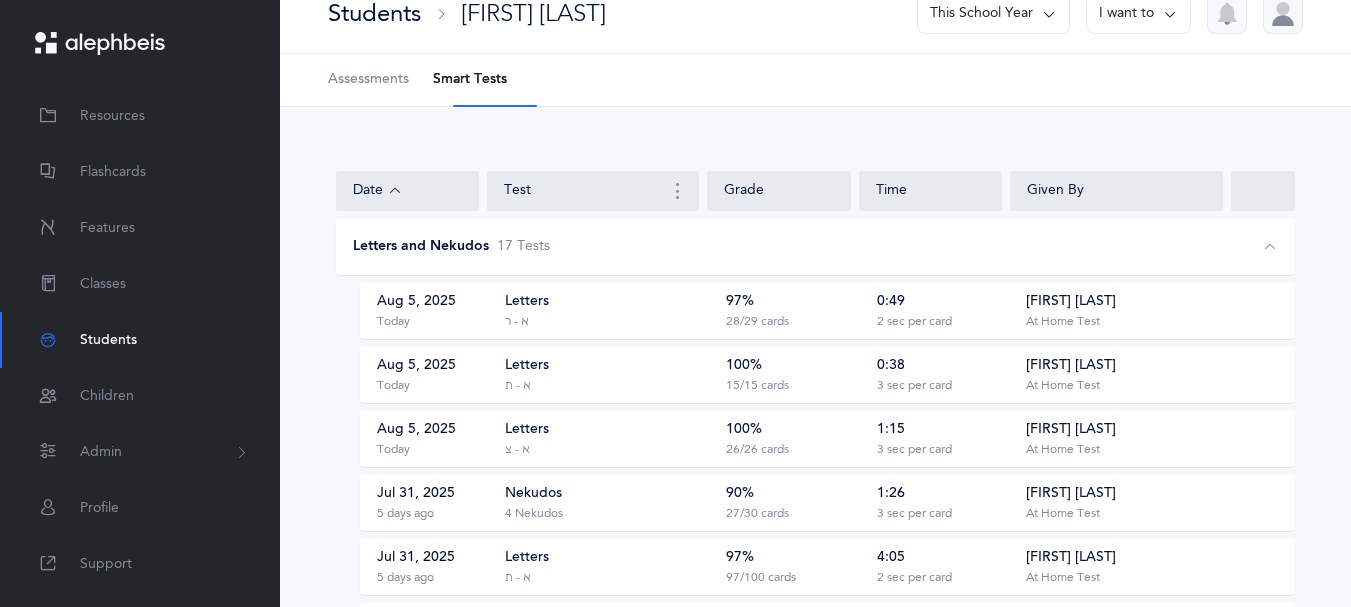 scroll, scrollTop: 0, scrollLeft: 0, axis: both 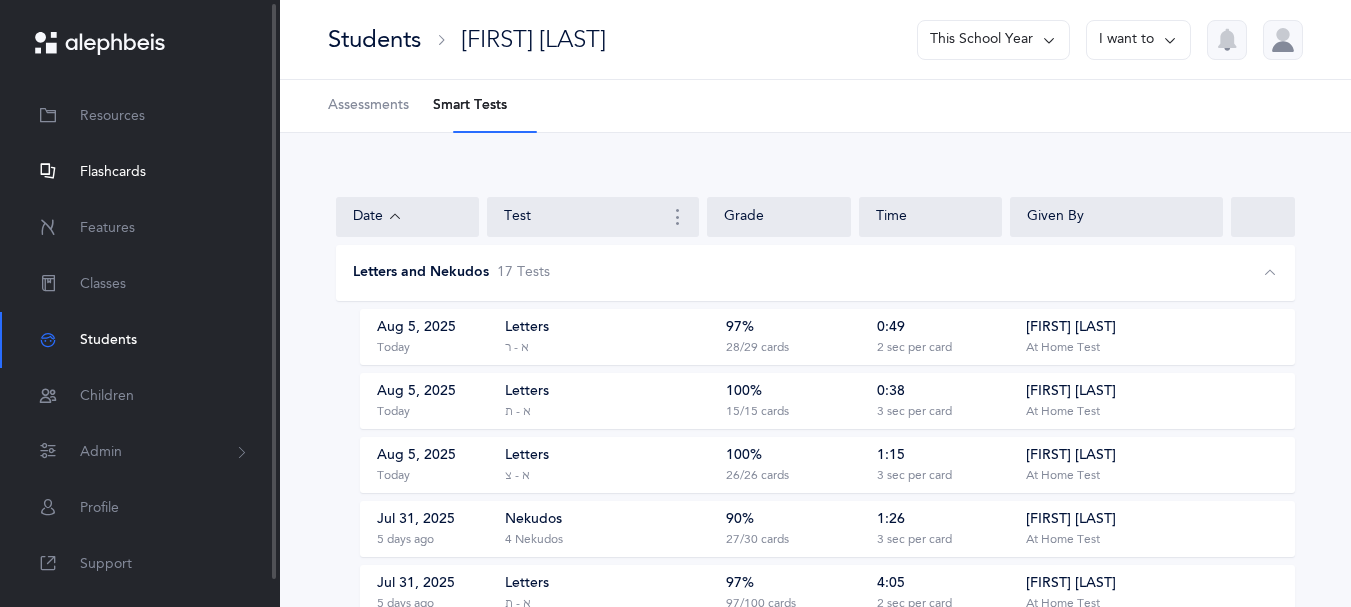 click on "Flashcards" at bounding box center (113, 172) 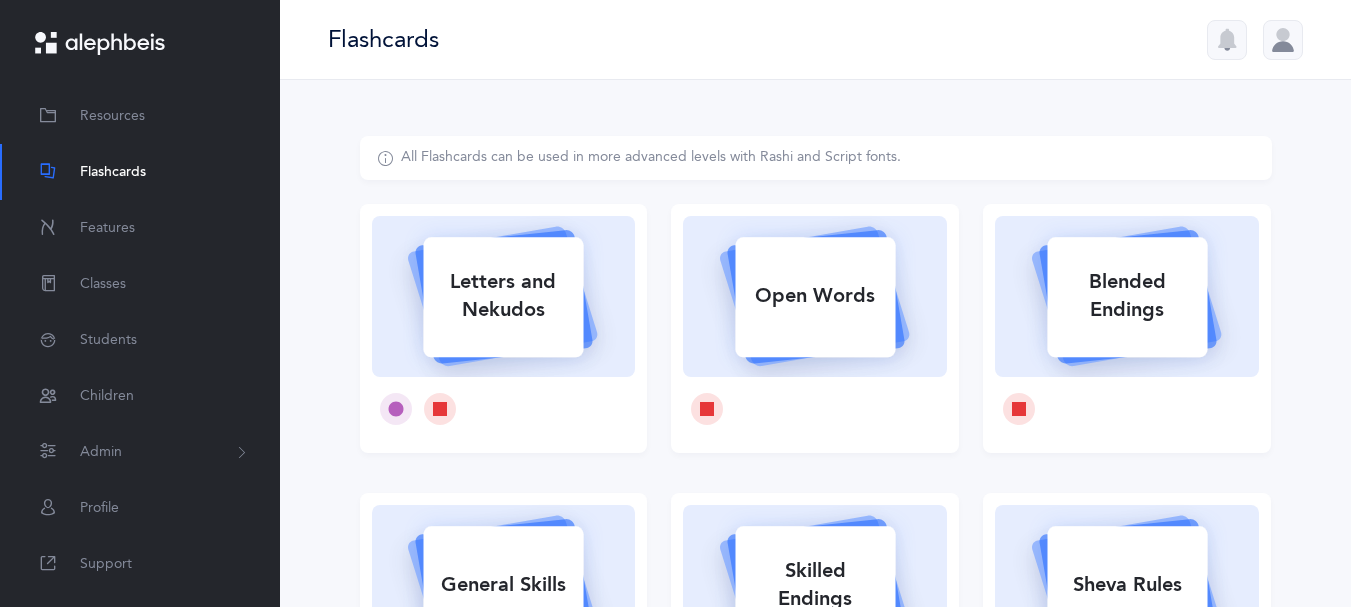 click on "Letters and Nekudos" at bounding box center [503, 296] 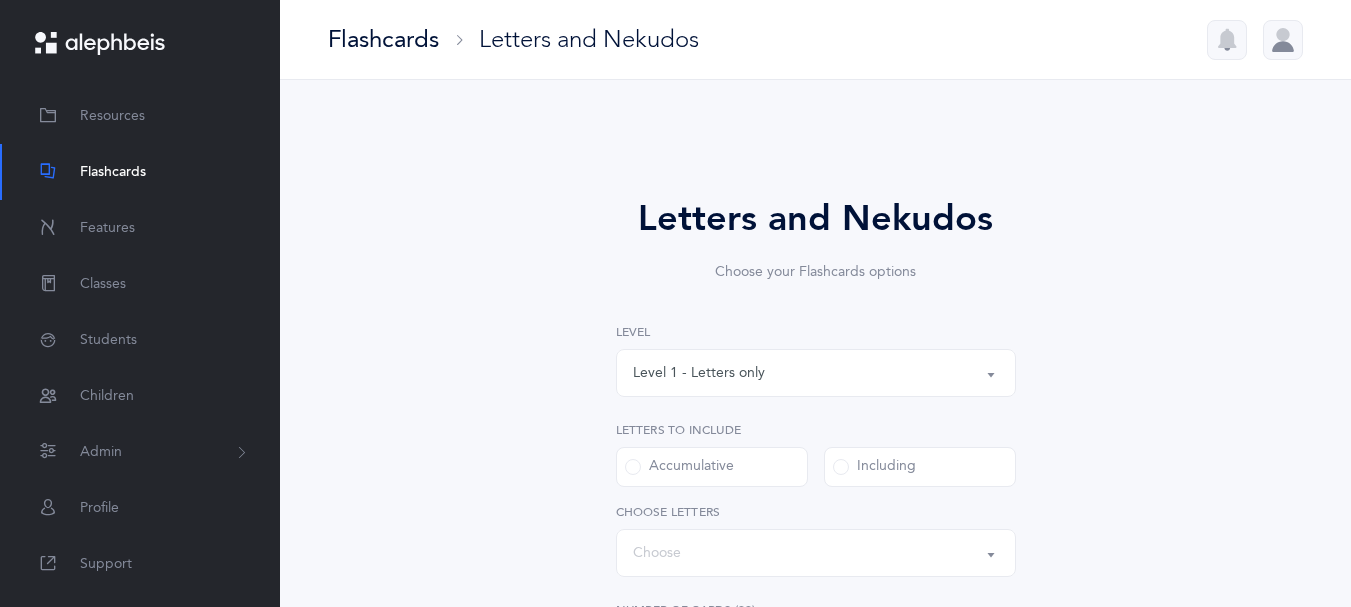 select on "27" 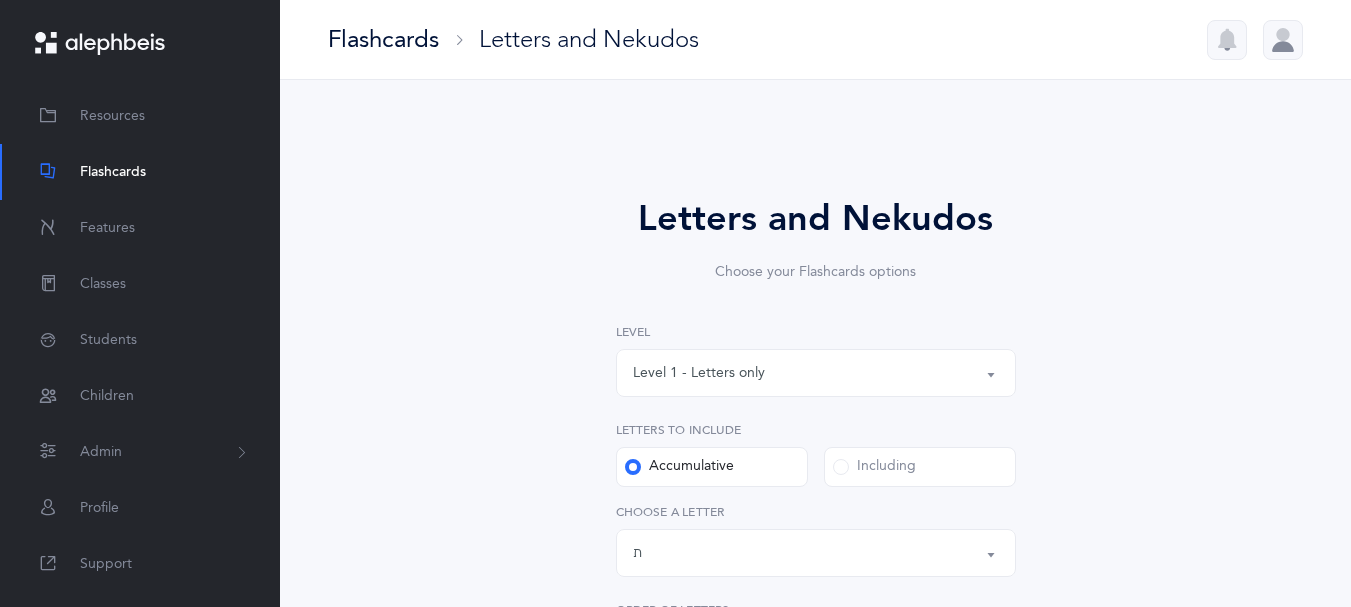 click on "Level 1 - Letters only" at bounding box center (816, 373) 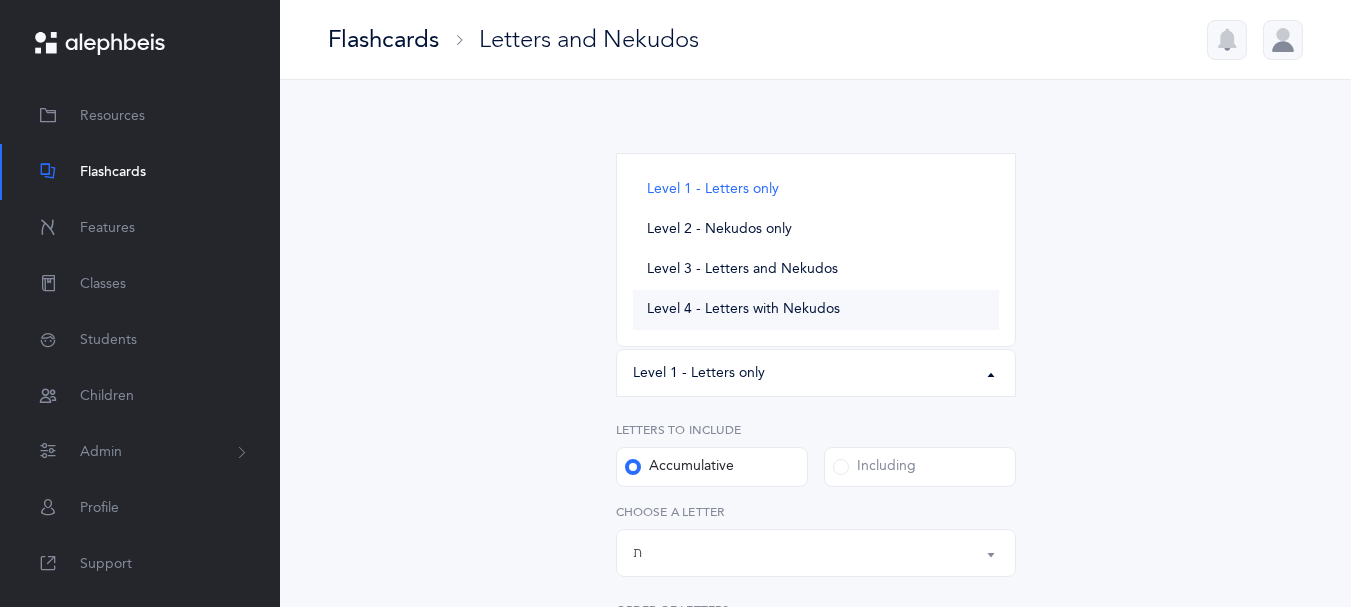 click on "Level 4 - Letters with Nekudos" at bounding box center (743, 310) 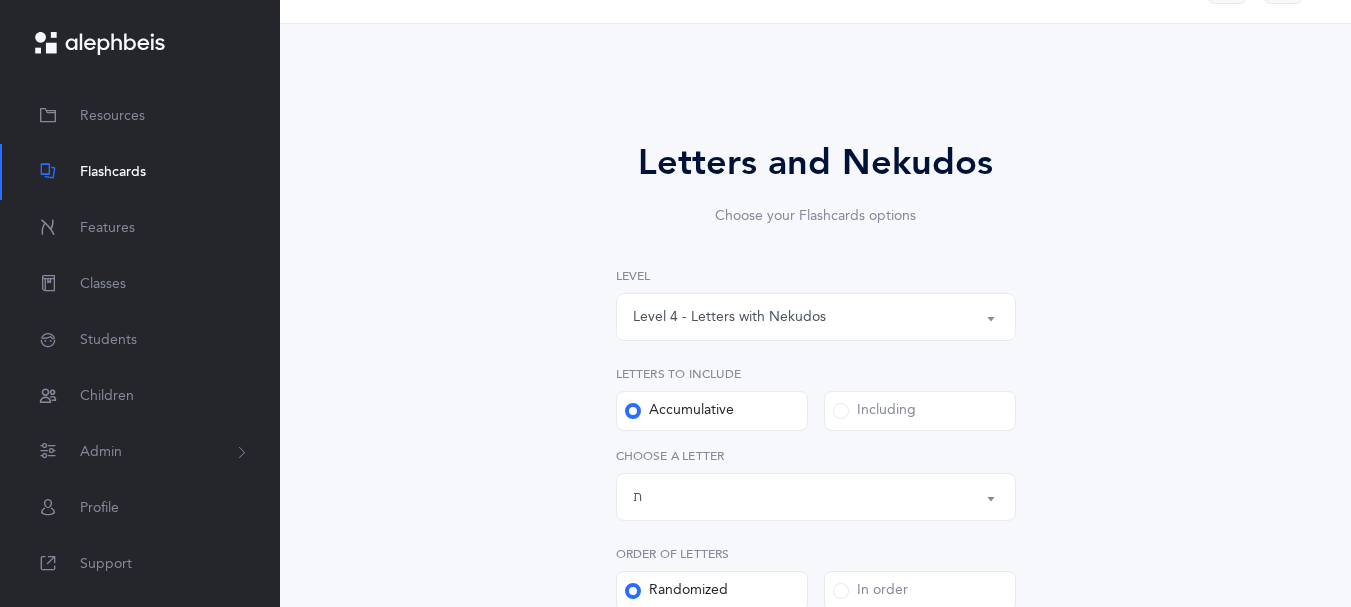 scroll, scrollTop: 84, scrollLeft: 0, axis: vertical 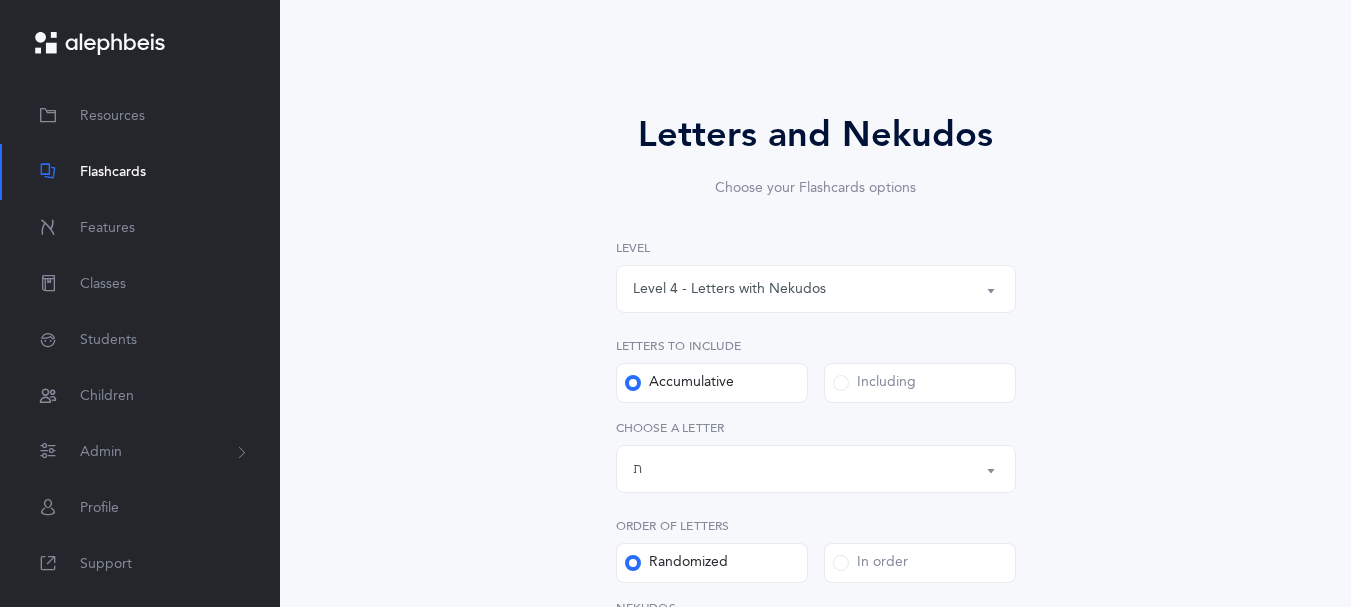 click on "Level 4 - Letters with Nekudos" at bounding box center [816, 289] 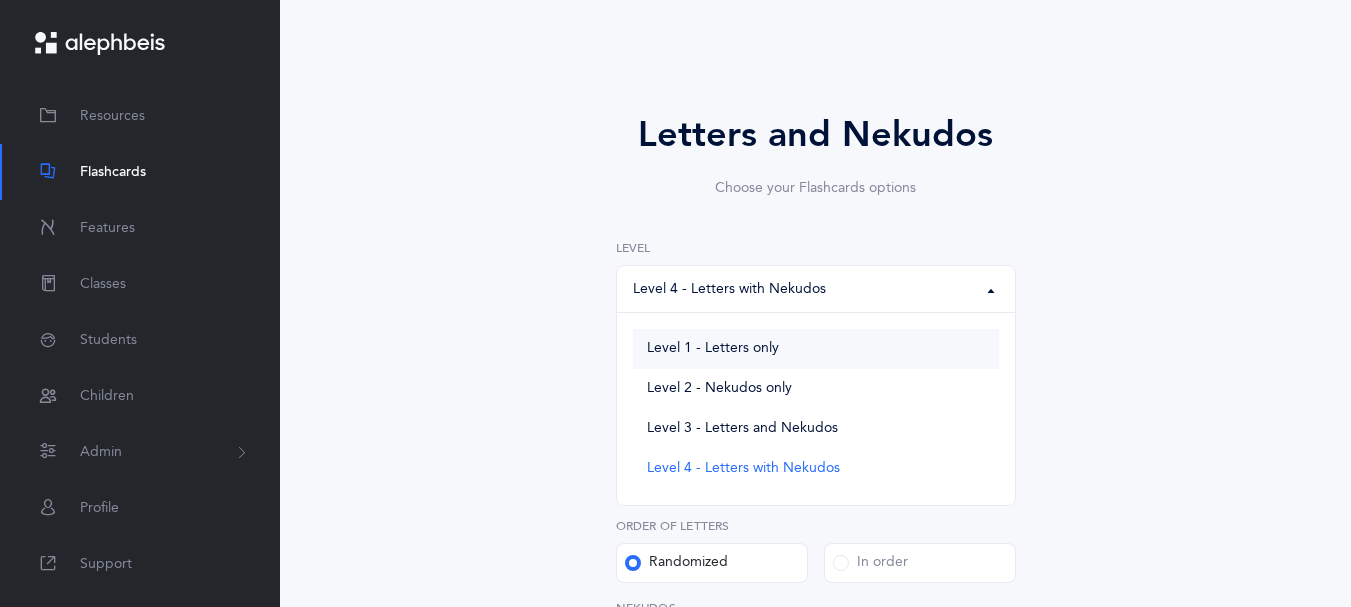 click on "Level 1 - Letters only" at bounding box center (713, 349) 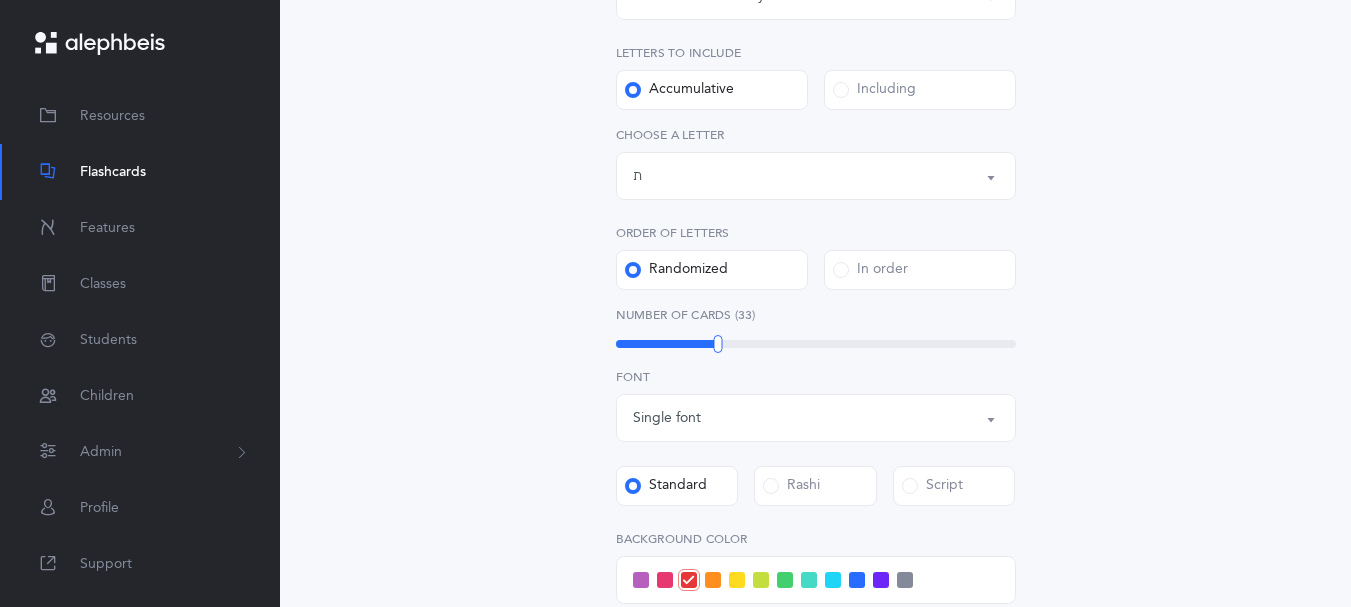 scroll, scrollTop: 380, scrollLeft: 0, axis: vertical 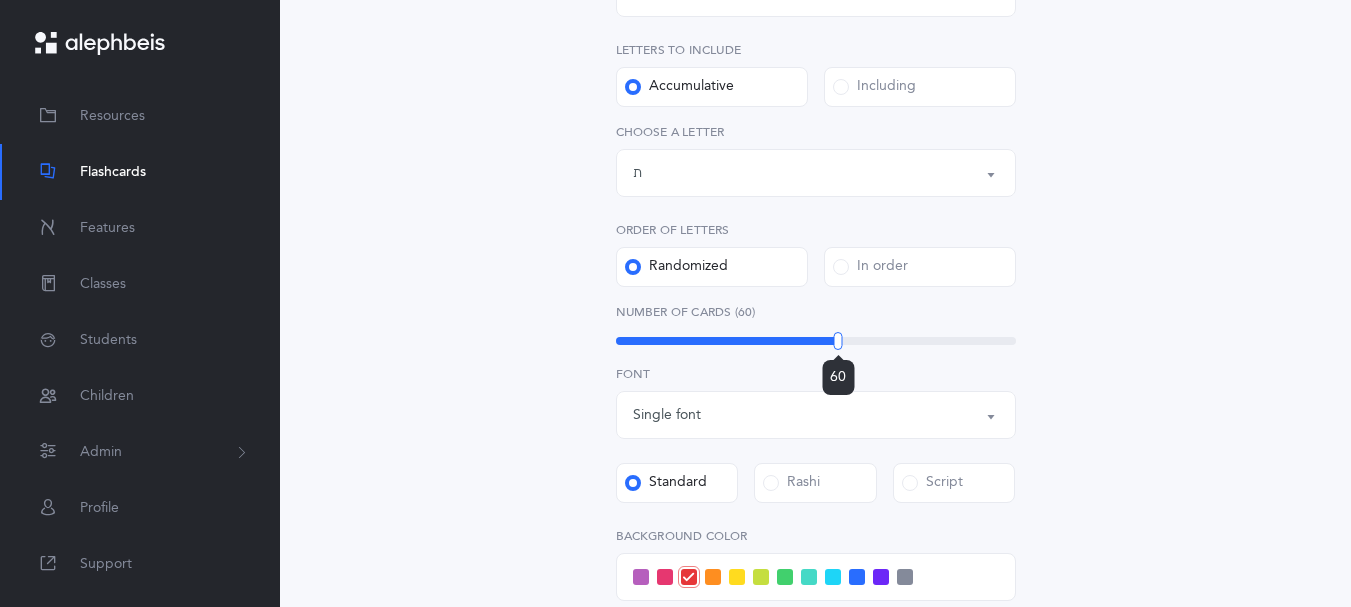 drag, startPoint x: 723, startPoint y: 383, endPoint x: 838, endPoint y: 403, distance: 116.72617 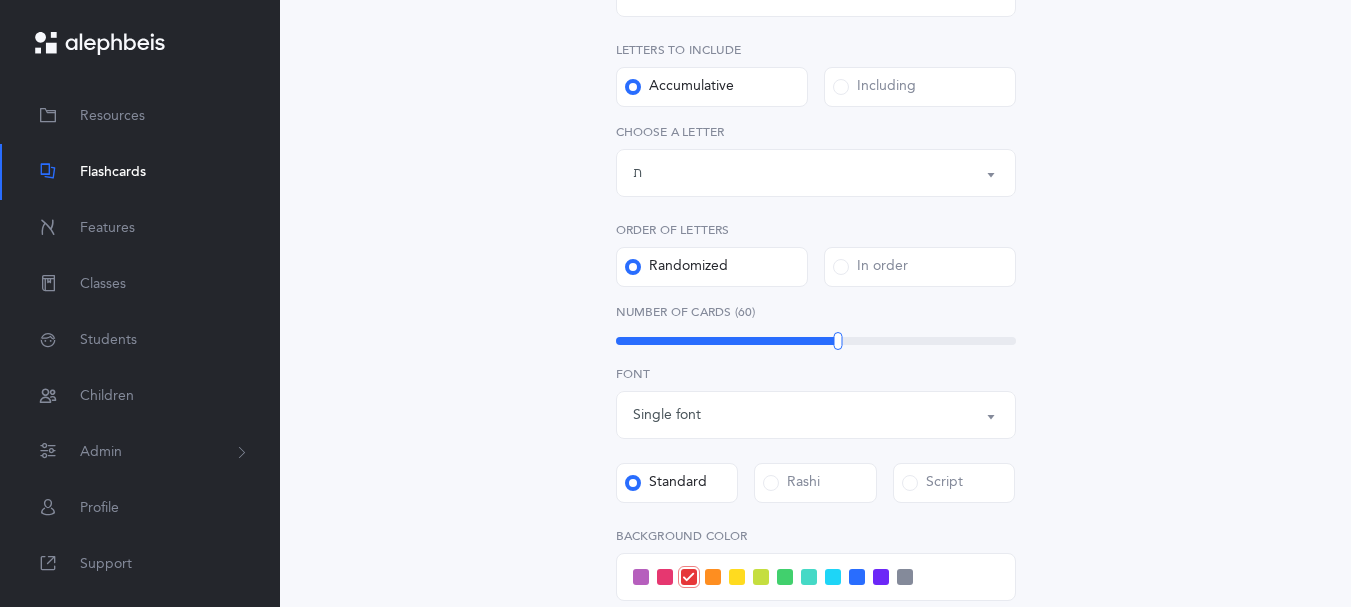 drag, startPoint x: 1350, startPoint y: 324, endPoint x: 1351, endPoint y: 335, distance: 11.045361 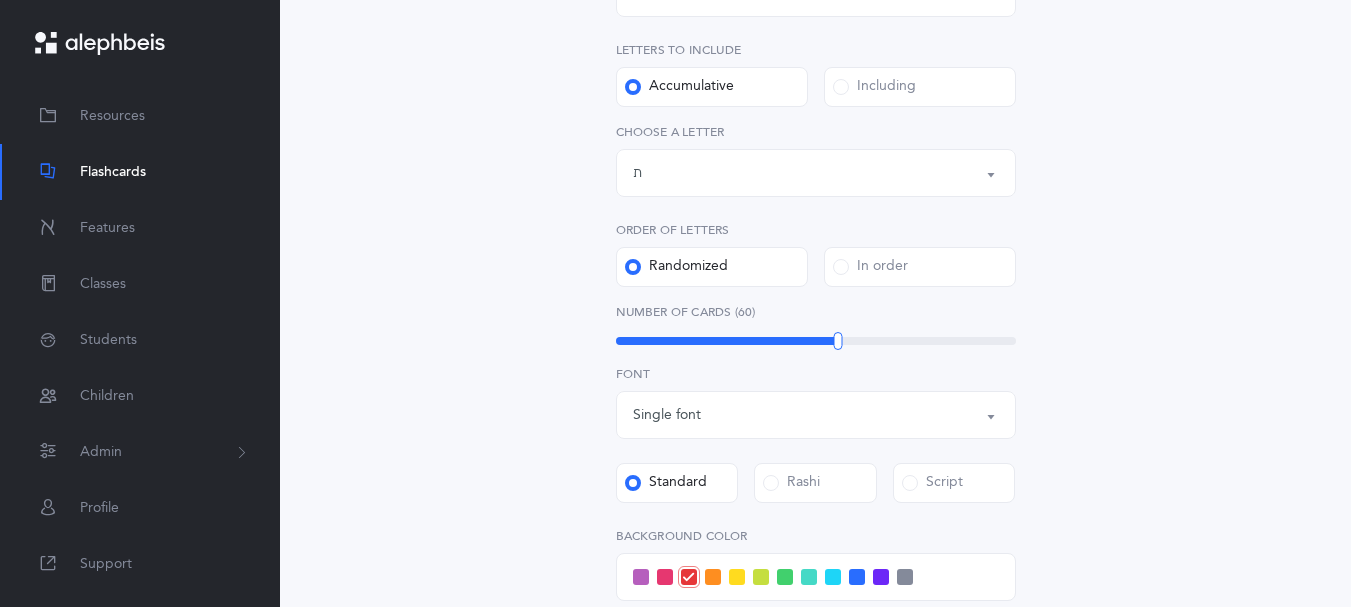 click on "Letters to include
Accumulative
Including
א
בּ
ב
ג
ד
ה
ו
ז
ח
ט
י
כּ
ךּ
כ
ך
ל
מ
ם
נ
ן
ס
ע
פּ
פ
ף
צ
ץ
ק
ר
שׁ
שׂ
תּ
ת
Letters up until: ת   א
בּ
ב
ג
ד
ה
ו
ז
ח
ט
י
כּ
ךּ
כ
ך
ל
מ
ם
נ
ן
ס
ע
פּ
פ
ף
צ
ץ
ק
ר
שׁ
שׂ
תּ
ת
Choose a letter
Order of letters
Randomized
In order
Upgrade your plan to Ultimate
Upgrade your plan to
Ultimate     20" at bounding box center (816, 352) 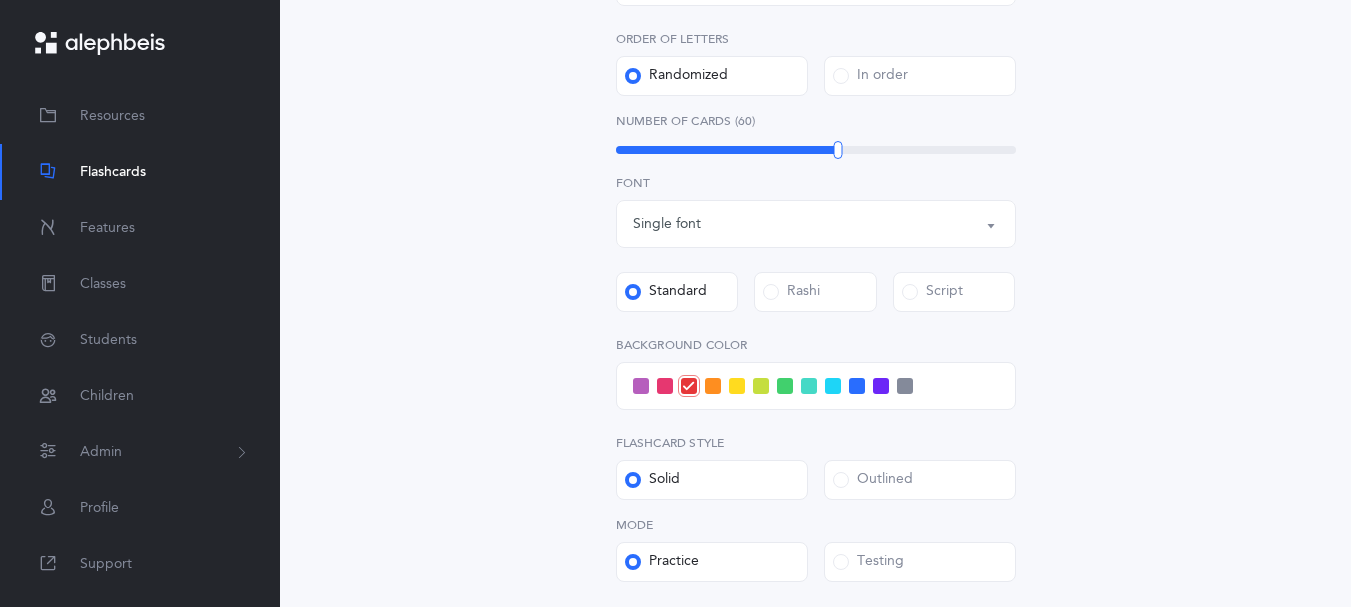 scroll, scrollTop: 600, scrollLeft: 0, axis: vertical 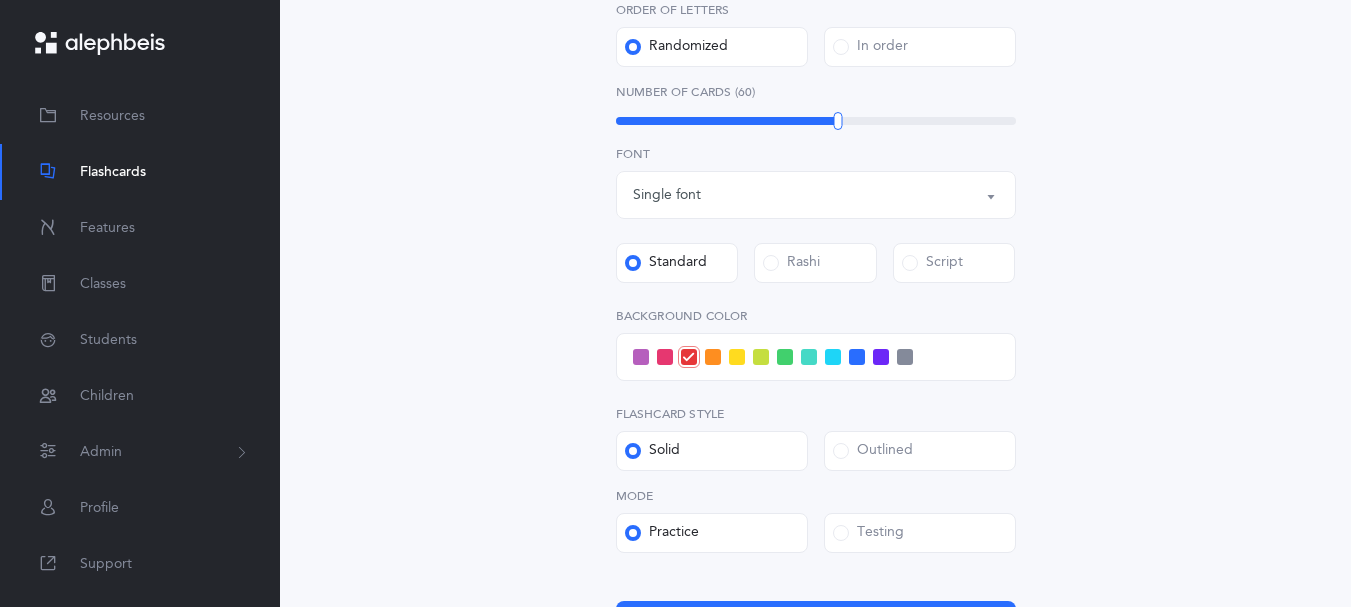 click at bounding box center (816, 357) 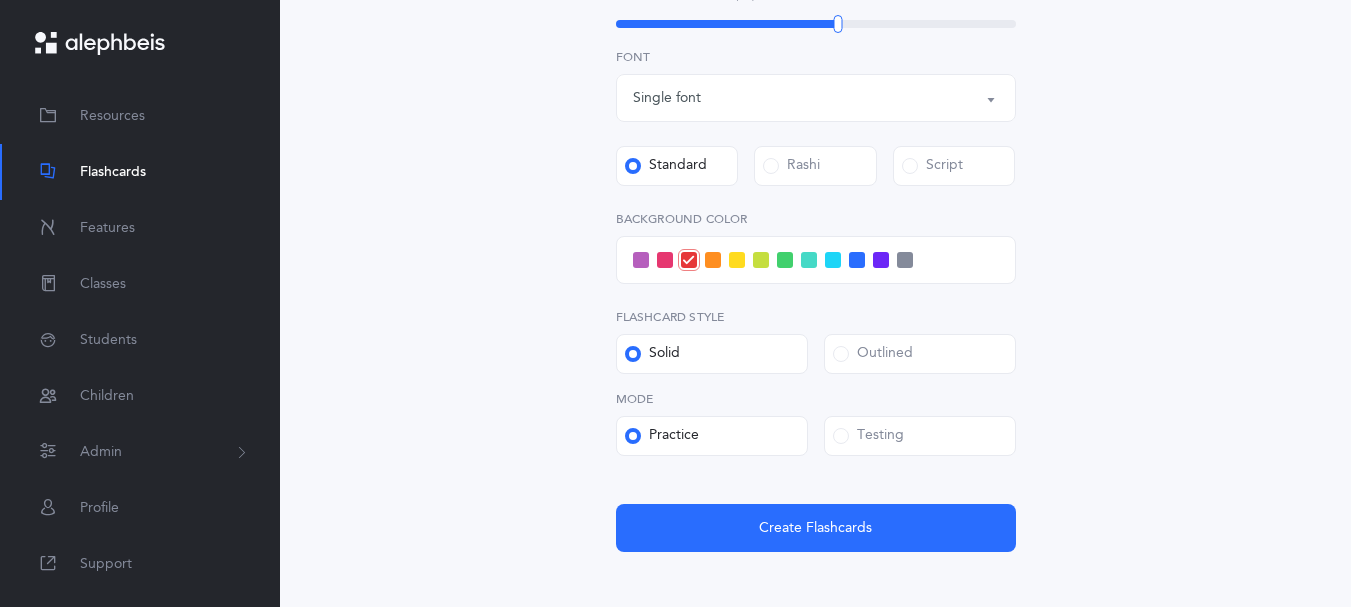 scroll, scrollTop: 804, scrollLeft: 0, axis: vertical 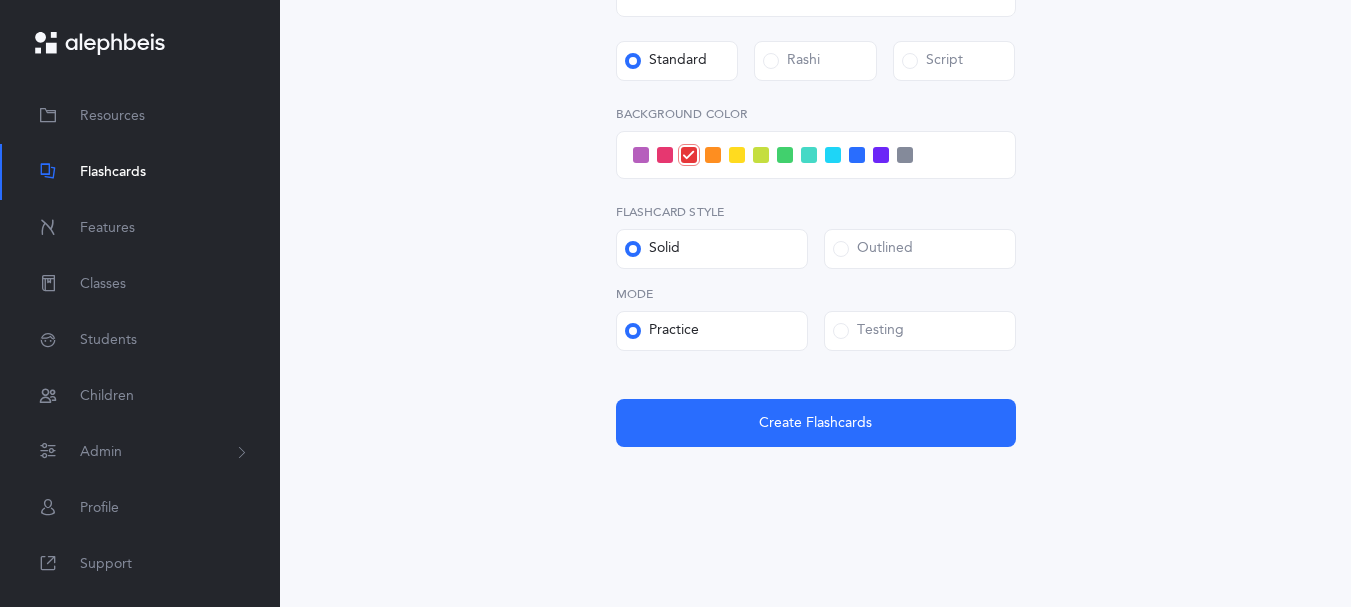 click at bounding box center [881, 155] 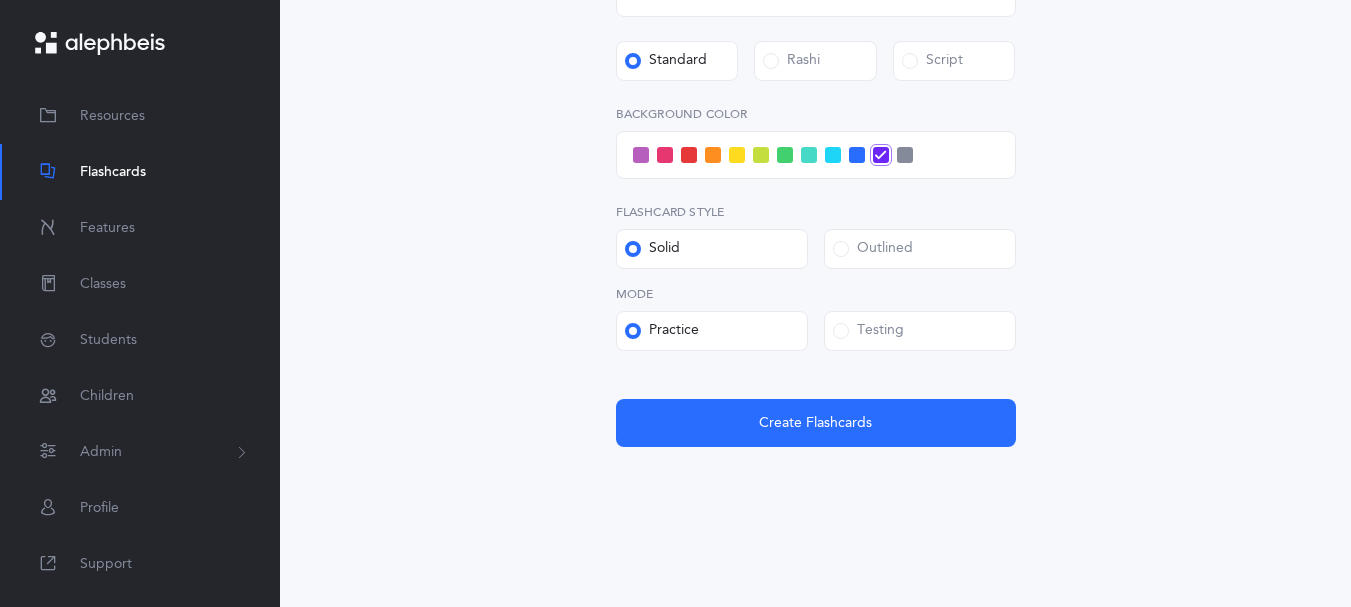 click at bounding box center [841, 331] 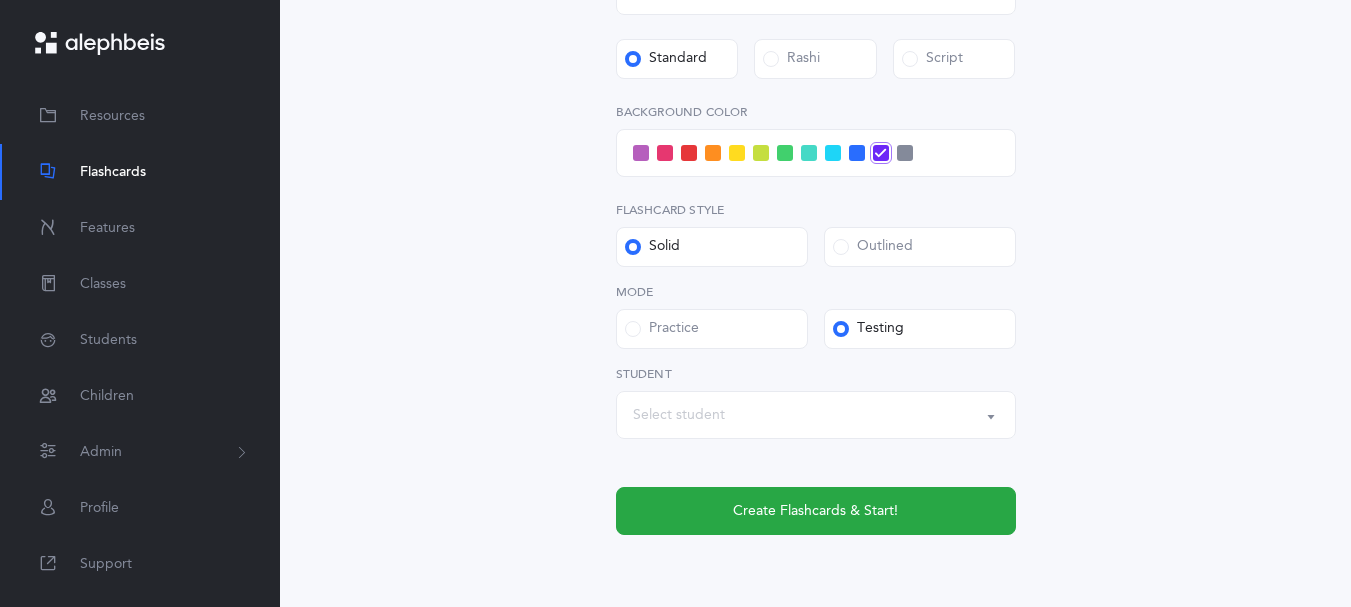 click on "Select student" at bounding box center (816, 415) 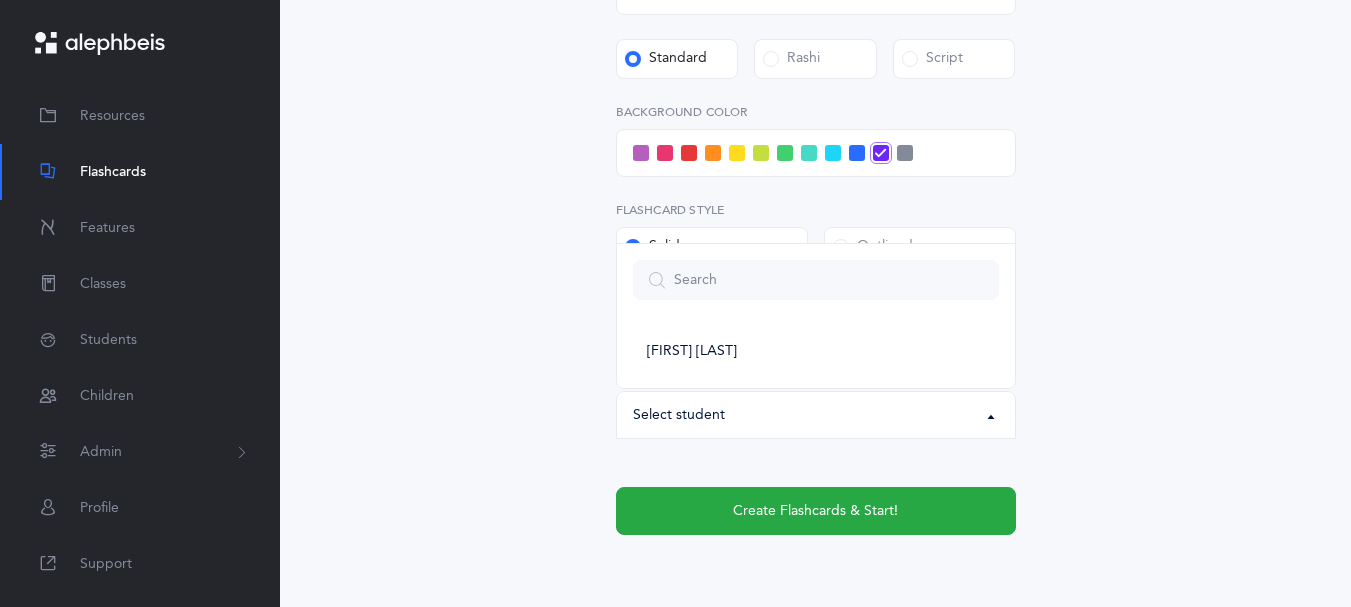 click on "Select student" at bounding box center (816, 415) 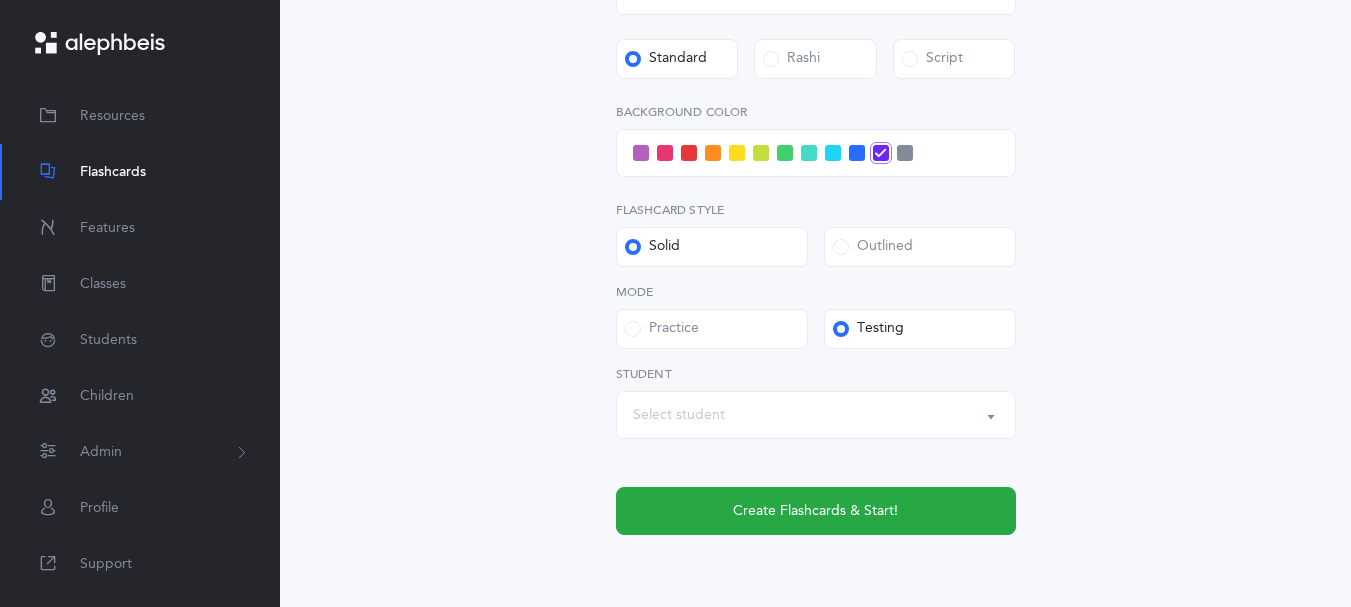 drag, startPoint x: 1001, startPoint y: 501, endPoint x: 976, endPoint y: 501, distance: 25 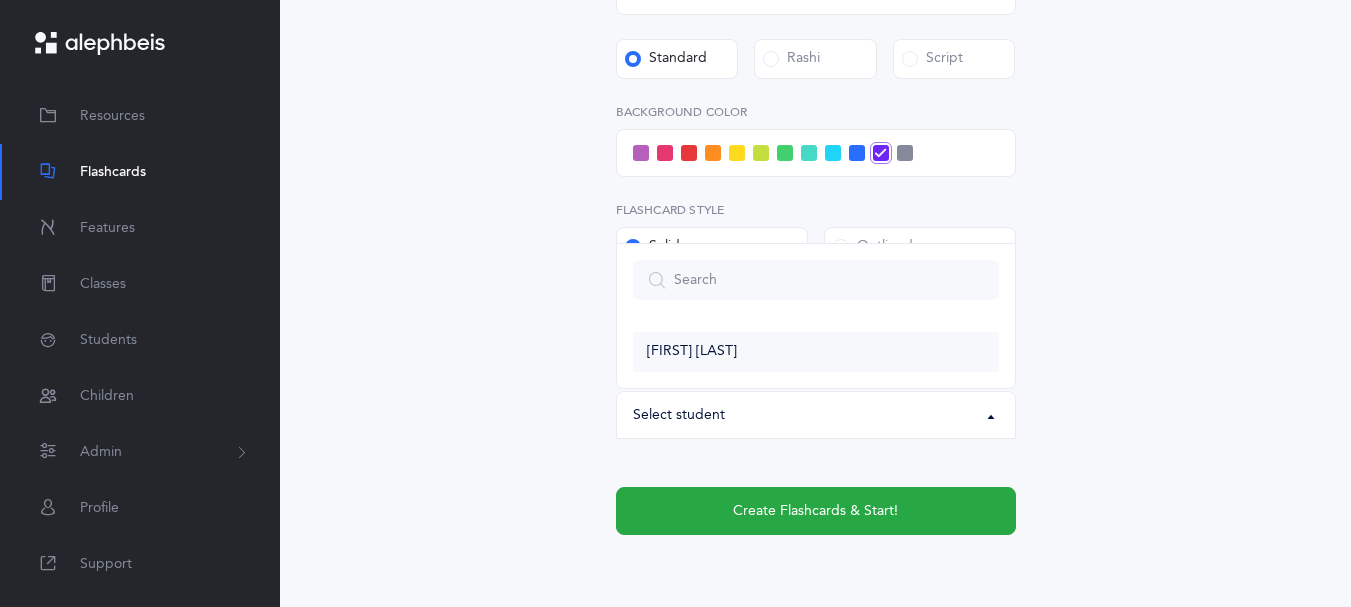 click on "[FIRST] [LAST]" at bounding box center (816, 352) 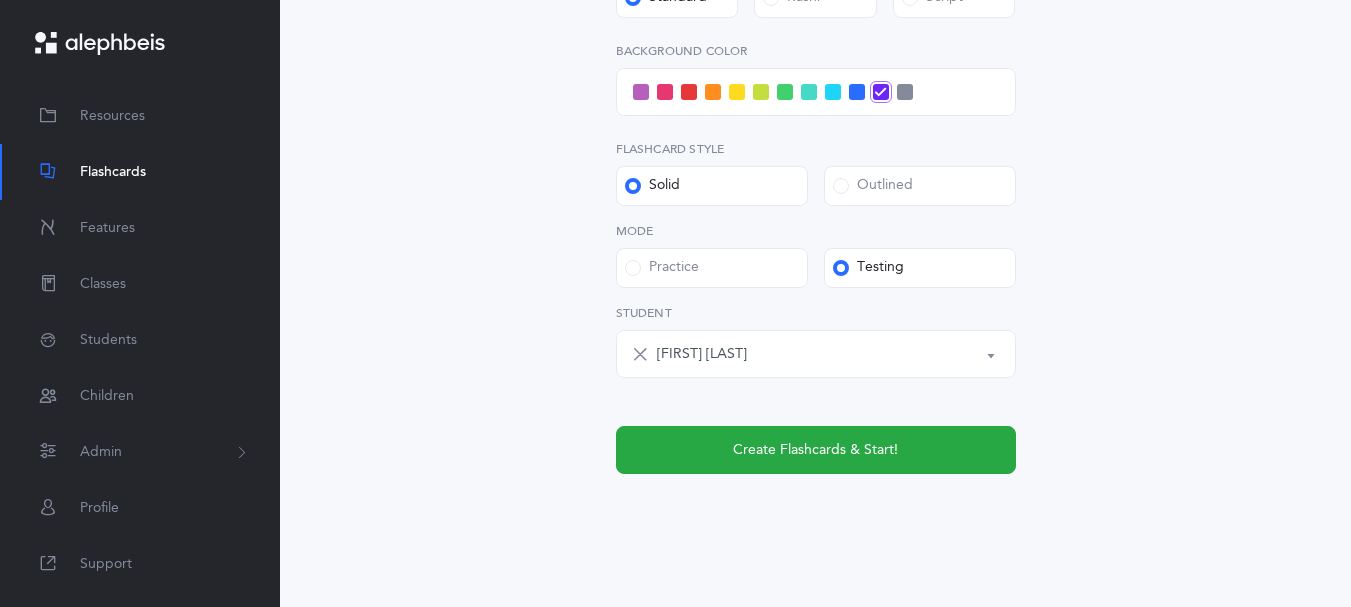 scroll, scrollTop: 837, scrollLeft: 0, axis: vertical 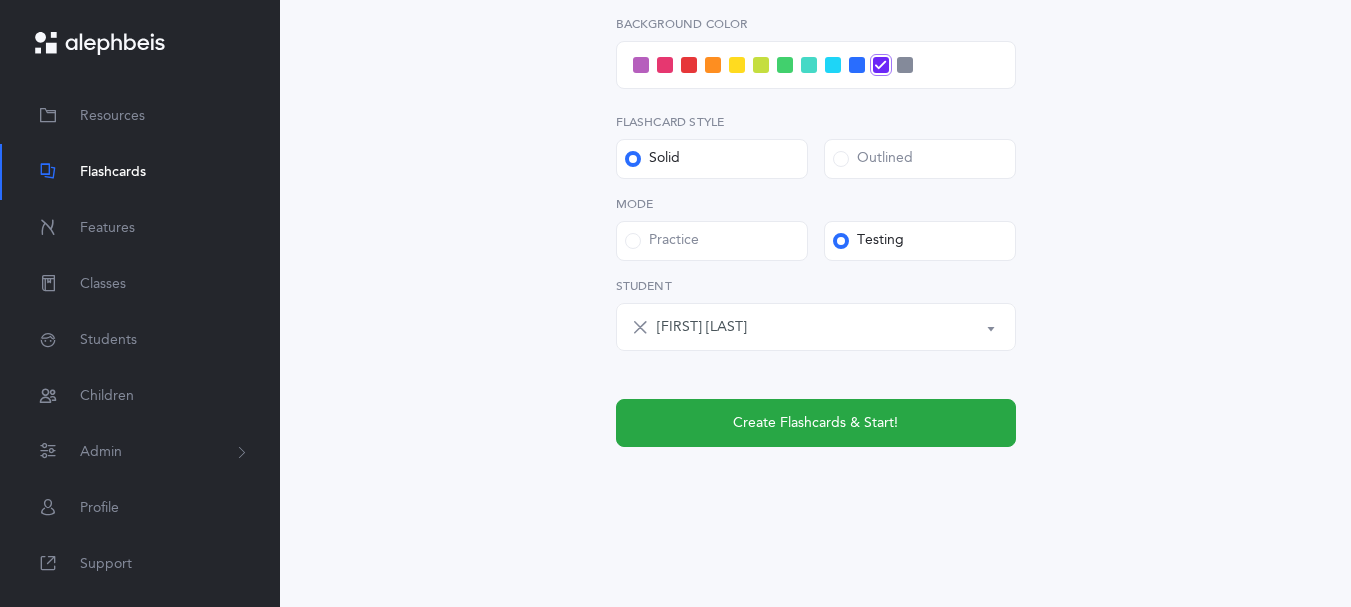 click at bounding box center [833, 65] 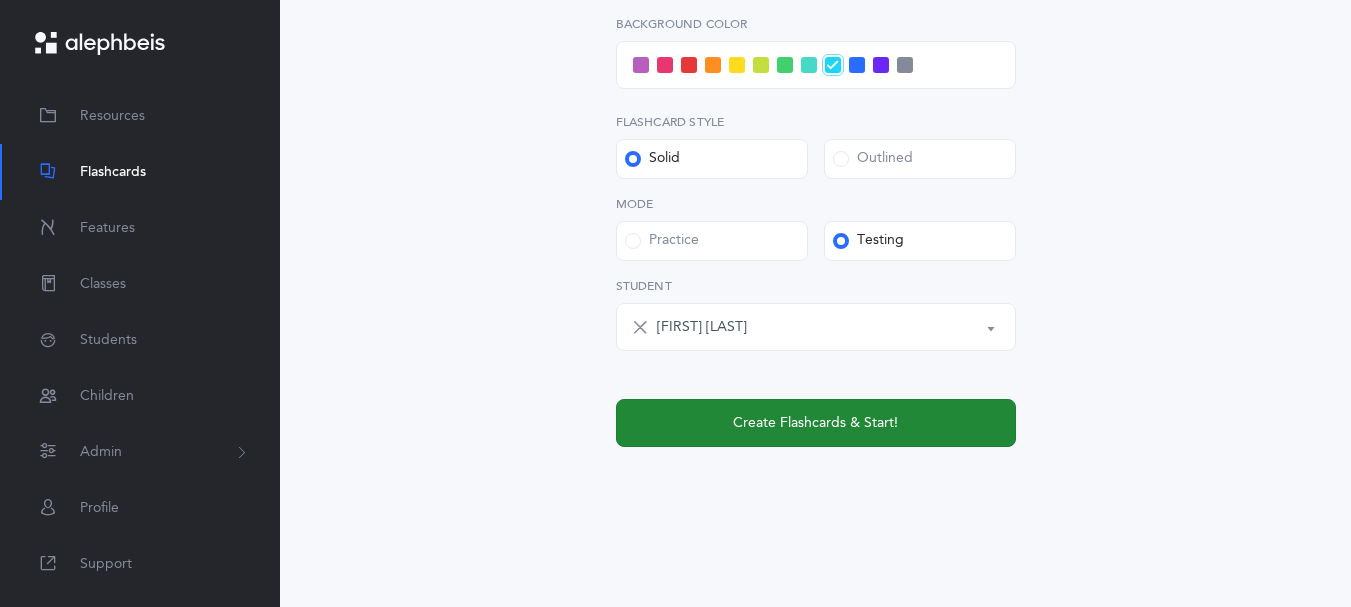 click on "Create Flashcards & Start!" at bounding box center (815, 423) 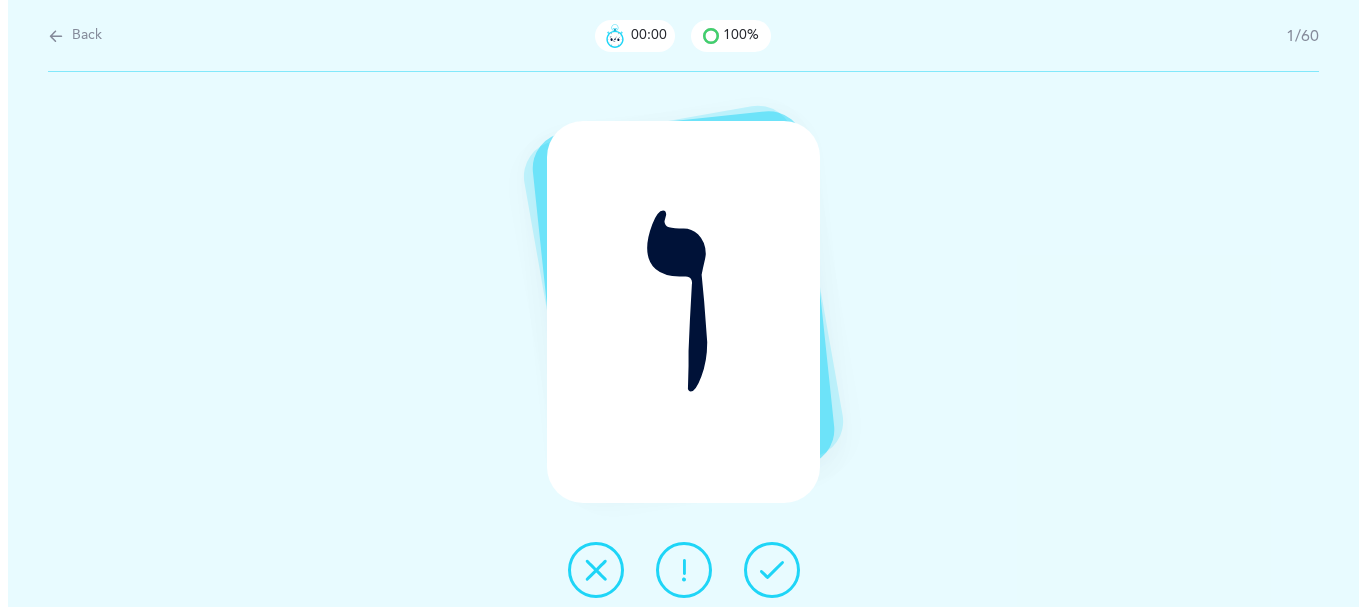 scroll, scrollTop: 0, scrollLeft: 0, axis: both 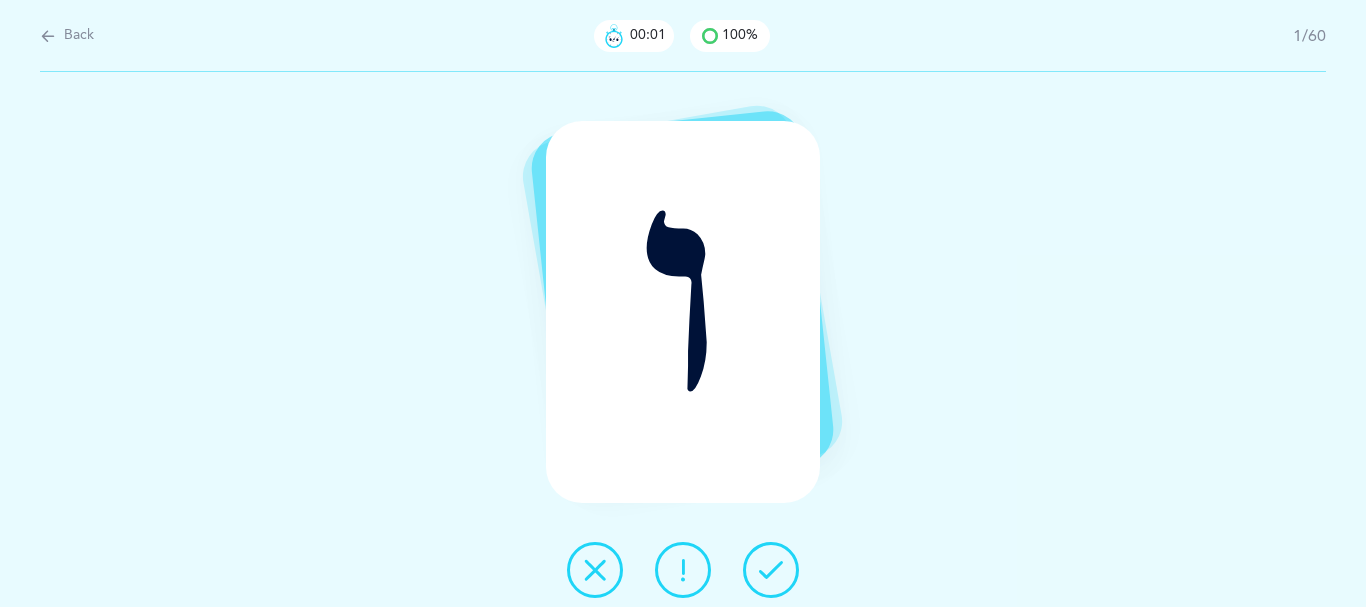 click at bounding box center [771, 570] 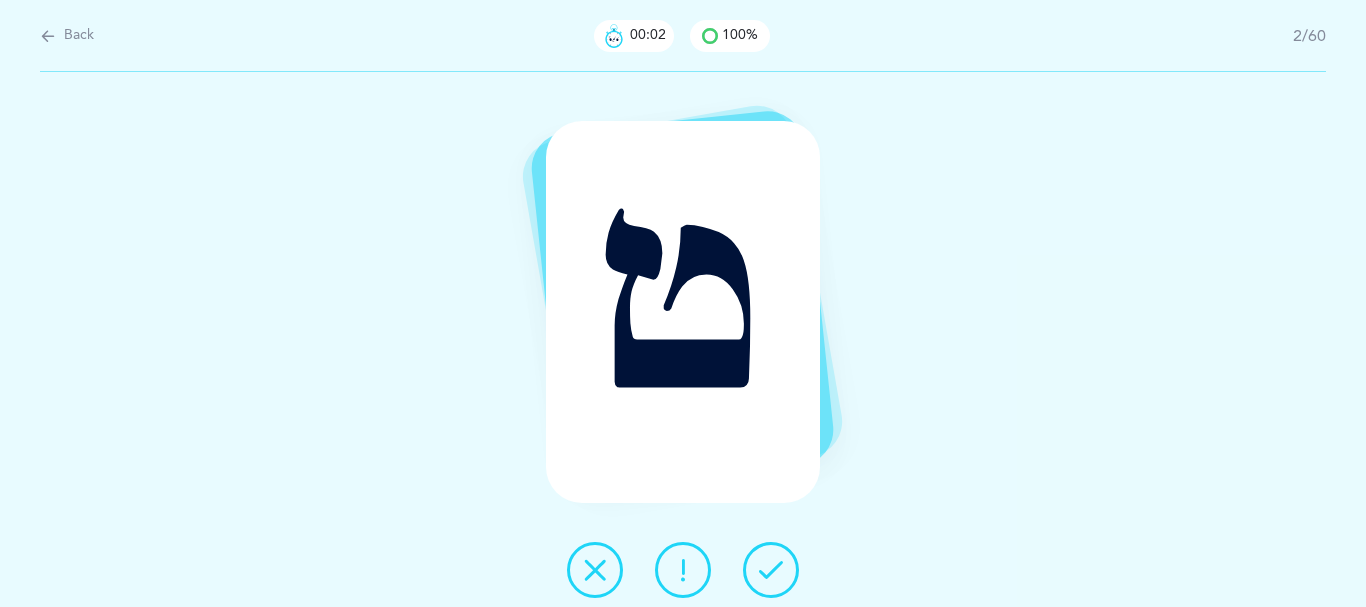 click at bounding box center (771, 570) 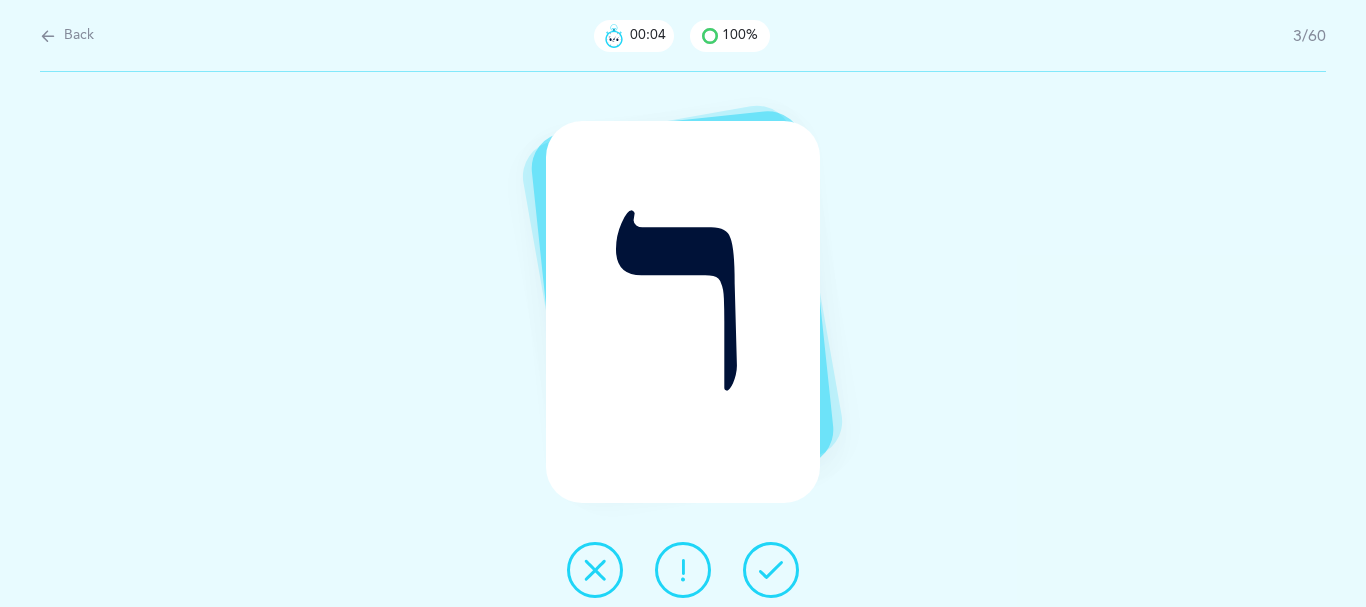 click at bounding box center [771, 570] 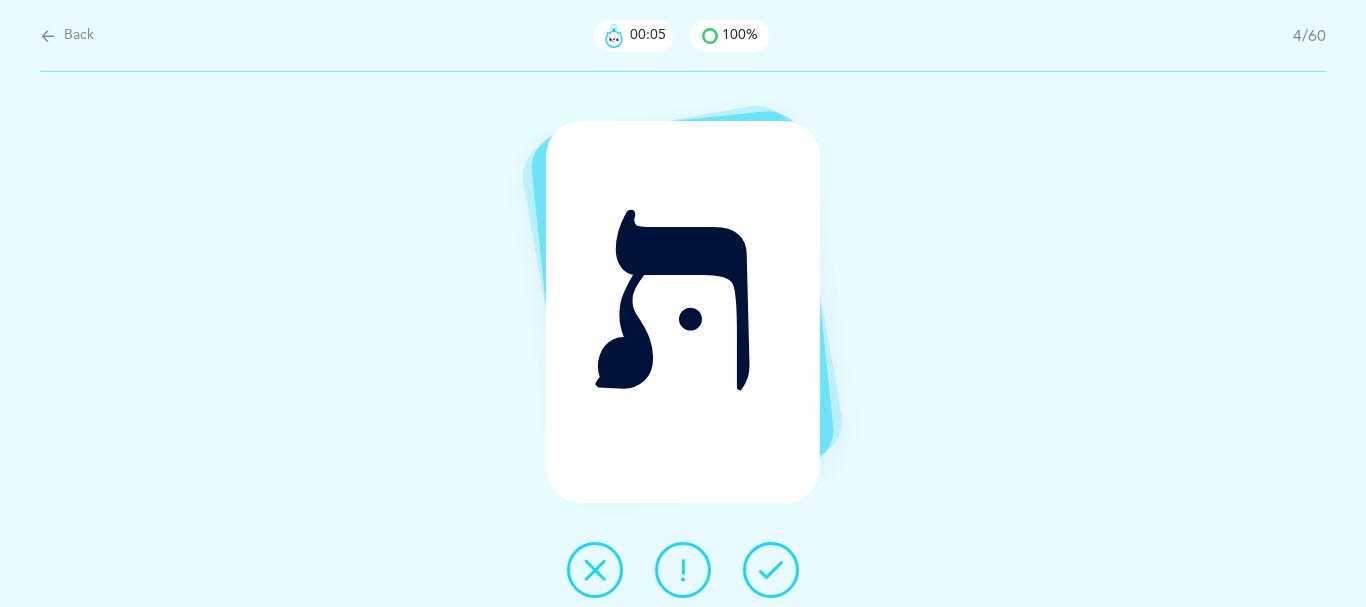 click at bounding box center (771, 570) 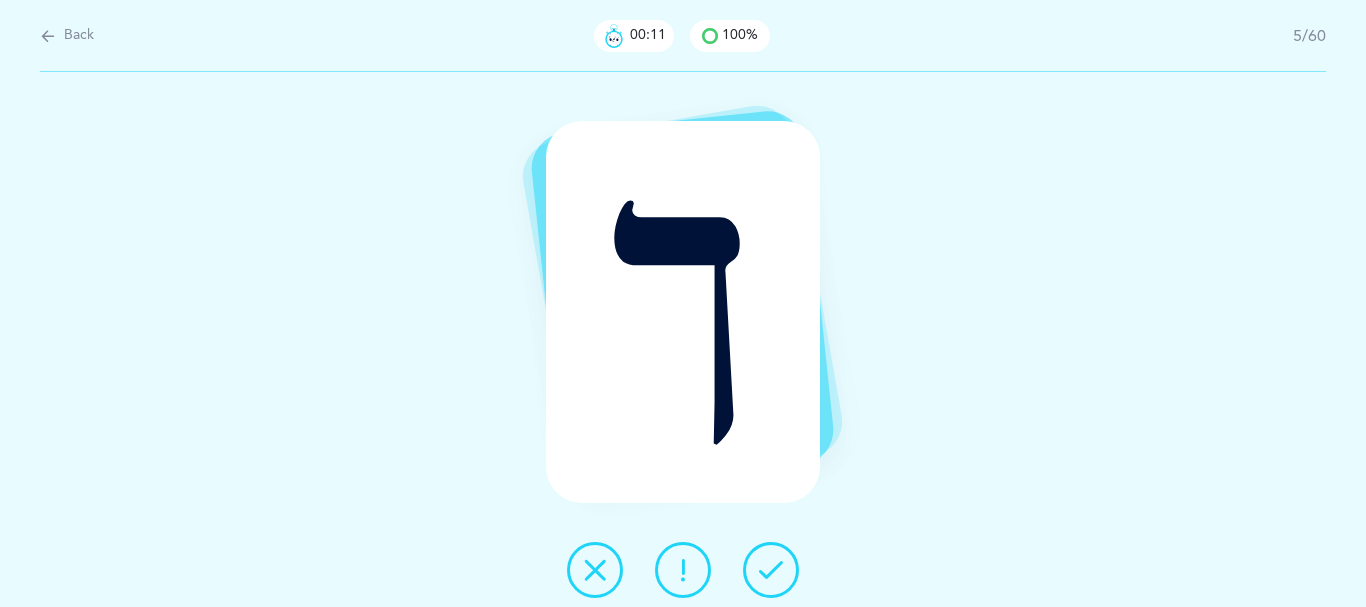 click at bounding box center (771, 570) 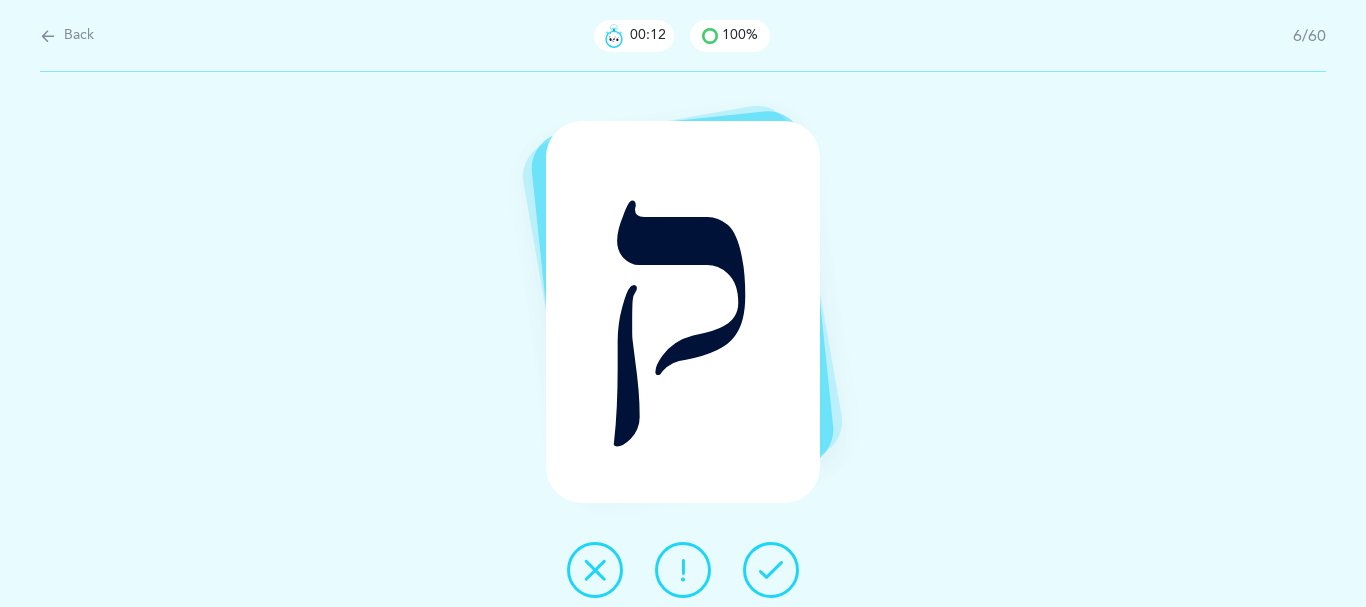 click at bounding box center [771, 570] 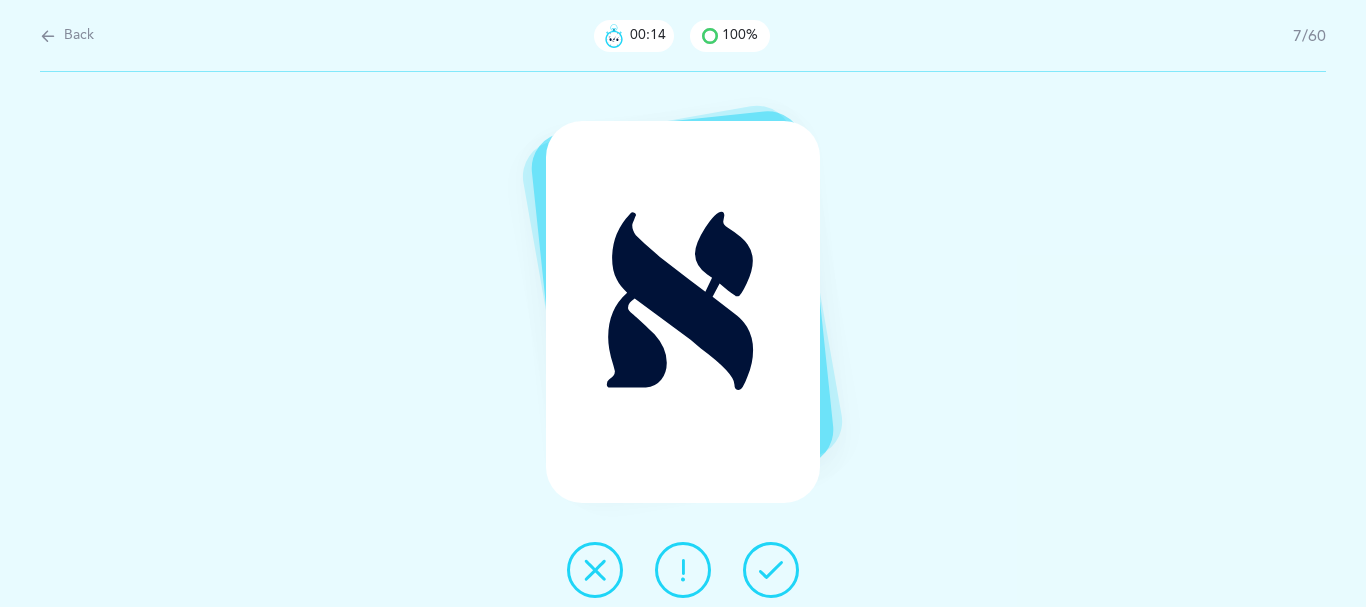 click at bounding box center [771, 570] 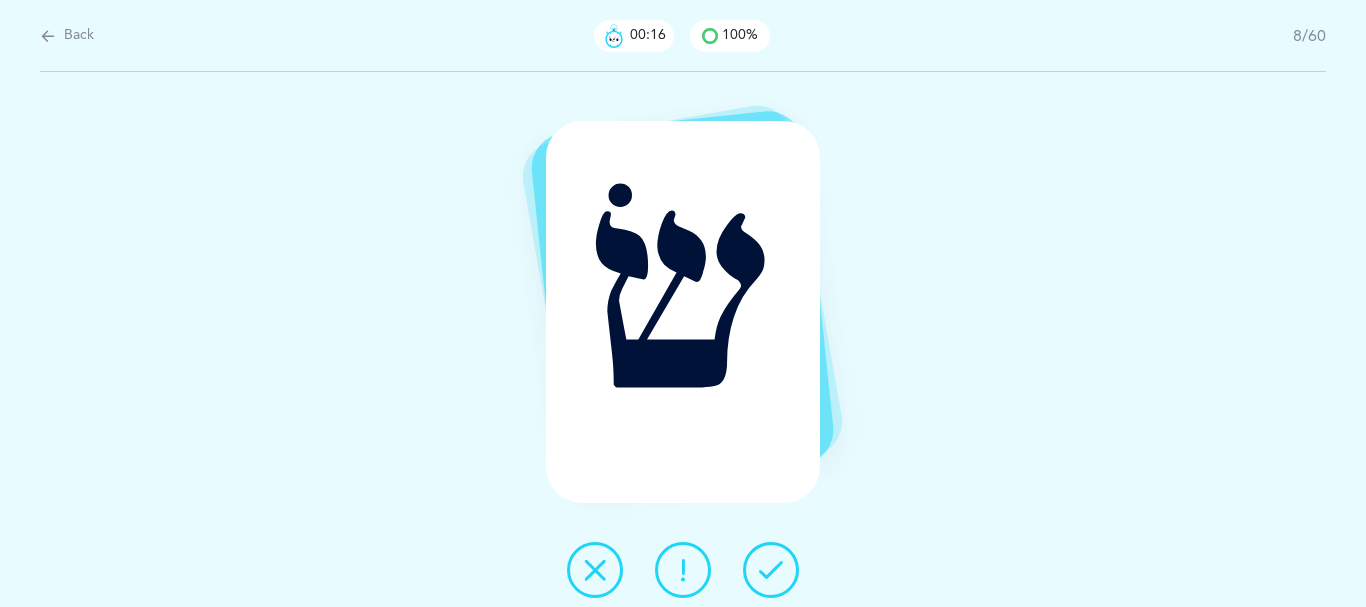 click at bounding box center (771, 570) 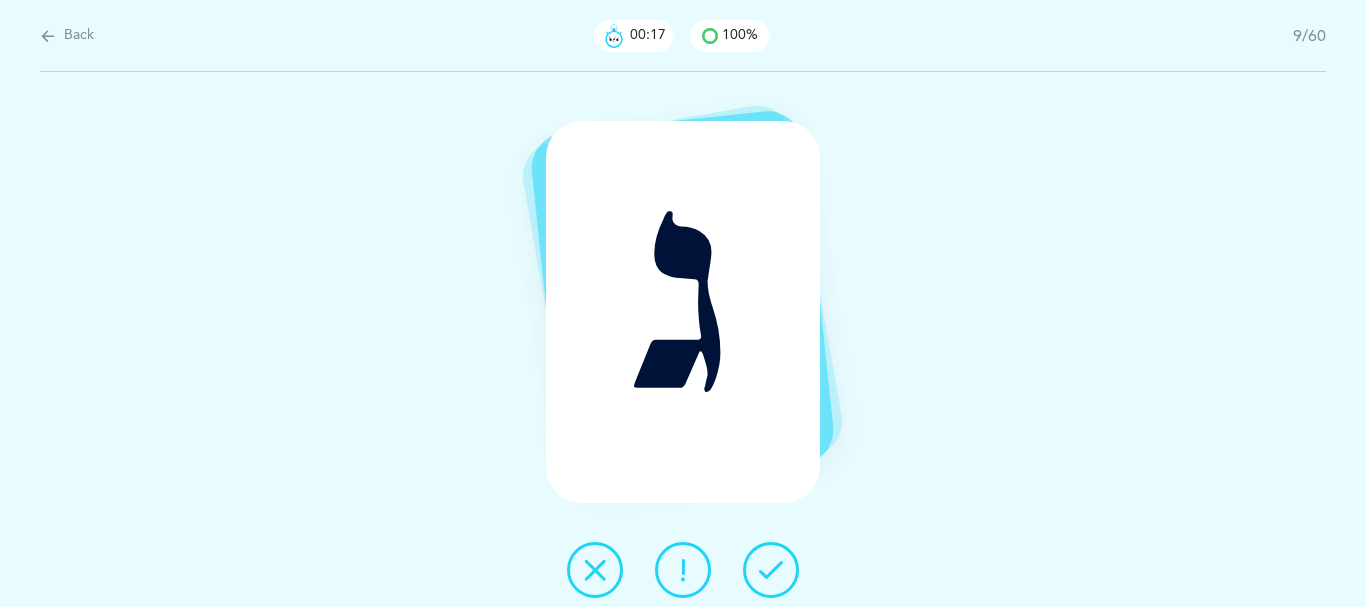 click at bounding box center (771, 570) 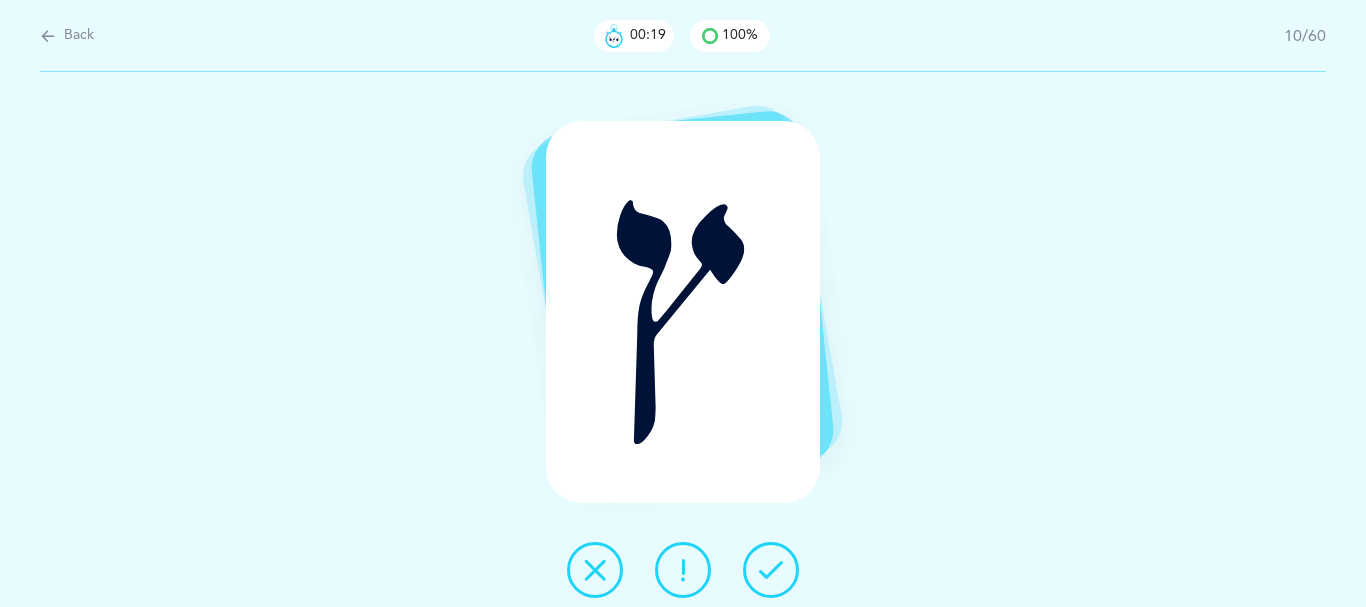 click at bounding box center (771, 570) 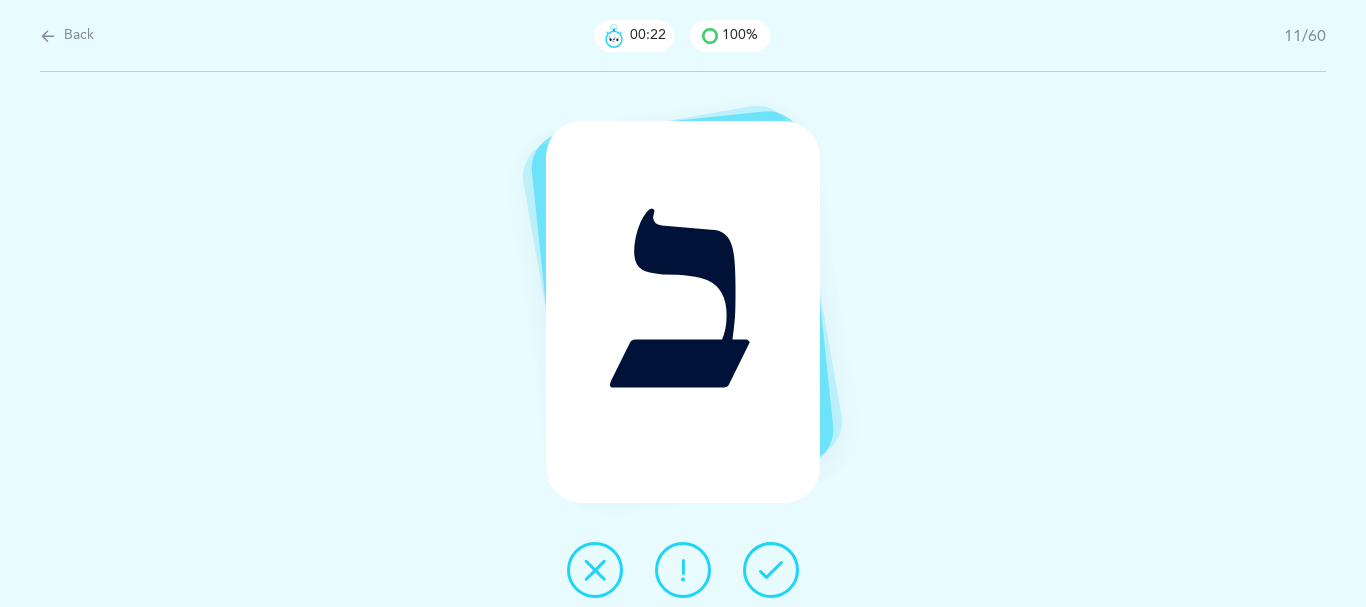 click at bounding box center (683, 570) 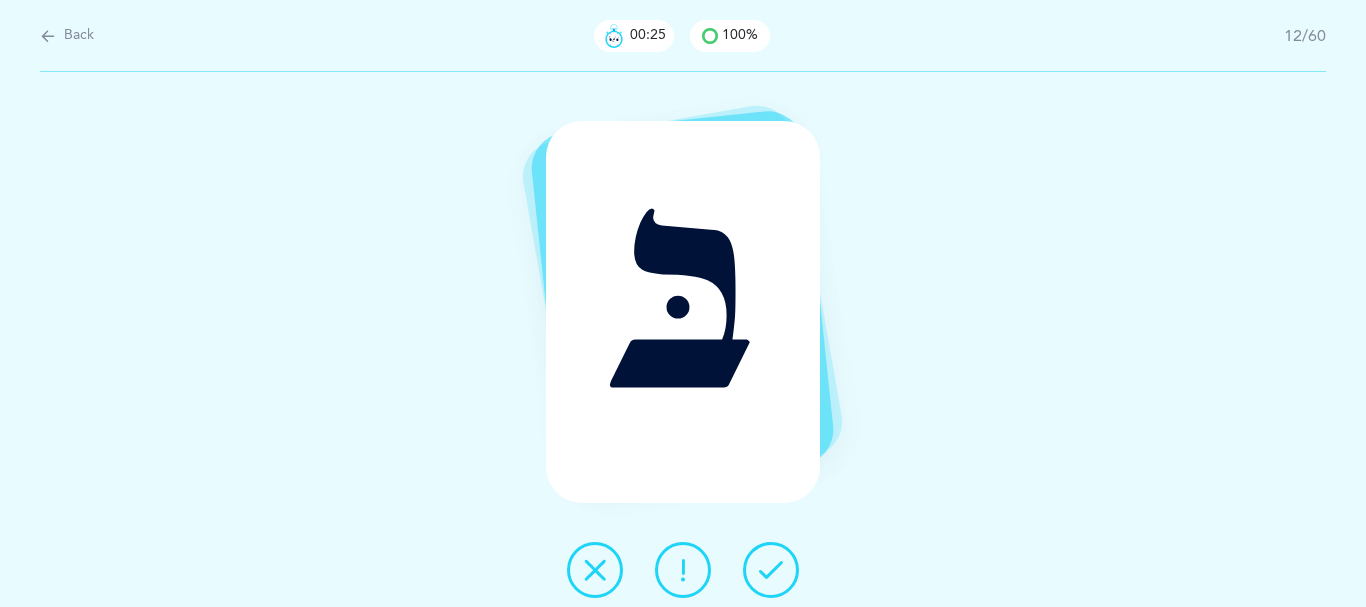 click at bounding box center [771, 570] 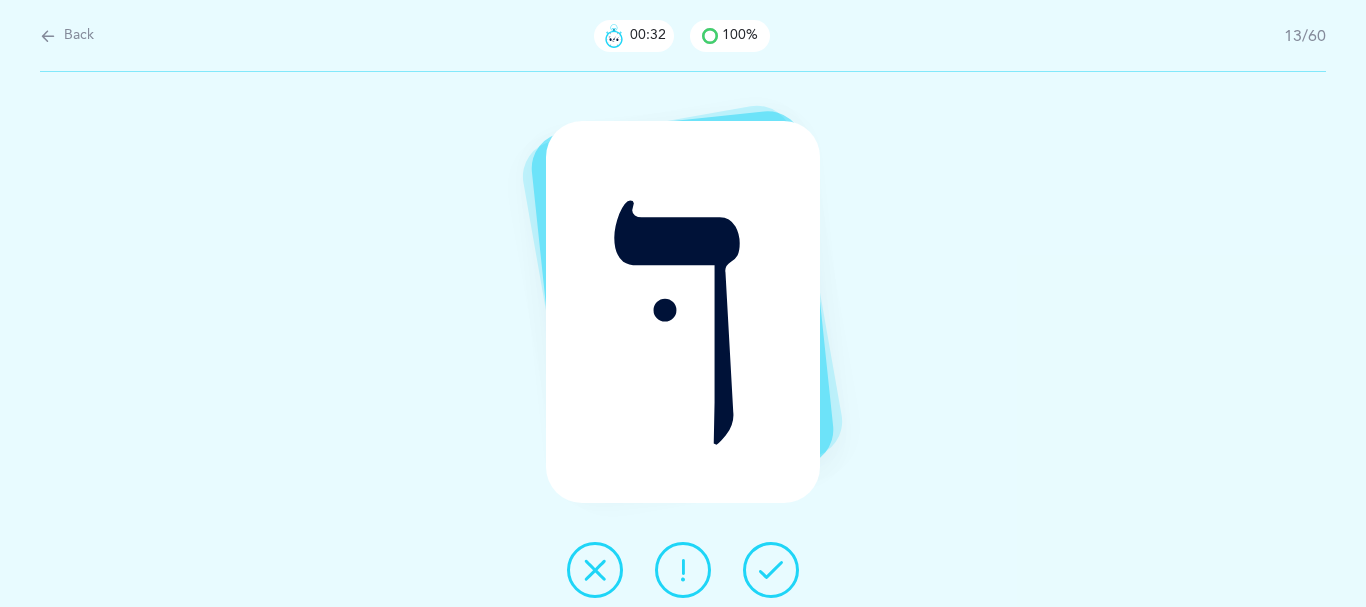 click at bounding box center (771, 570) 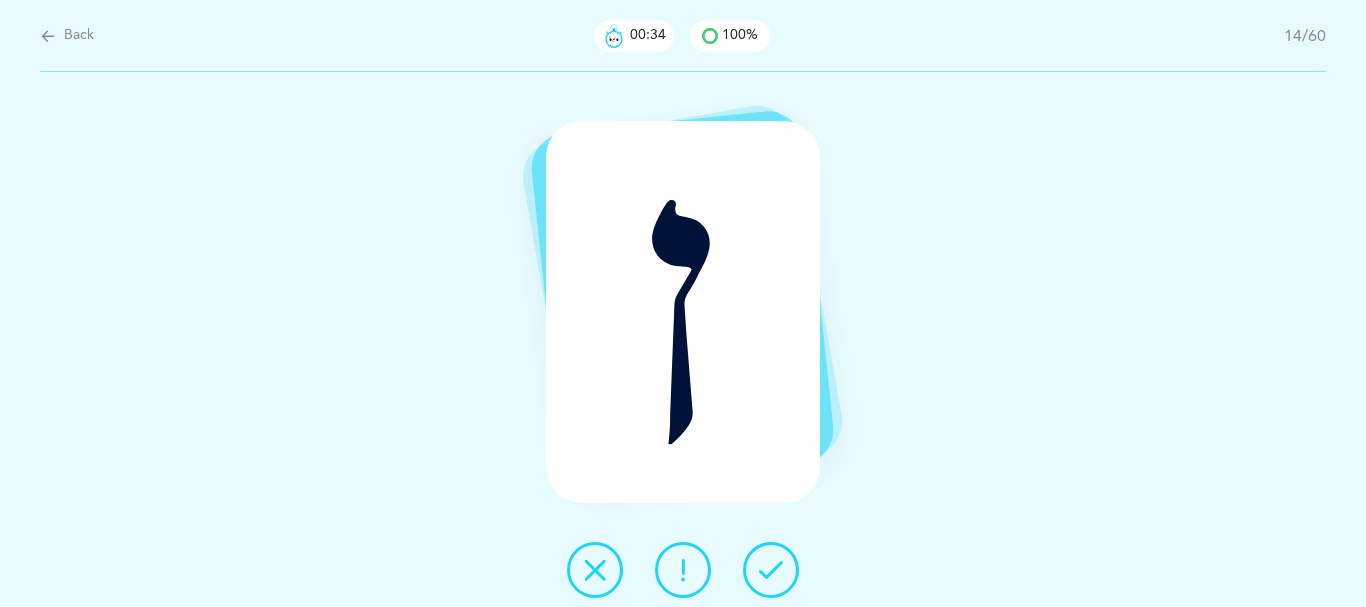 click at bounding box center [771, 570] 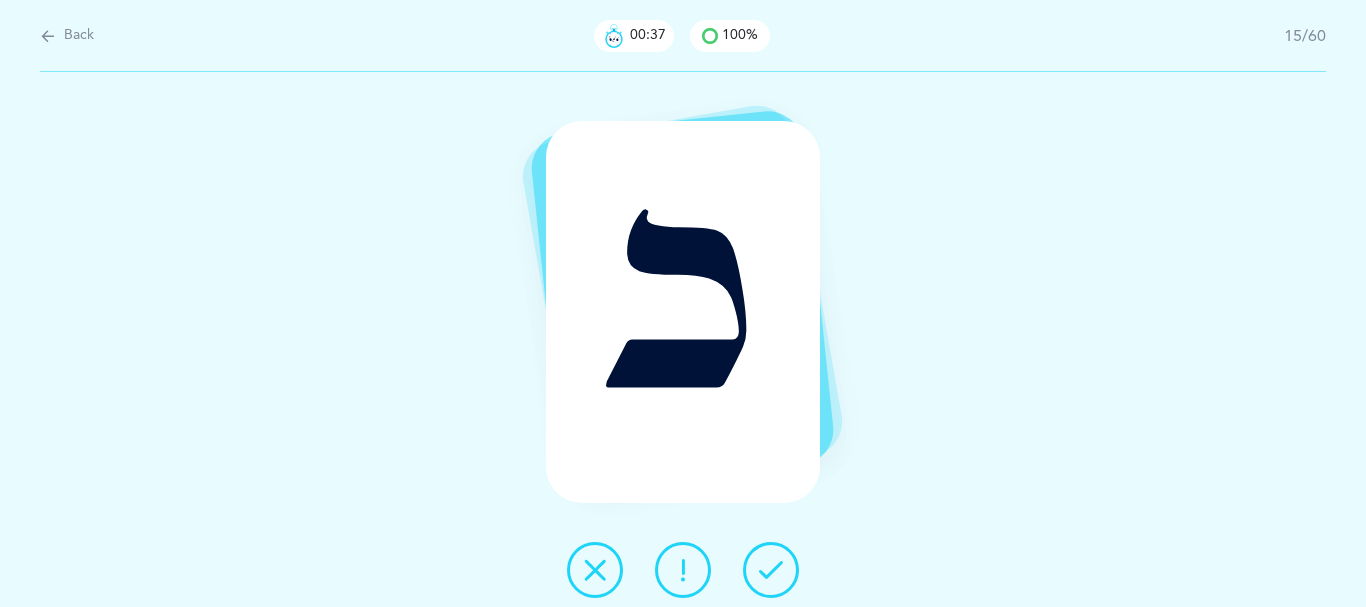 click at bounding box center [771, 570] 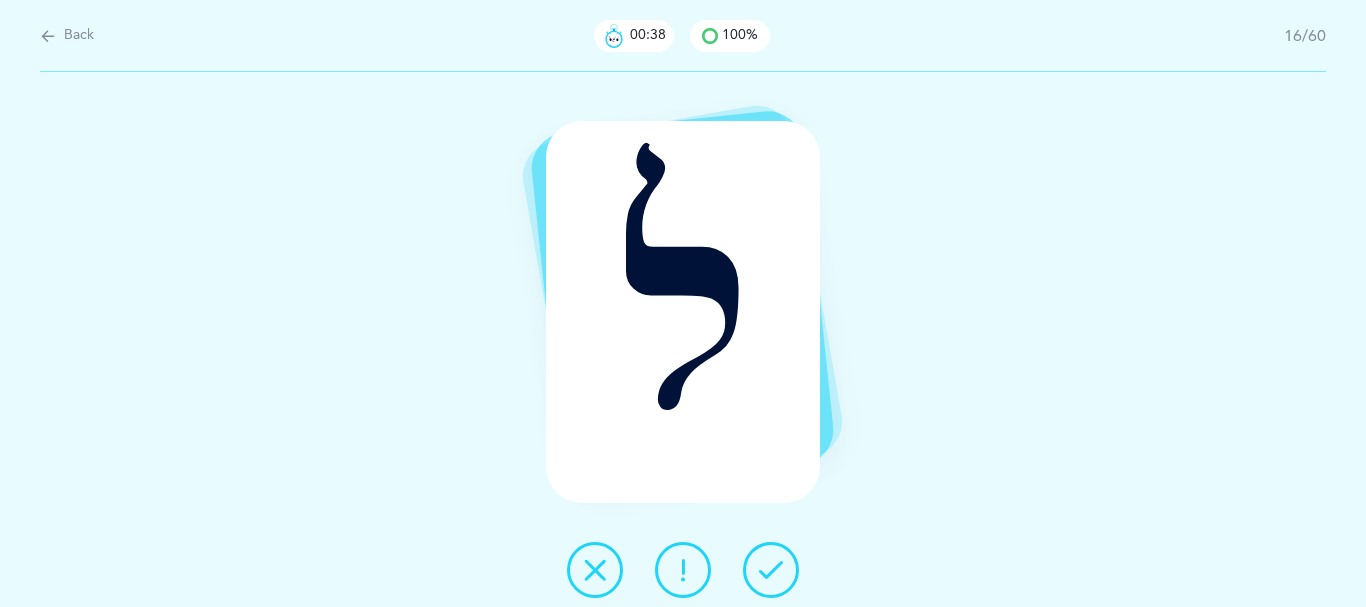 click at bounding box center (771, 570) 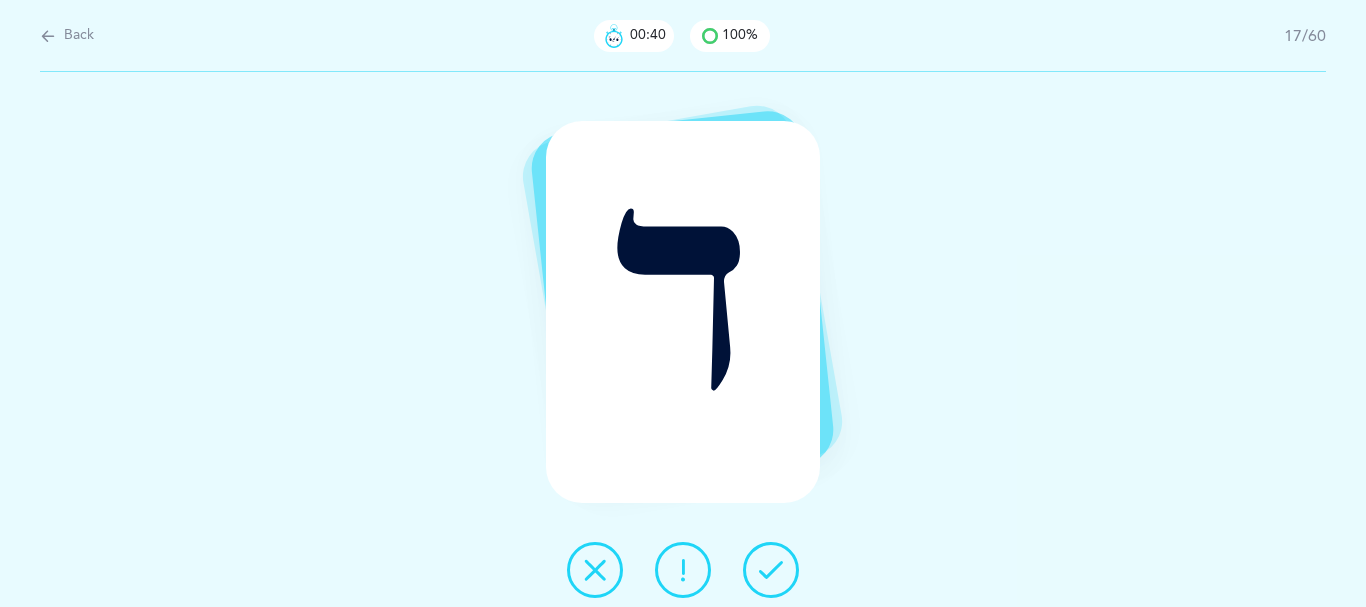 click at bounding box center (771, 570) 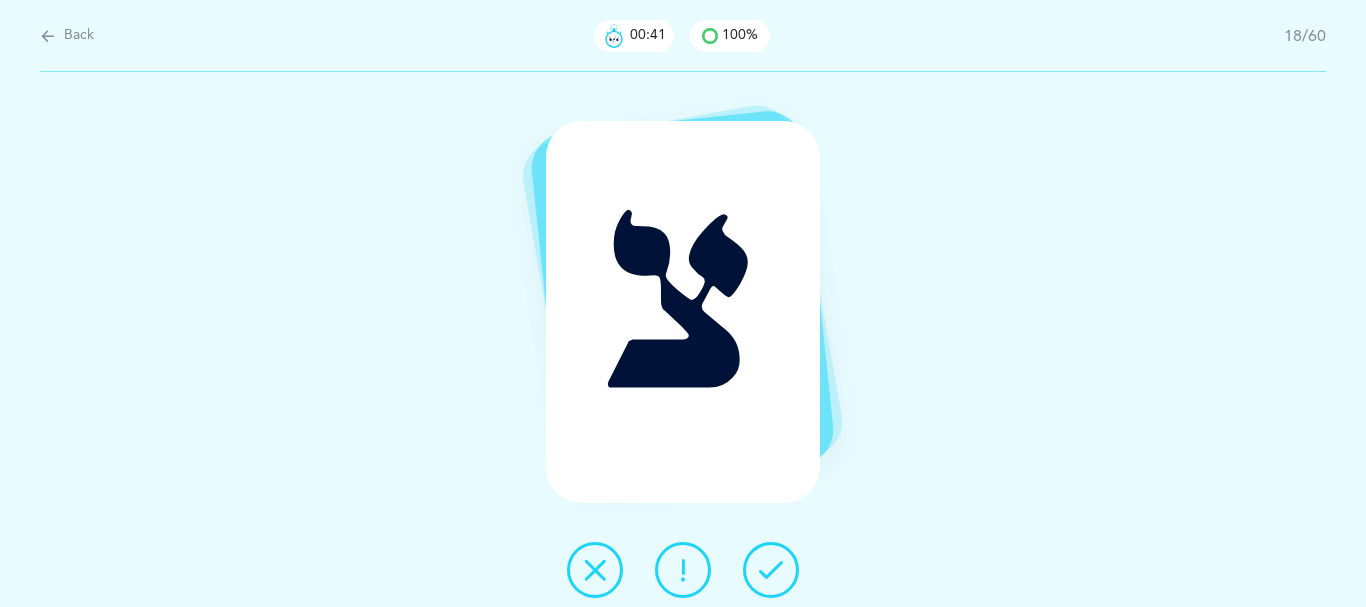 click at bounding box center [771, 570] 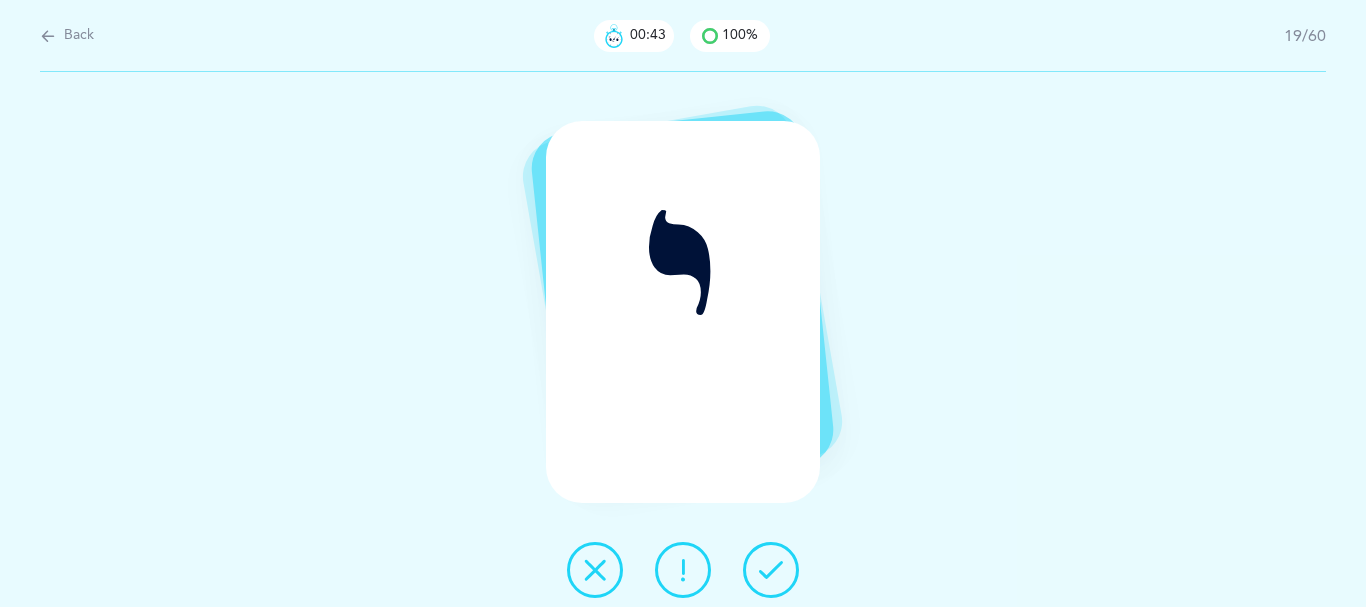 click at bounding box center [771, 570] 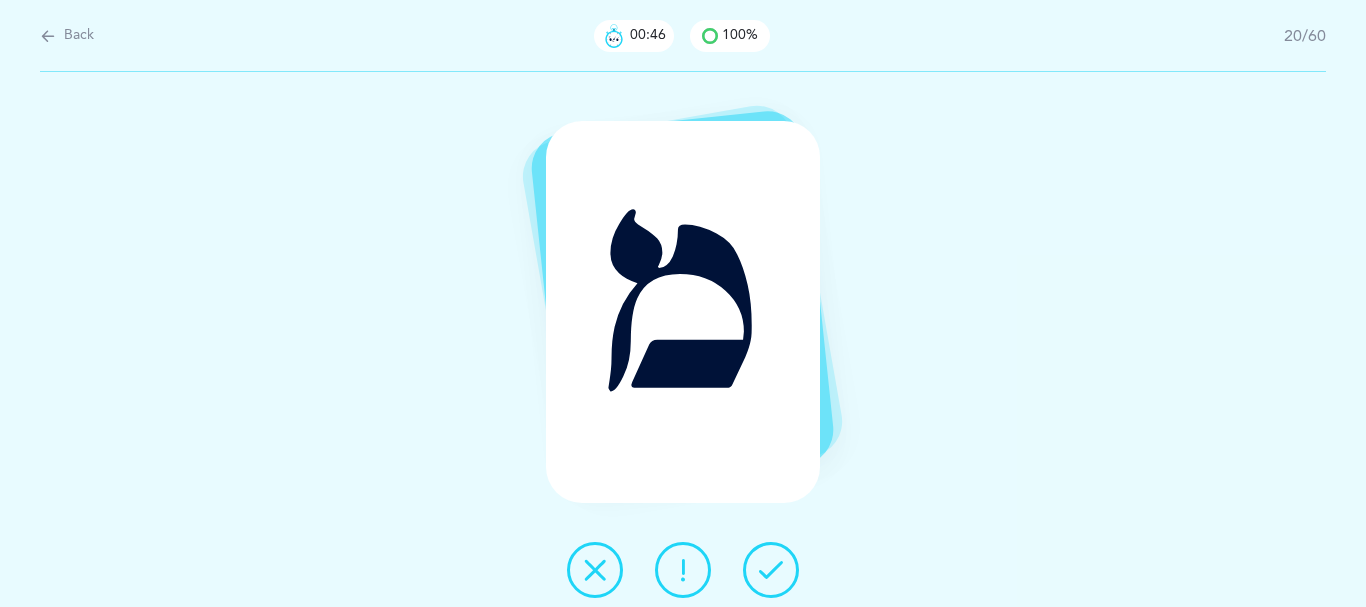 click at bounding box center [771, 570] 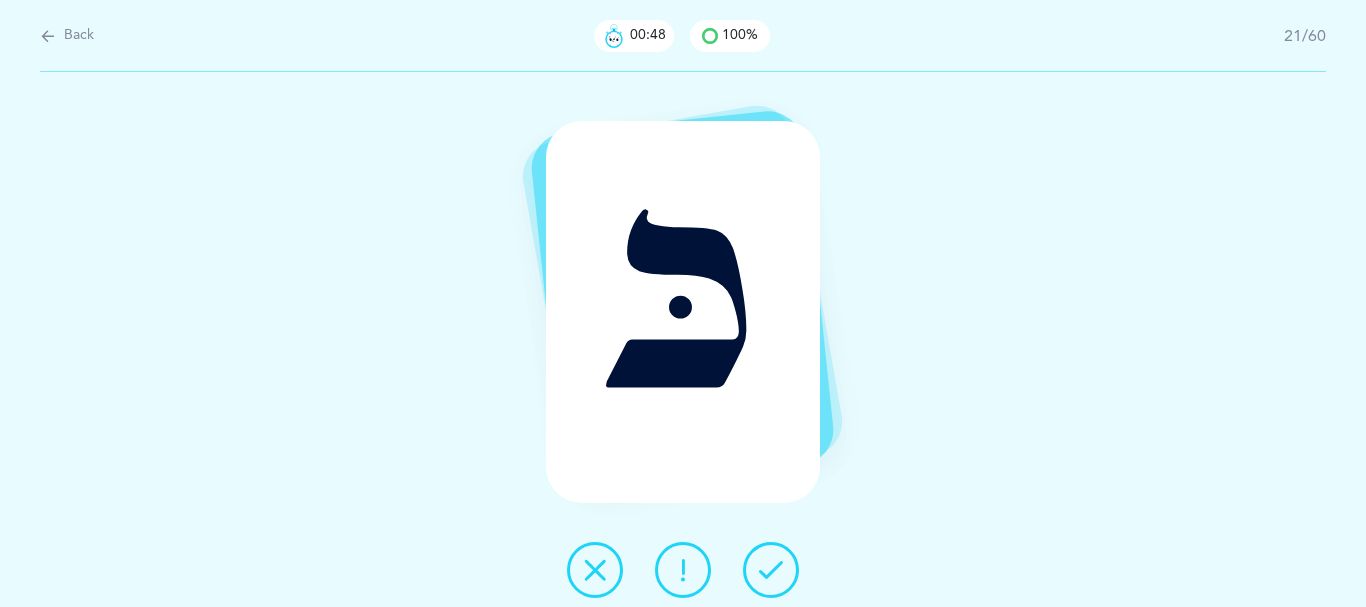 click at bounding box center (771, 570) 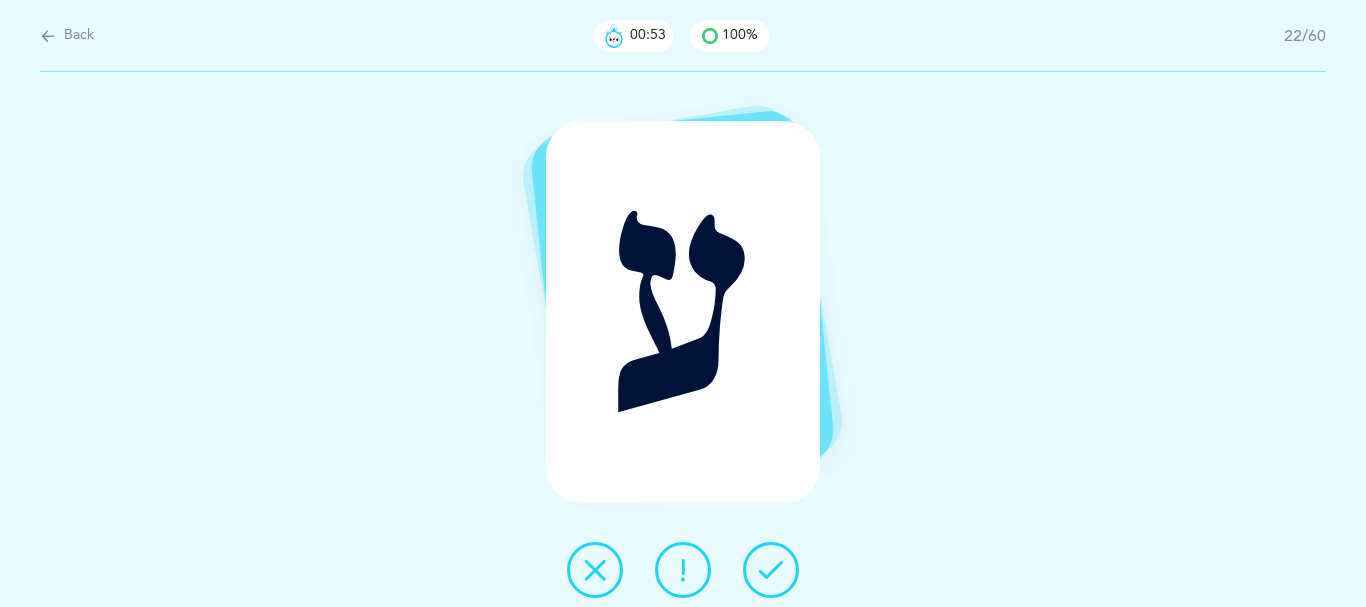 click at bounding box center [595, 570] 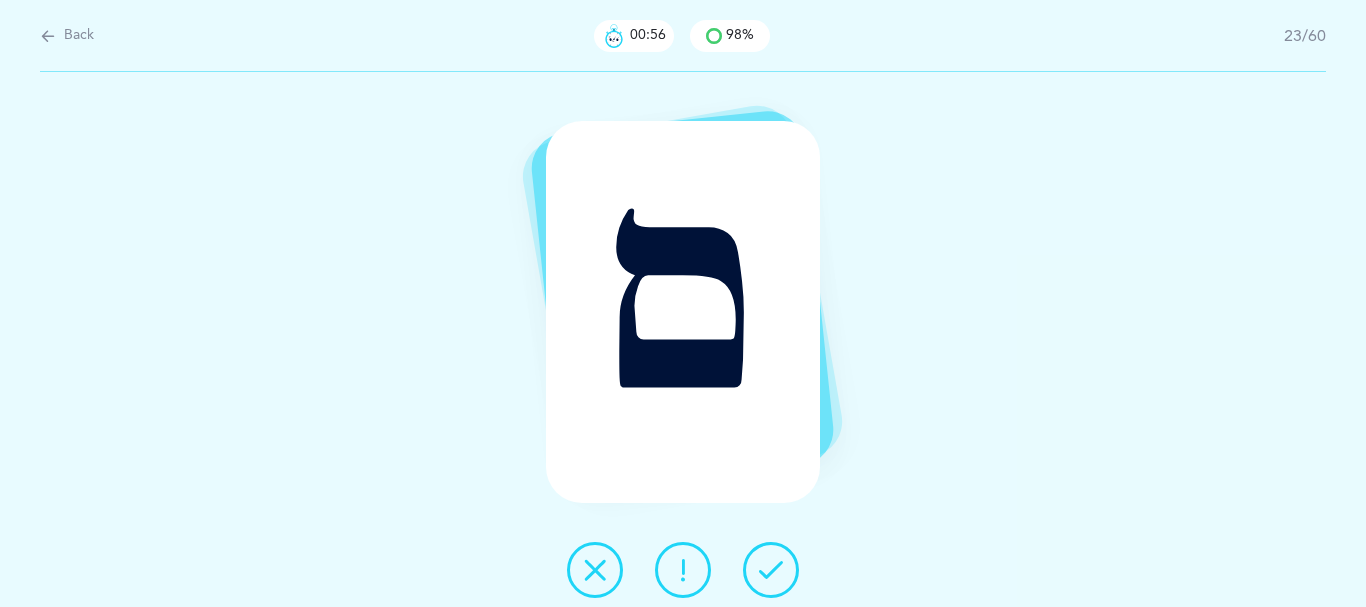 click at bounding box center [771, 570] 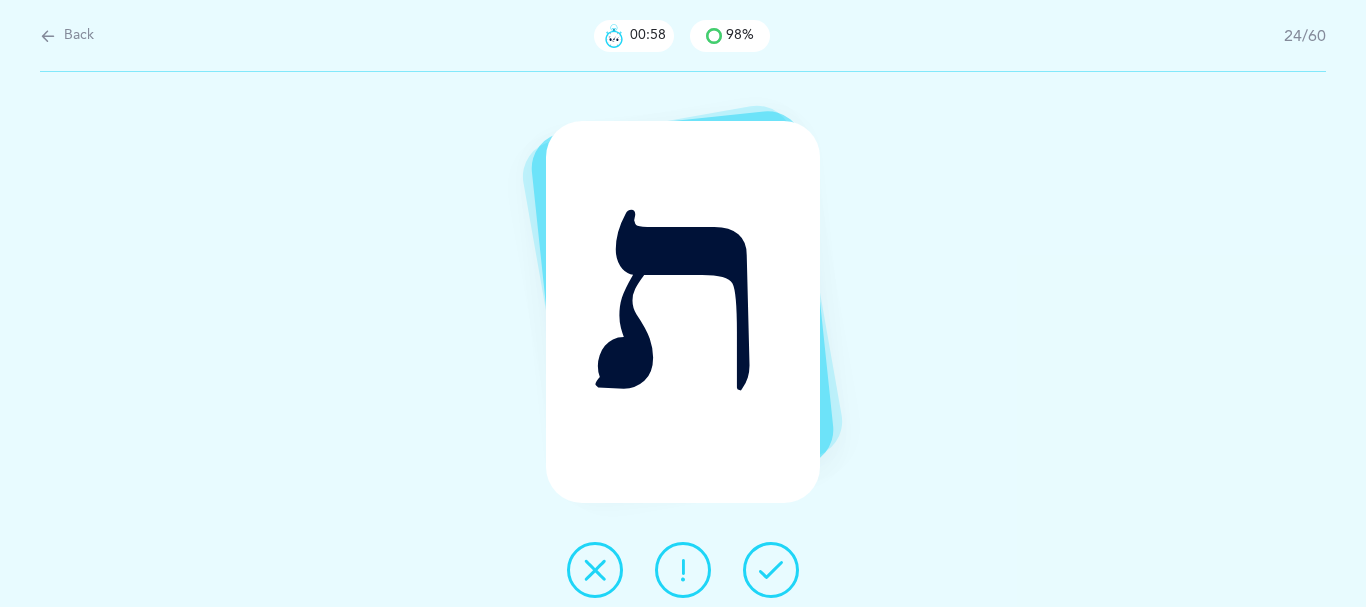click at bounding box center (771, 570) 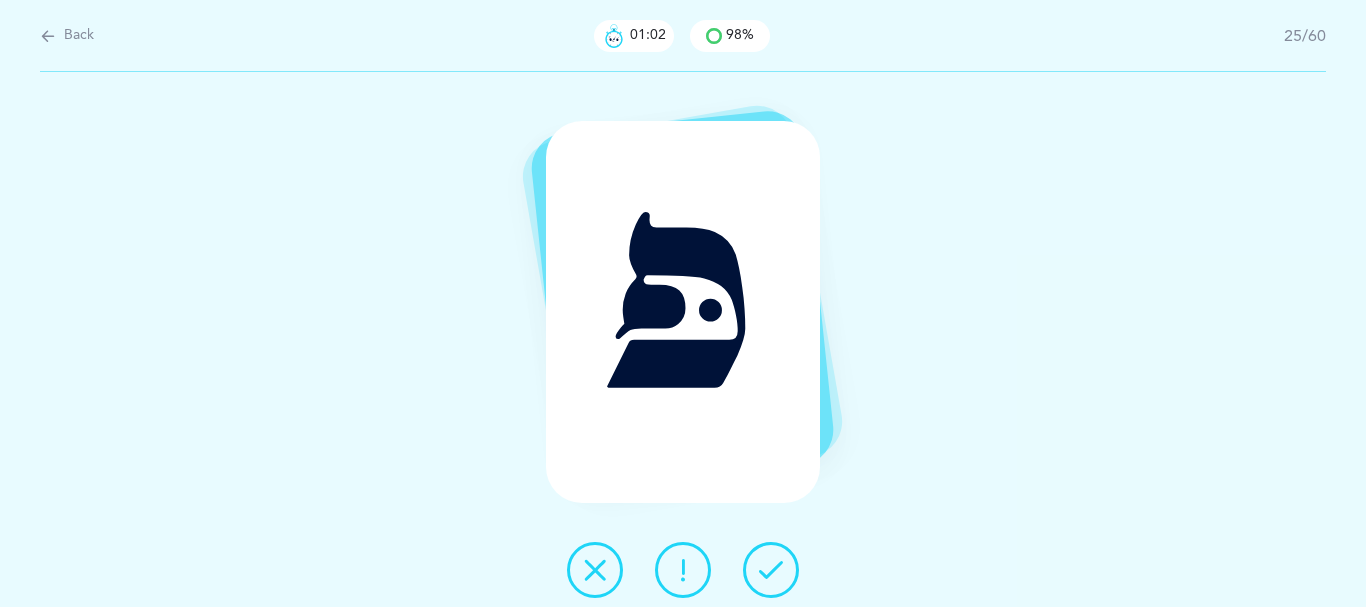 click at bounding box center (771, 570) 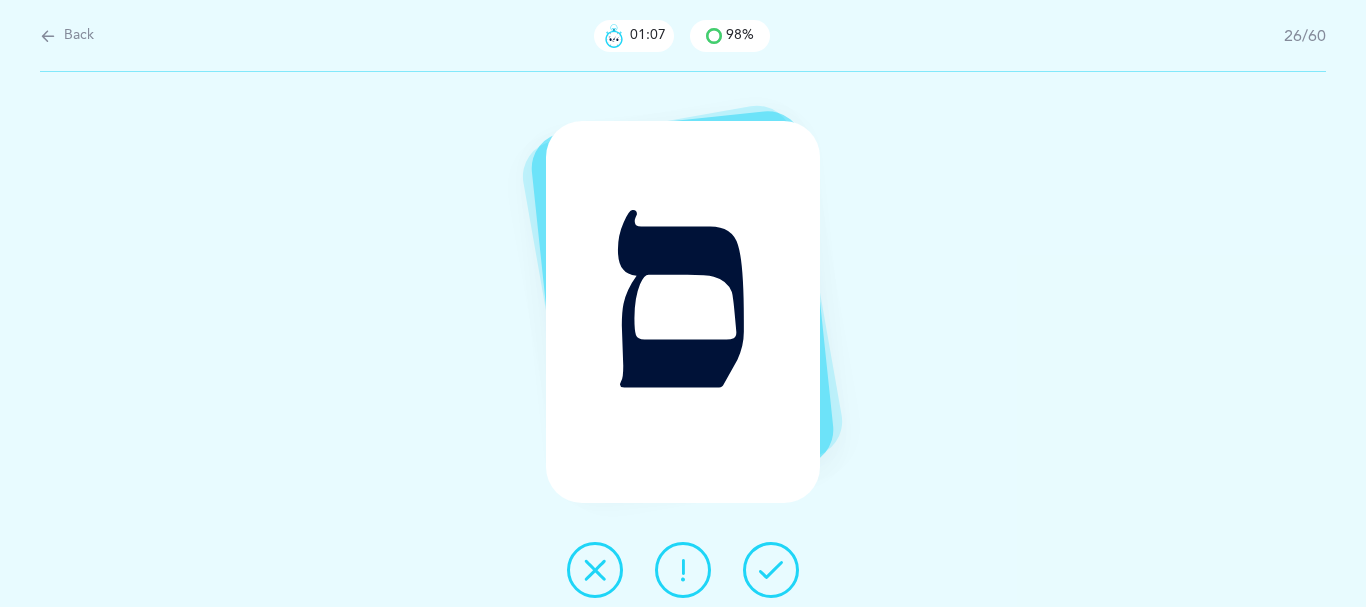 click at bounding box center [771, 570] 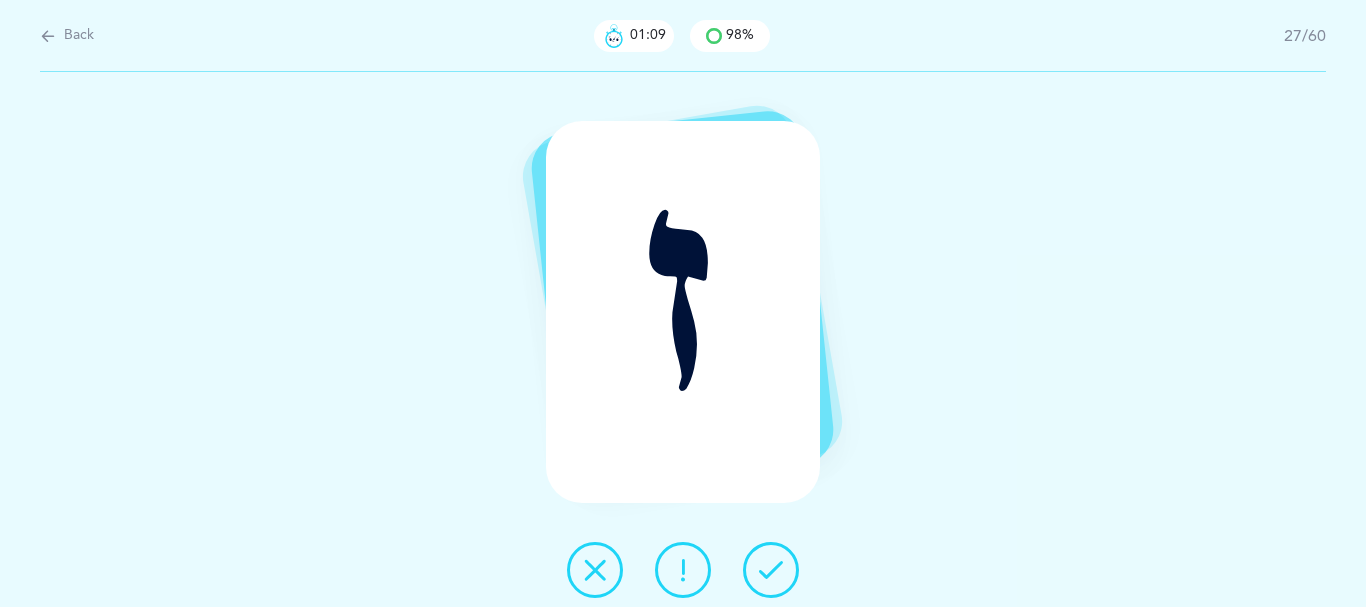 click at bounding box center (771, 570) 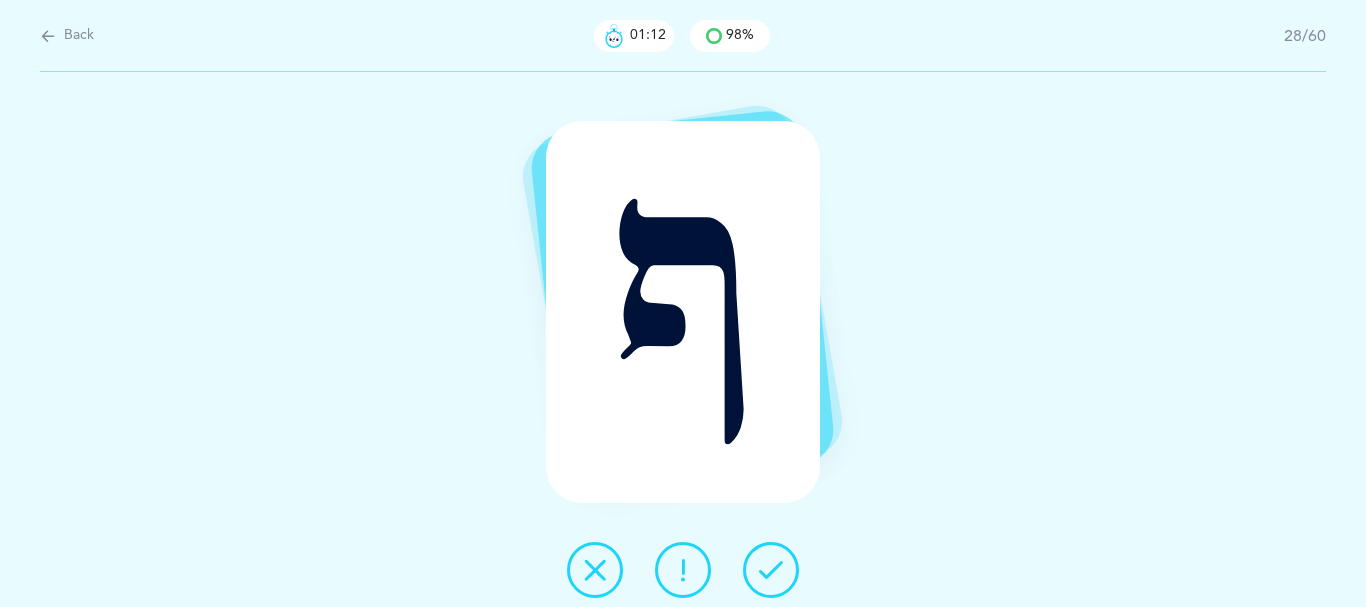 click at bounding box center [771, 570] 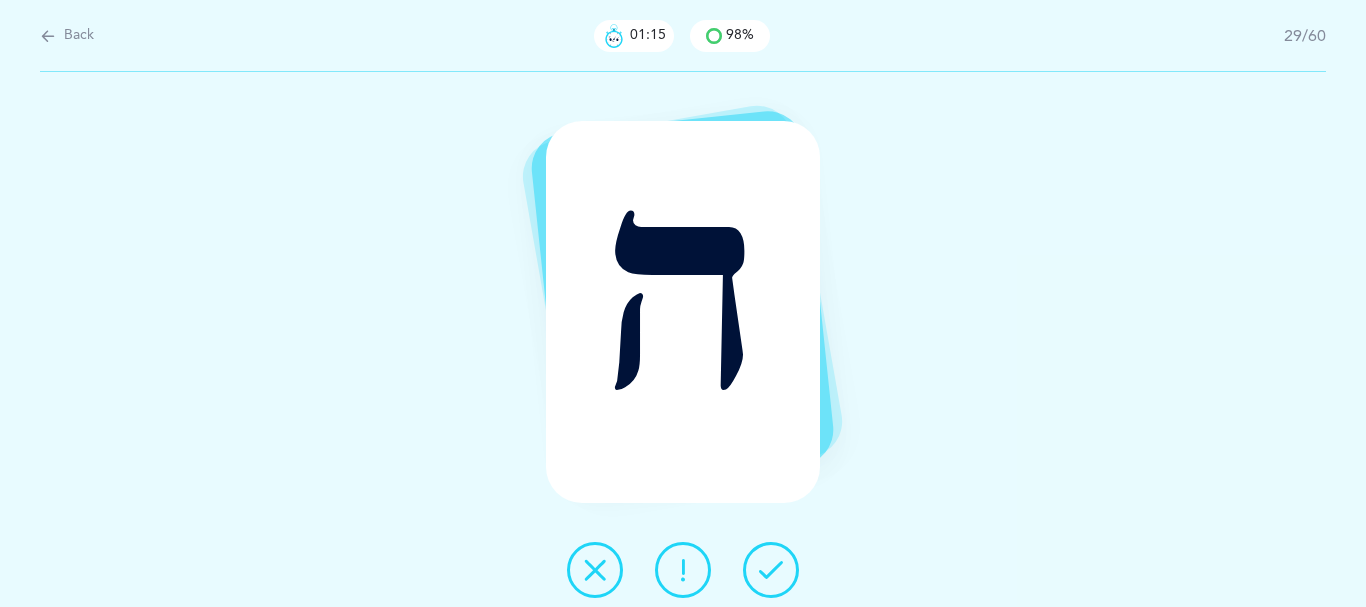 click at bounding box center (771, 570) 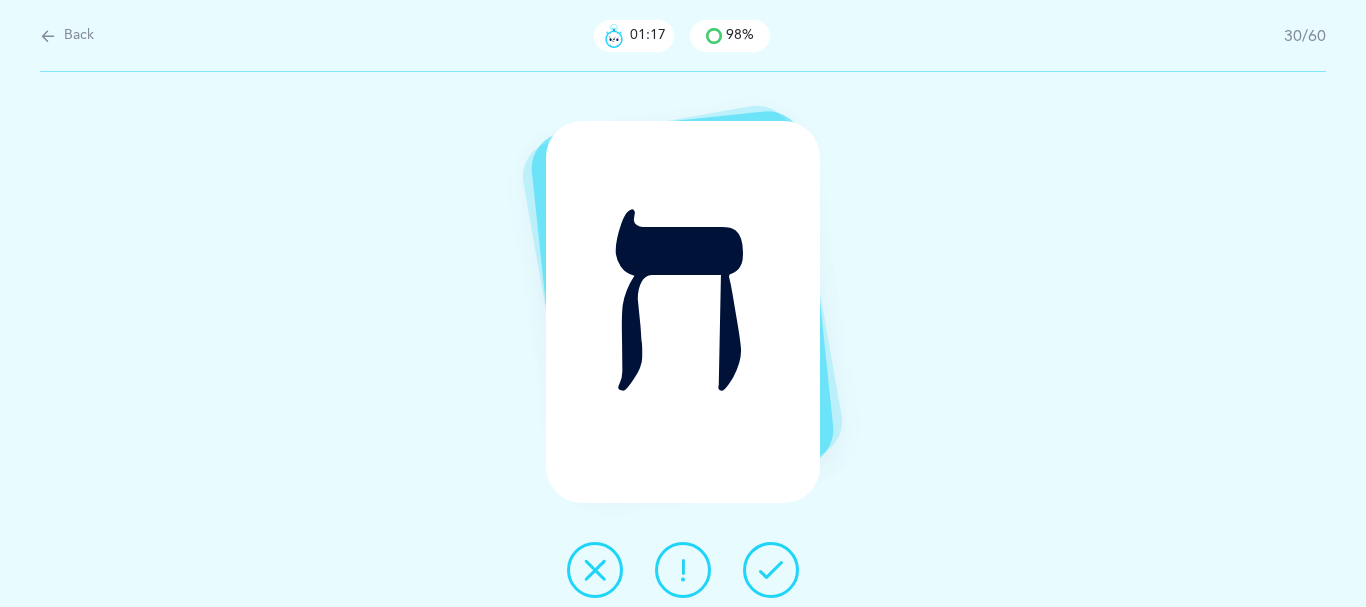 click at bounding box center (771, 570) 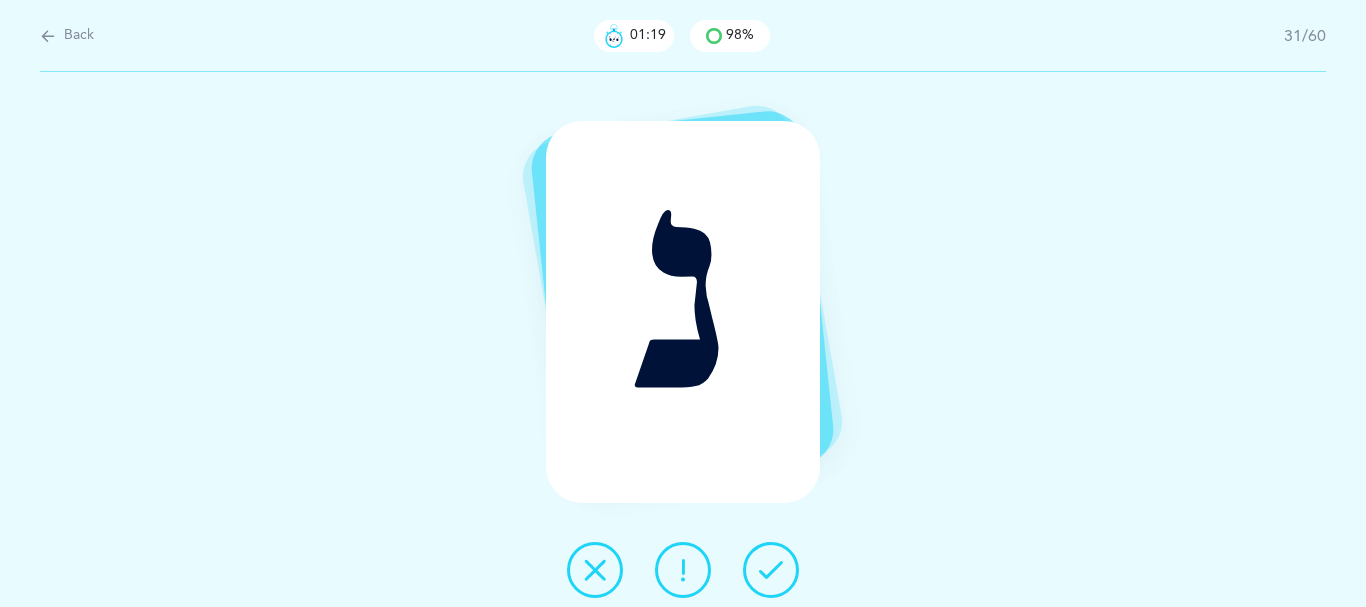 click at bounding box center [771, 570] 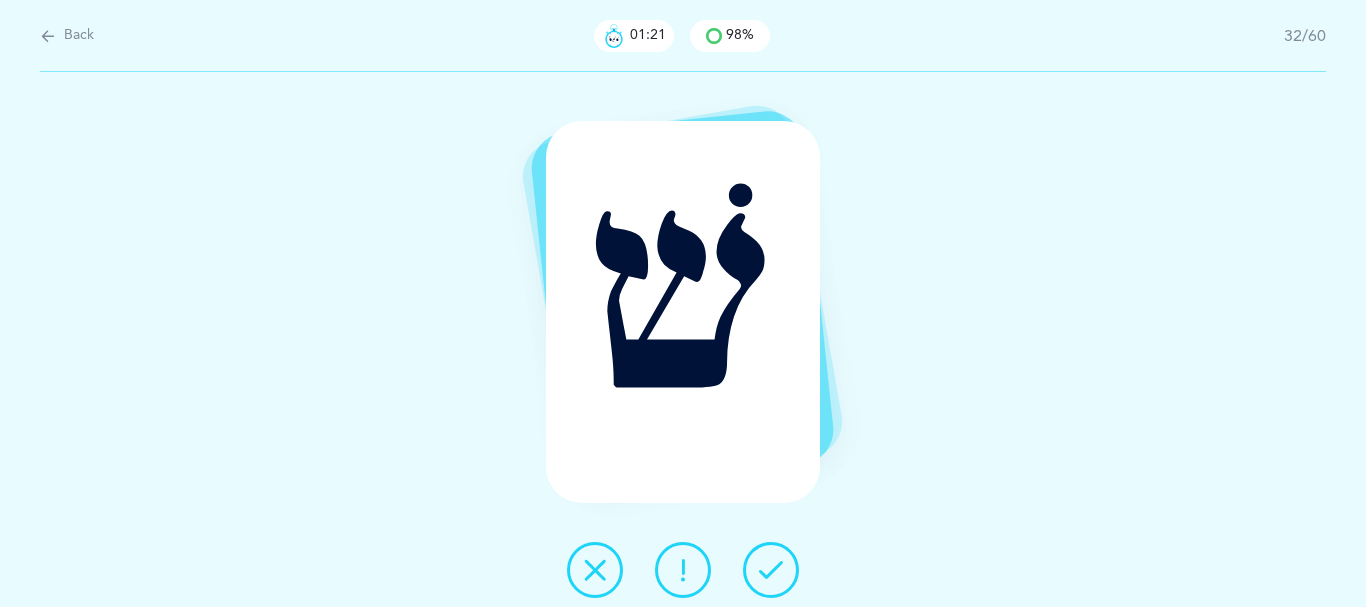 click at bounding box center (771, 570) 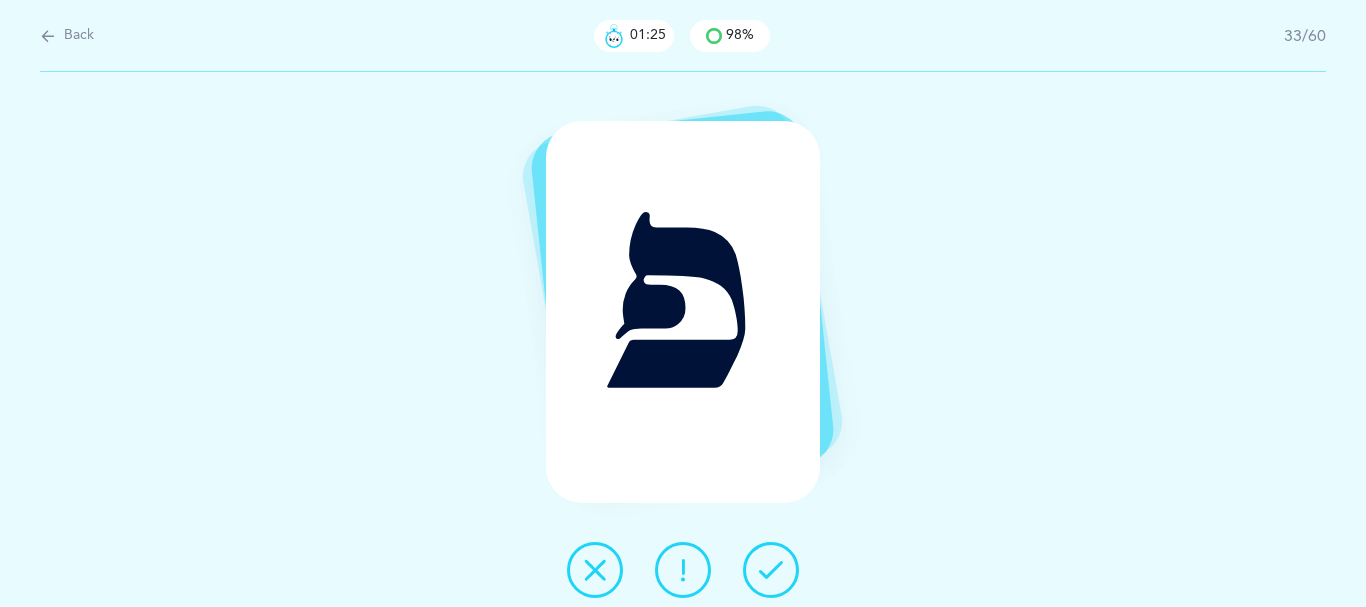 click at bounding box center (771, 570) 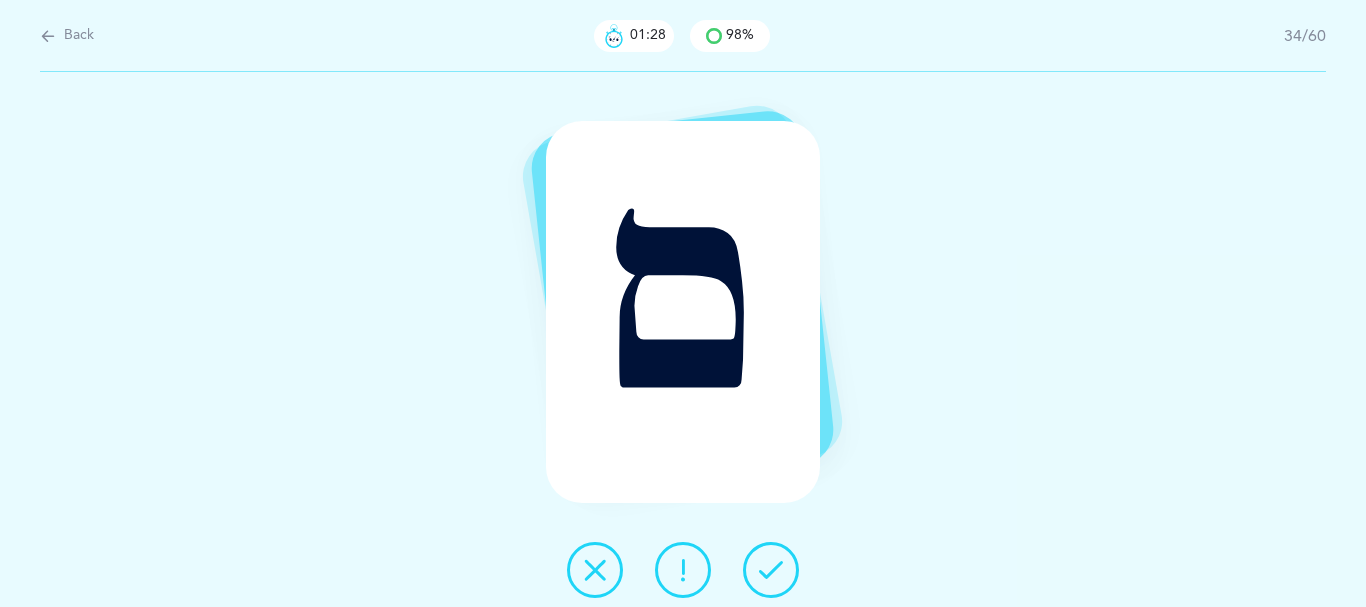 click at bounding box center [771, 570] 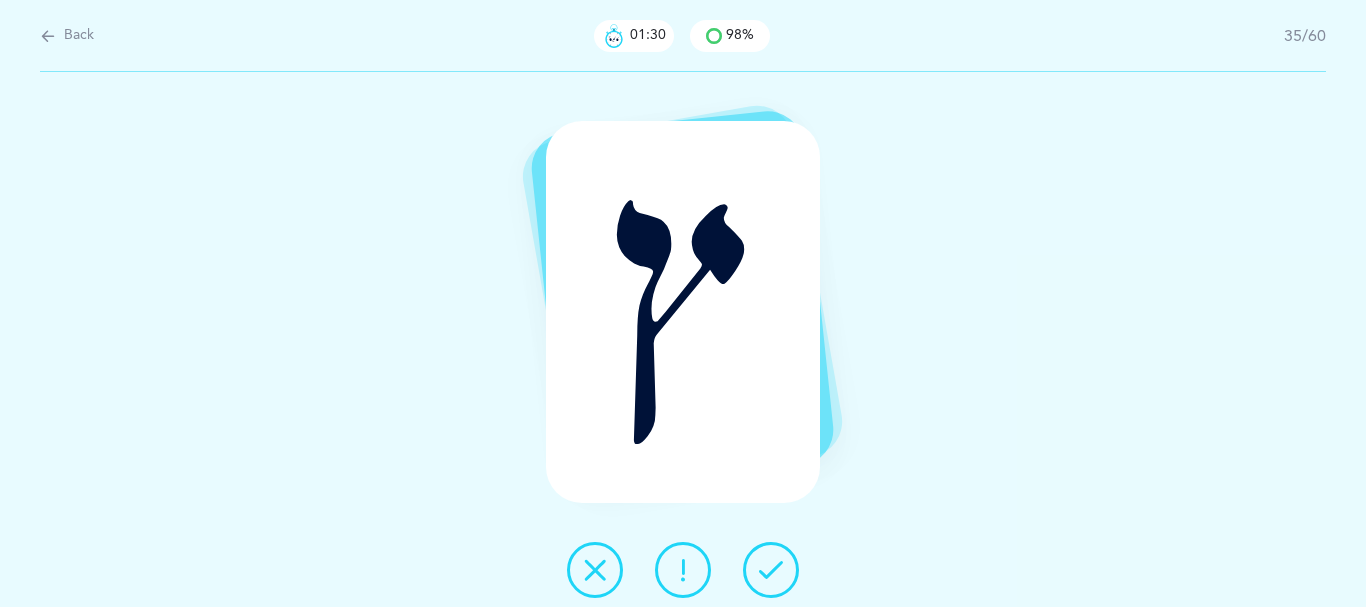 click at bounding box center [771, 570] 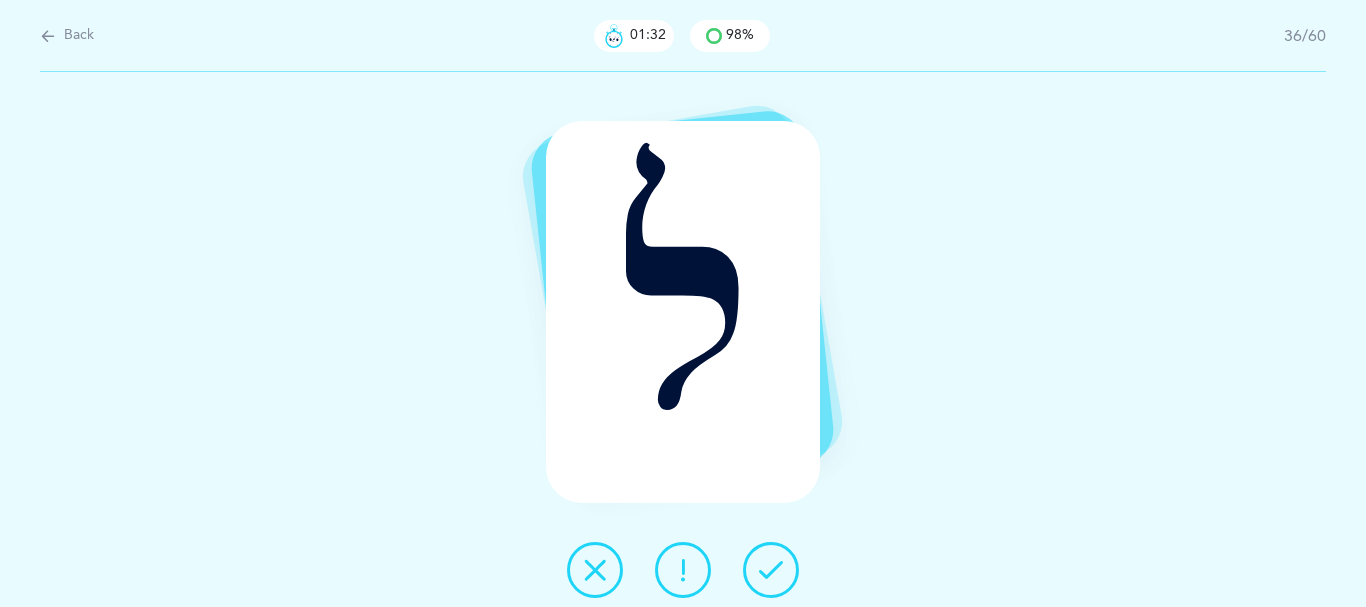 click at bounding box center (771, 570) 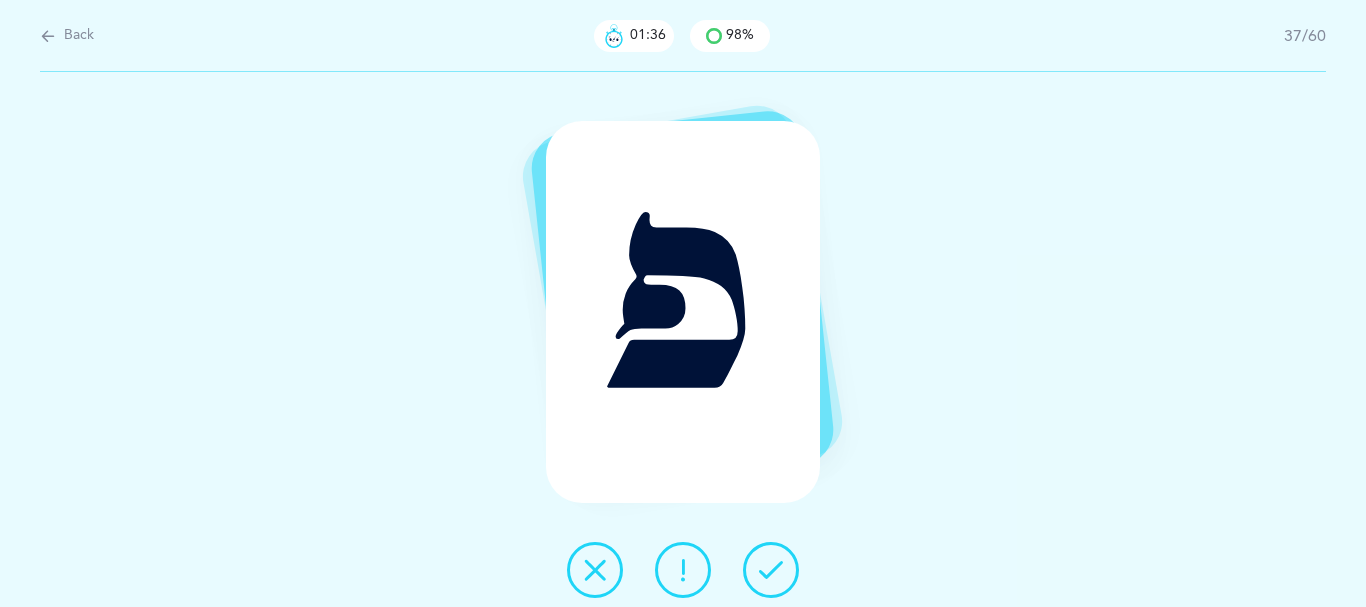 click at bounding box center [771, 570] 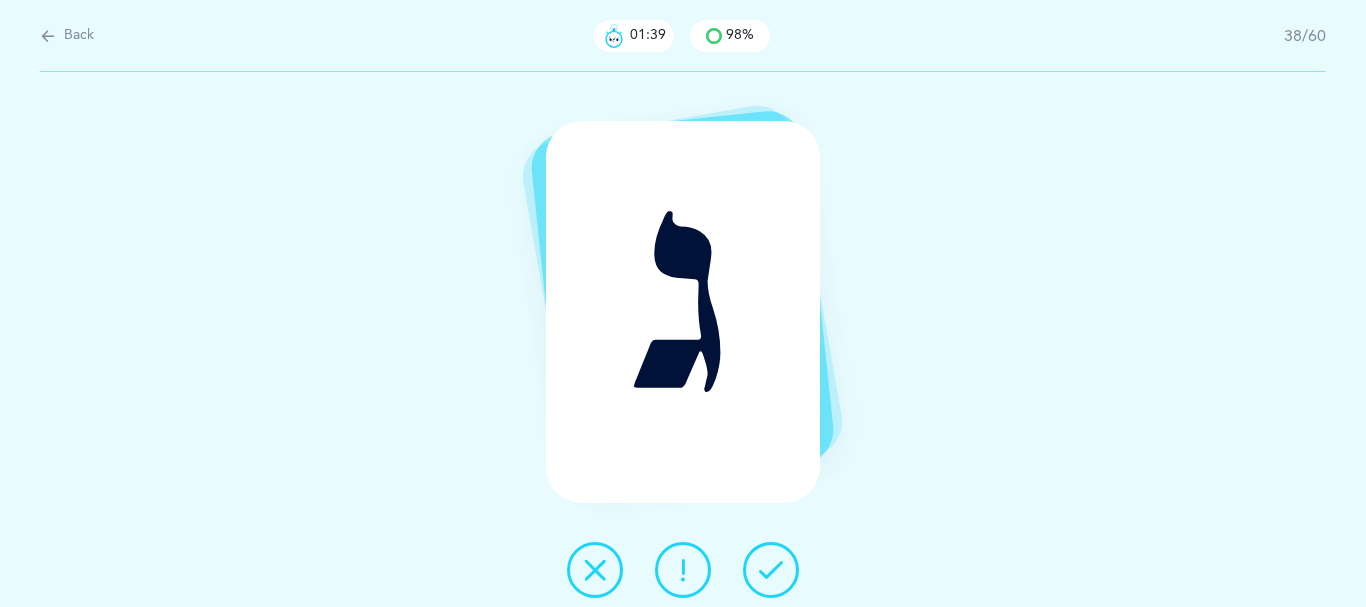 click at bounding box center (771, 570) 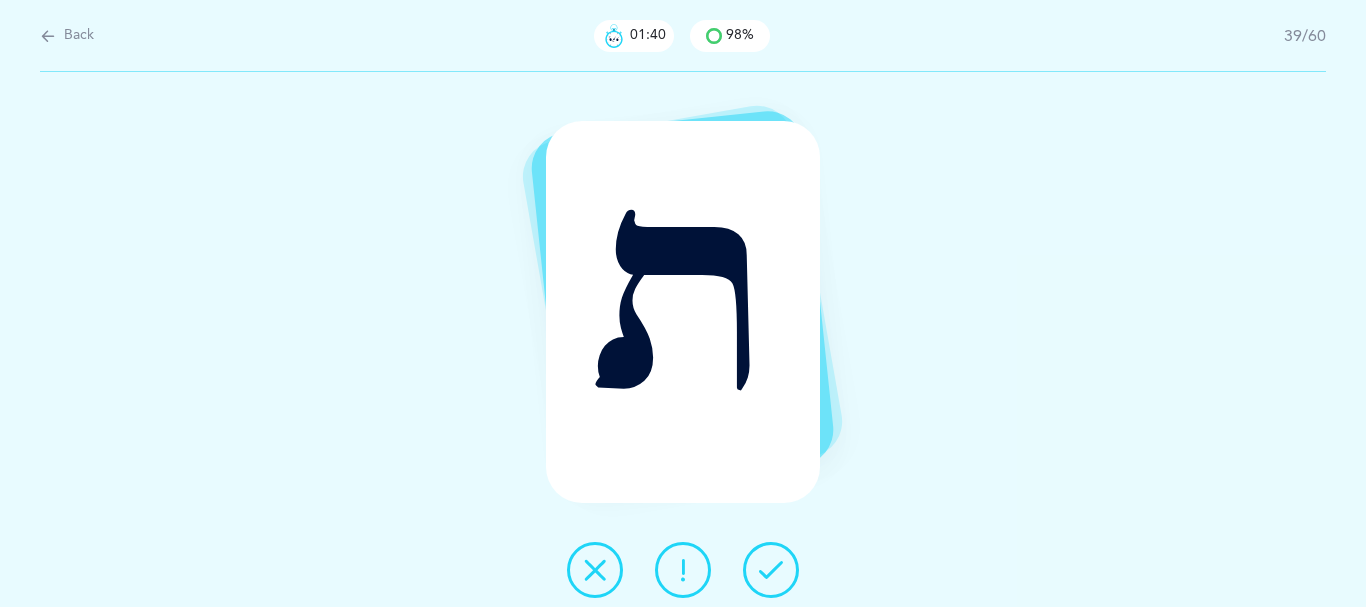 click at bounding box center (771, 570) 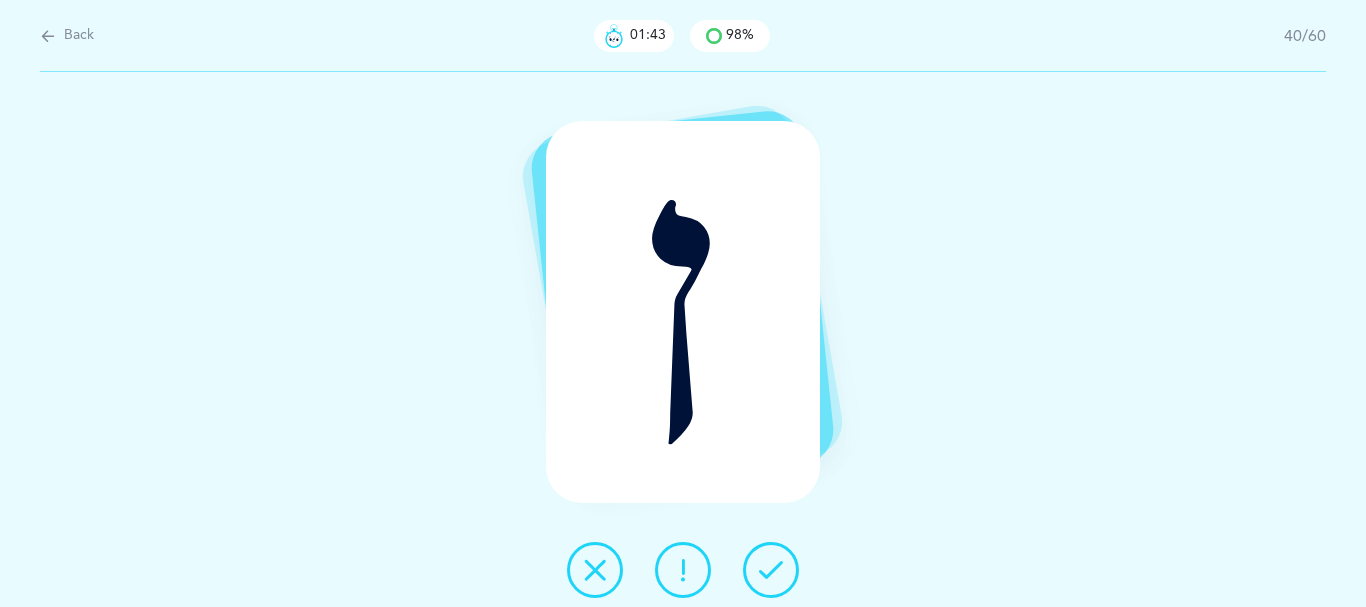 click at bounding box center [771, 570] 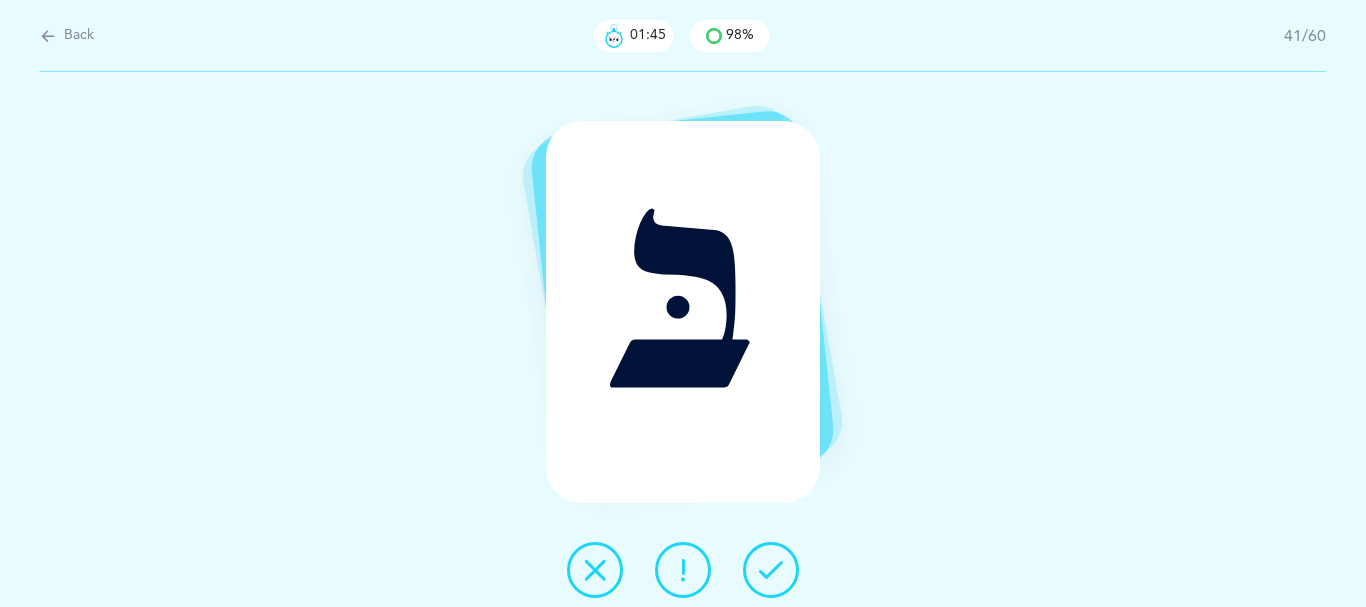click at bounding box center [771, 570] 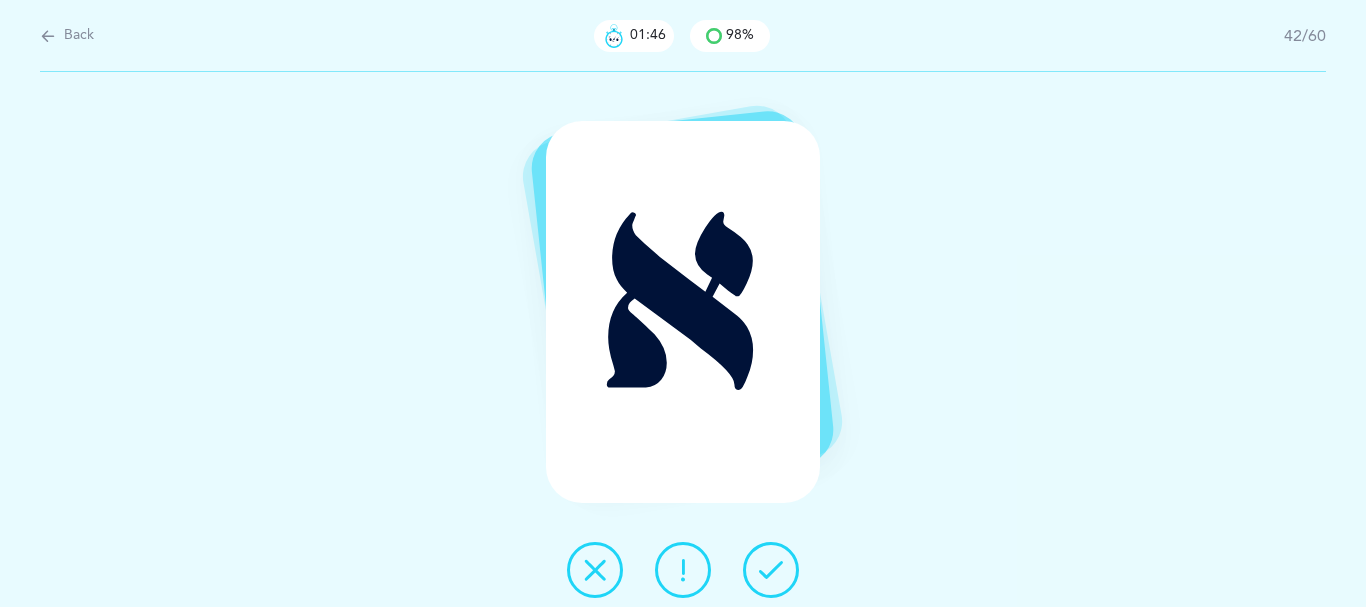 click at bounding box center [771, 570] 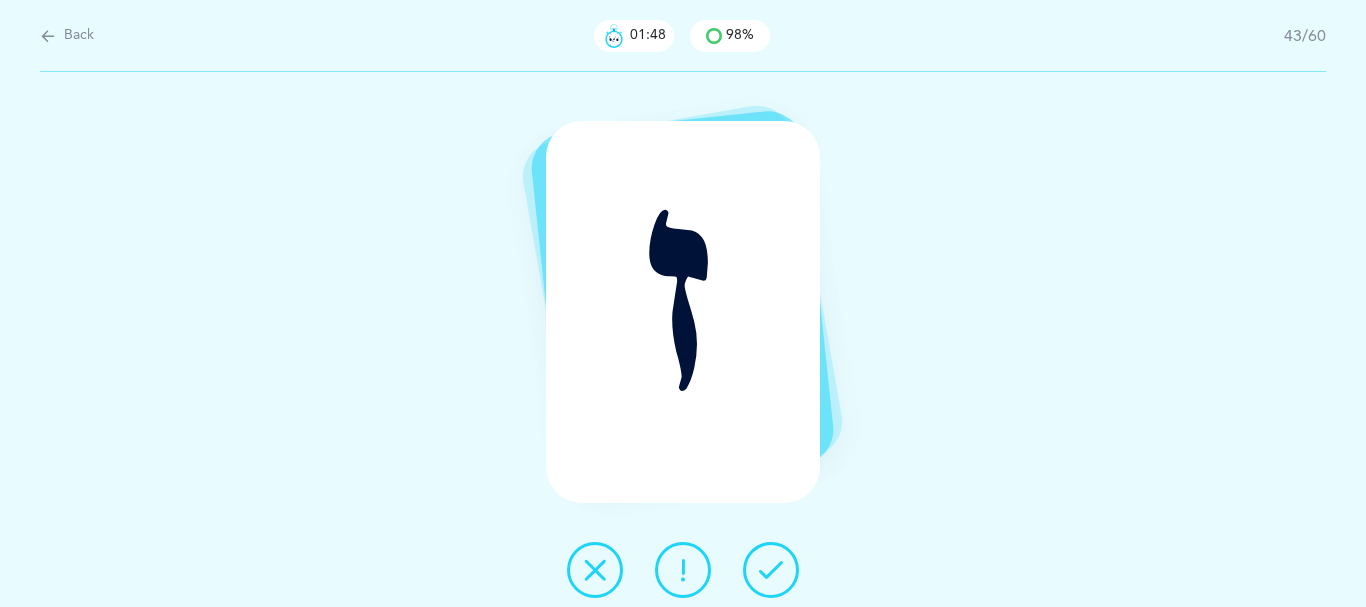 click at bounding box center (771, 570) 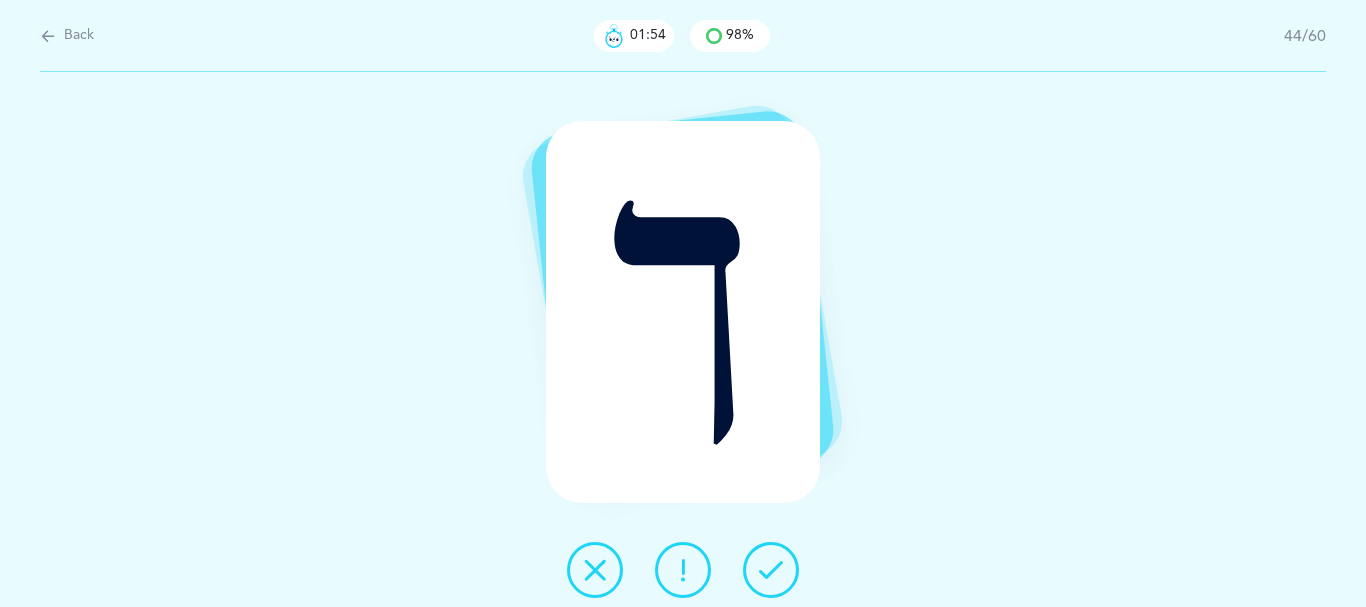 click at bounding box center [771, 570] 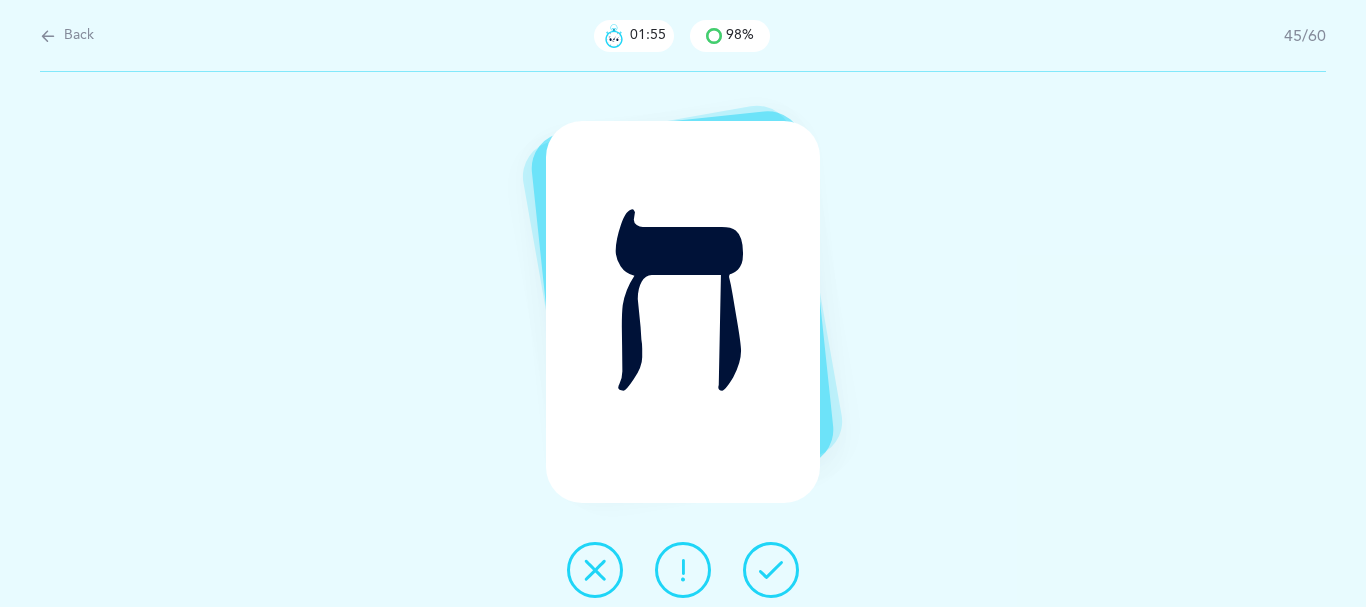click at bounding box center (771, 570) 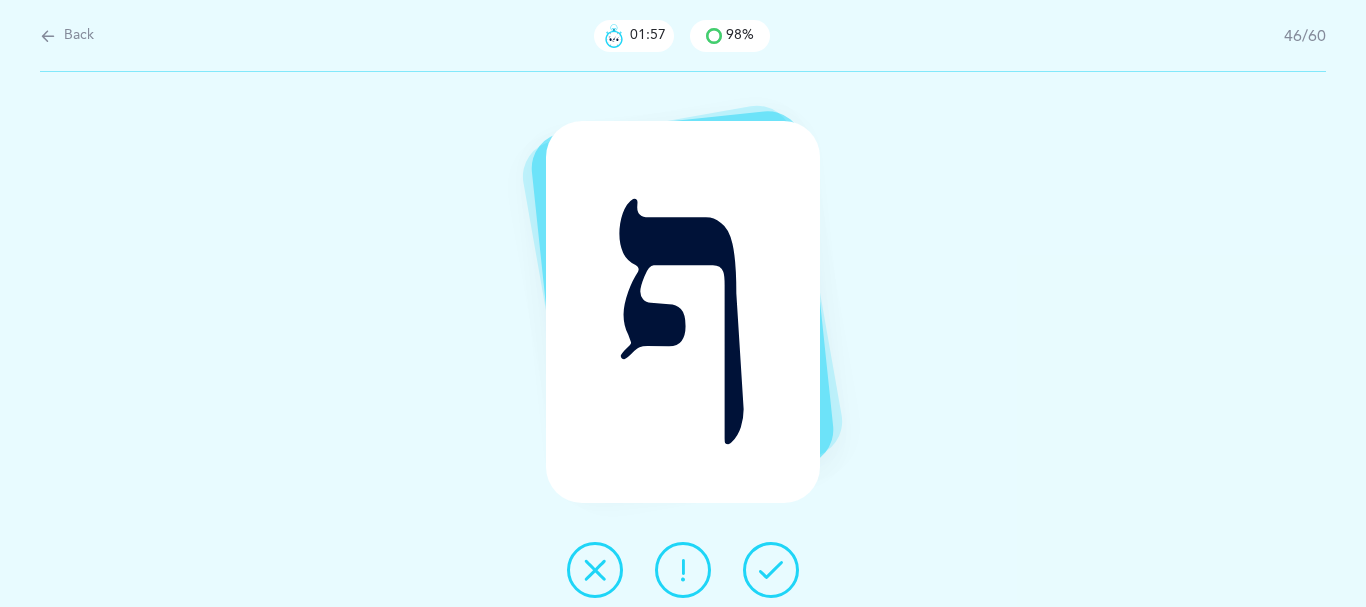 click at bounding box center [771, 570] 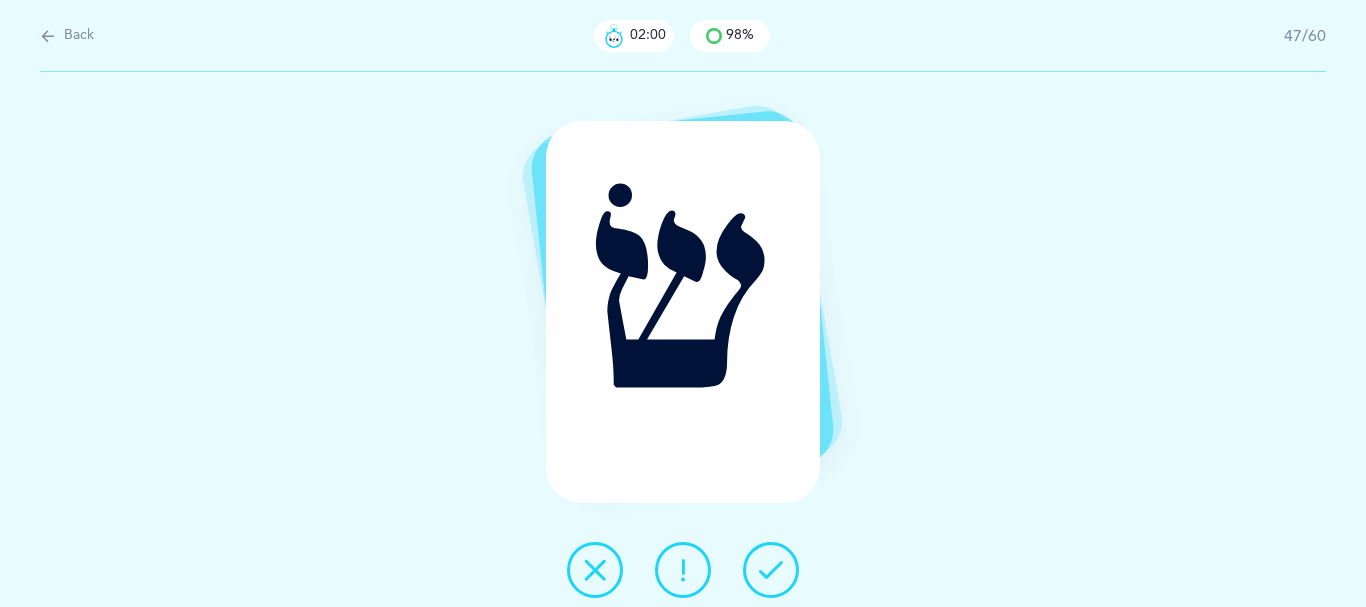click at bounding box center [771, 570] 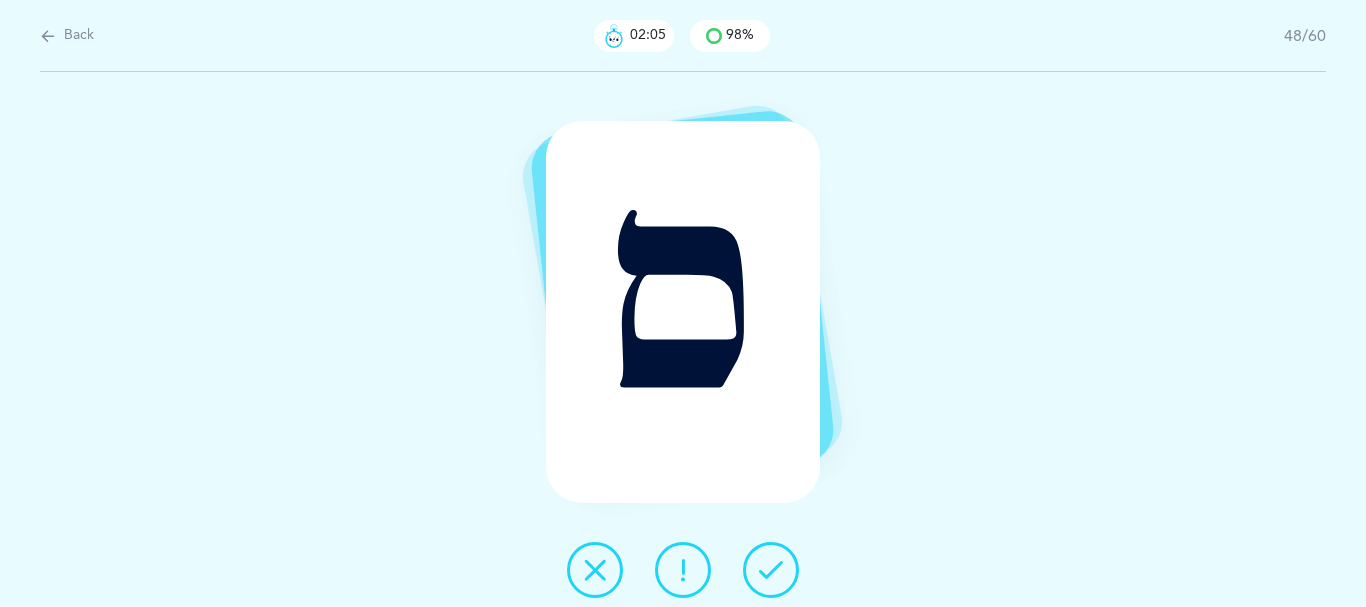 click at bounding box center (771, 570) 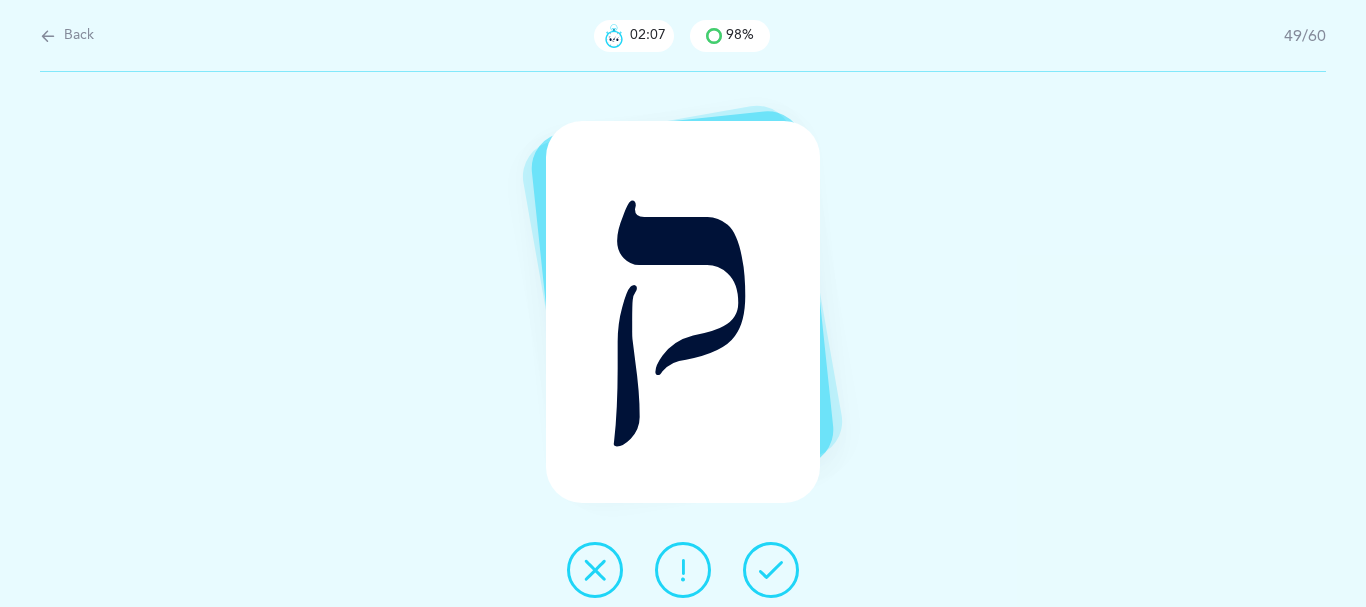 click at bounding box center [771, 570] 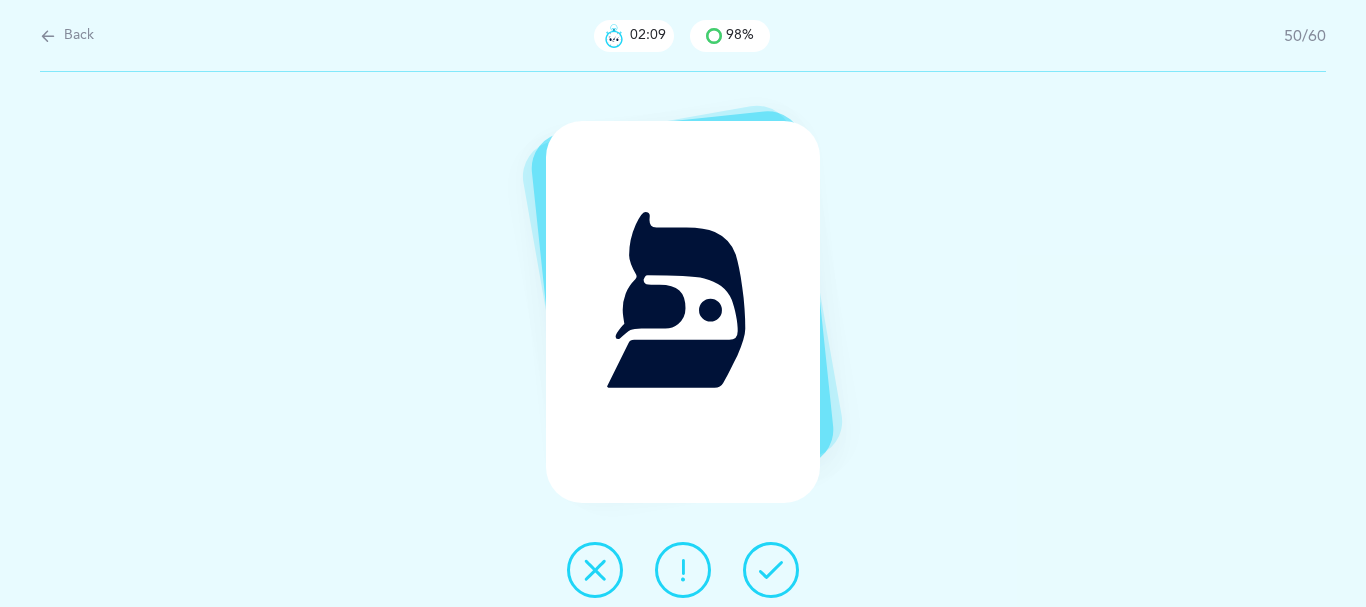 click at bounding box center [771, 570] 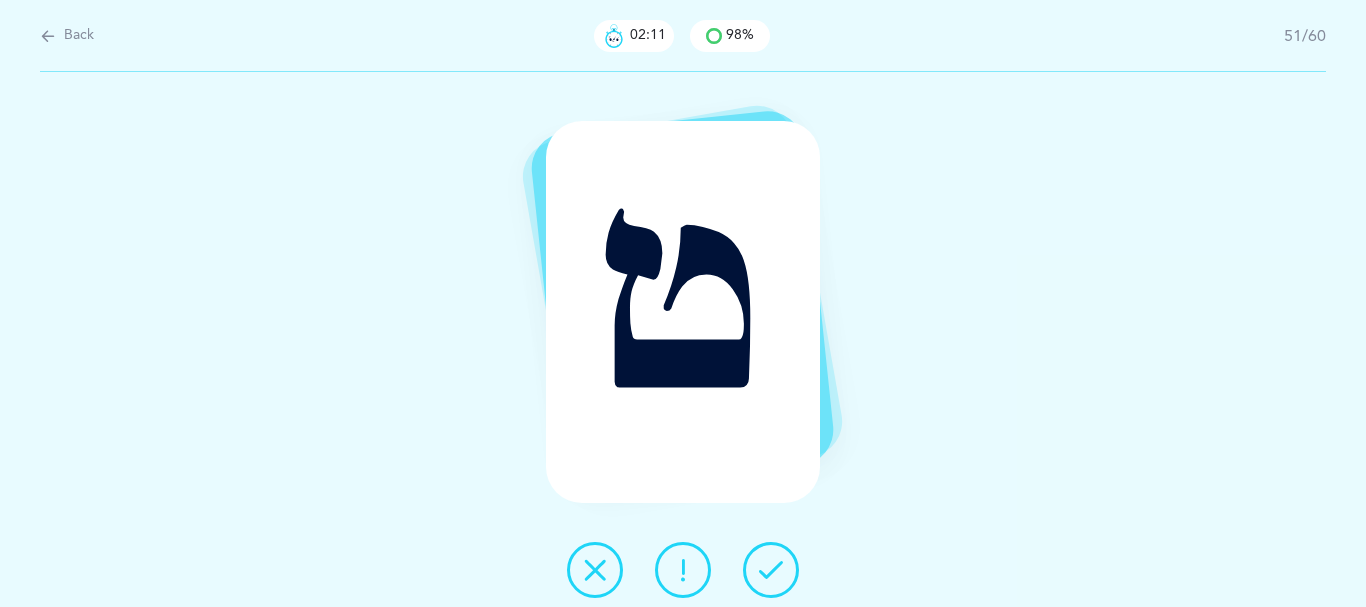 click at bounding box center [771, 570] 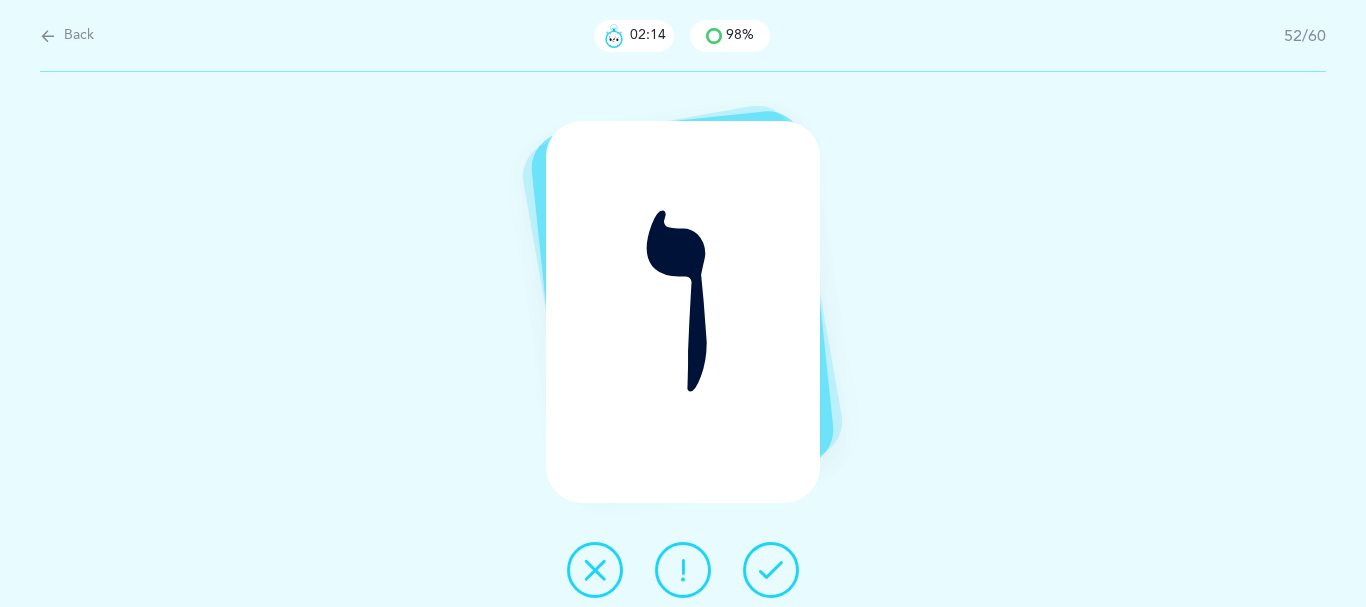 click at bounding box center [771, 570] 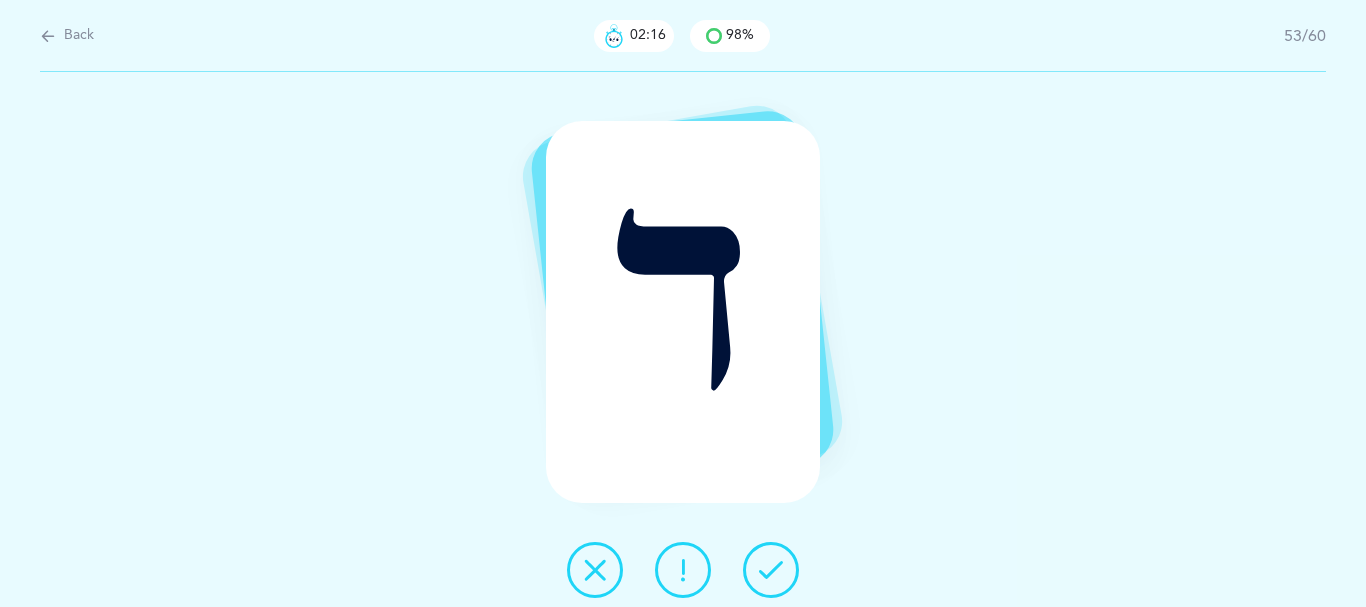 click at bounding box center (771, 570) 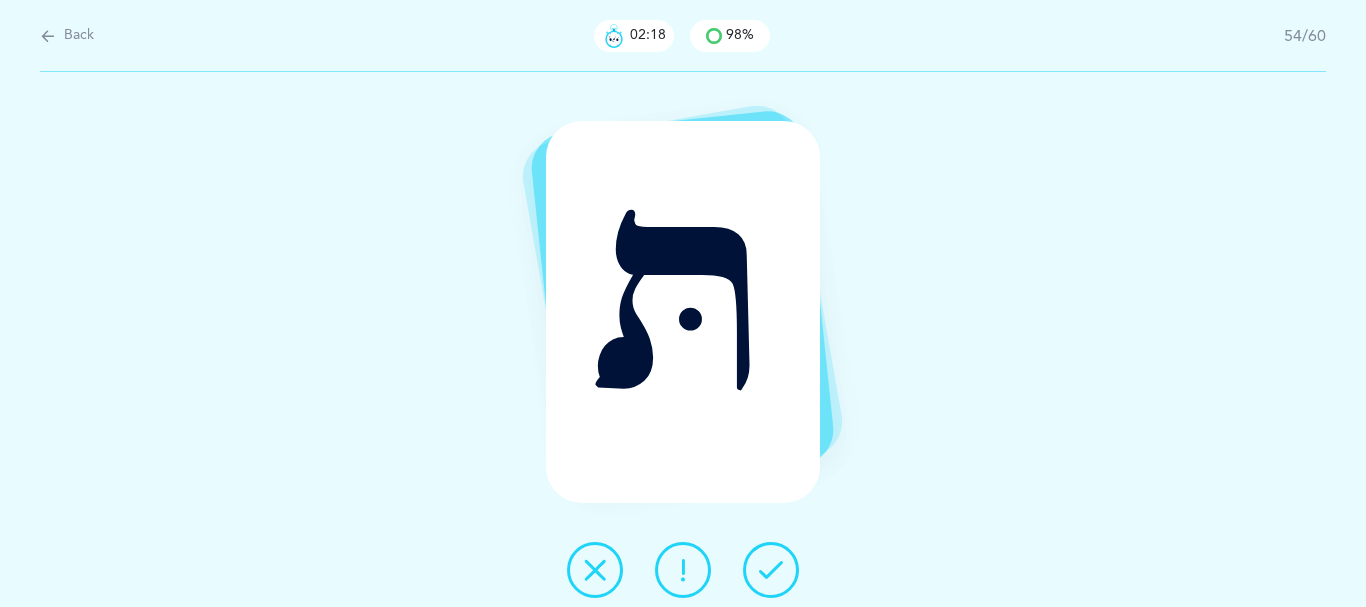 click at bounding box center [771, 570] 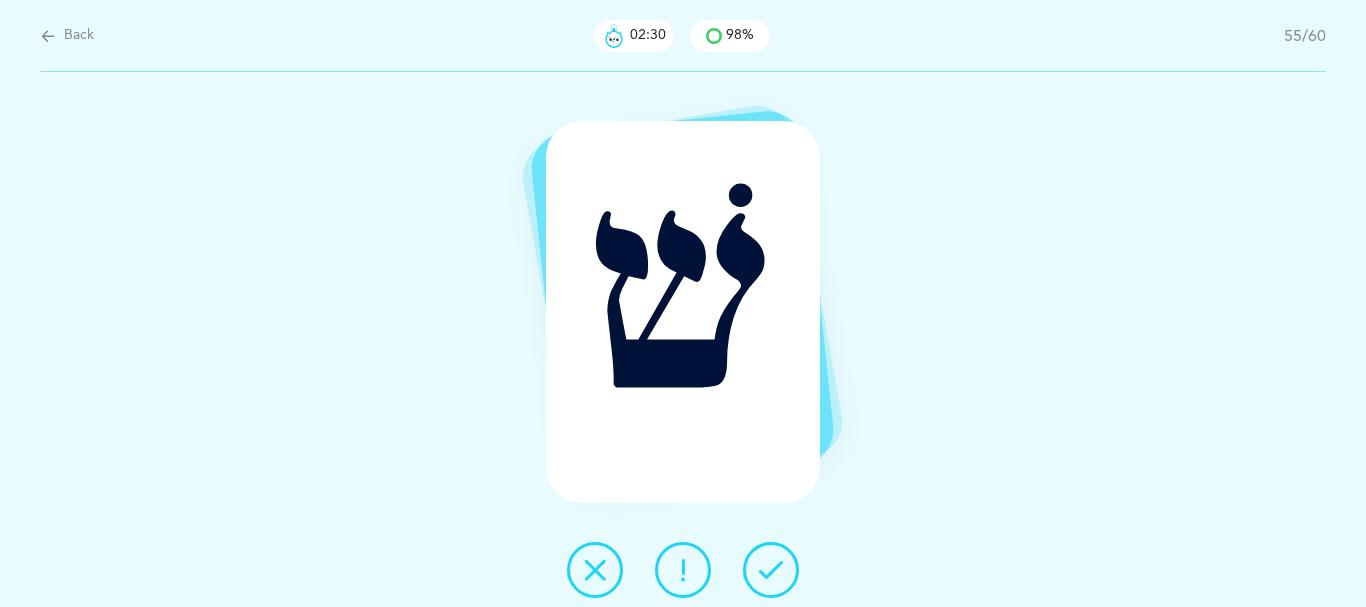 click at bounding box center (771, 570) 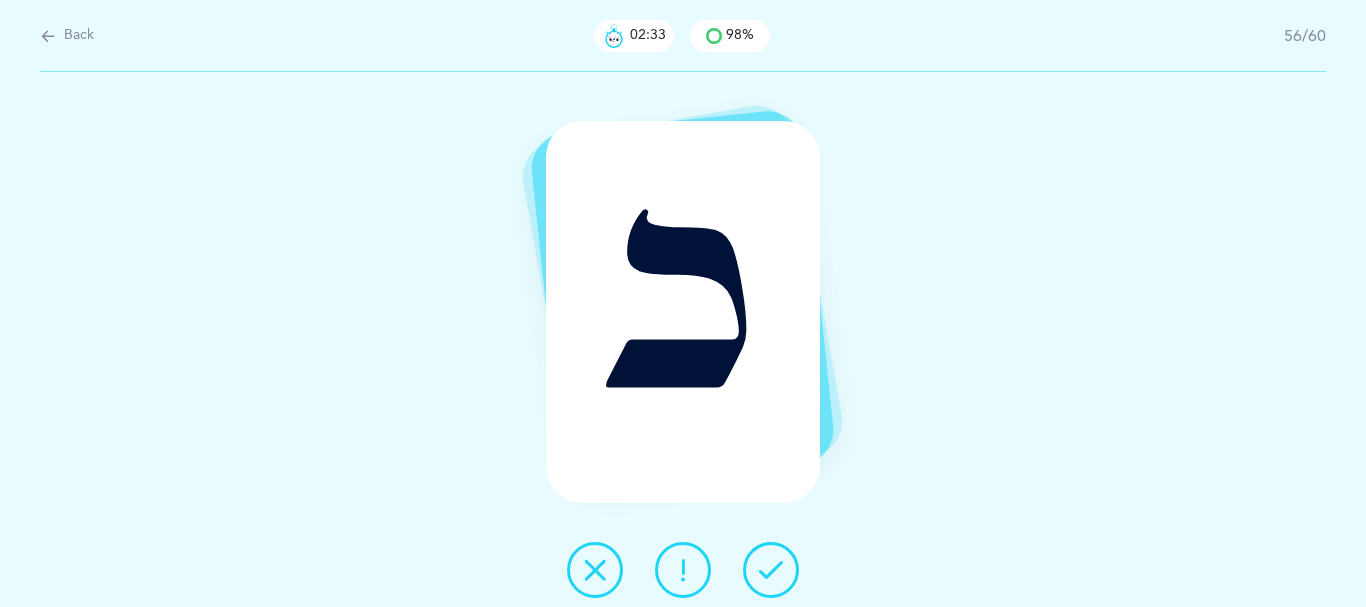 click at bounding box center [771, 570] 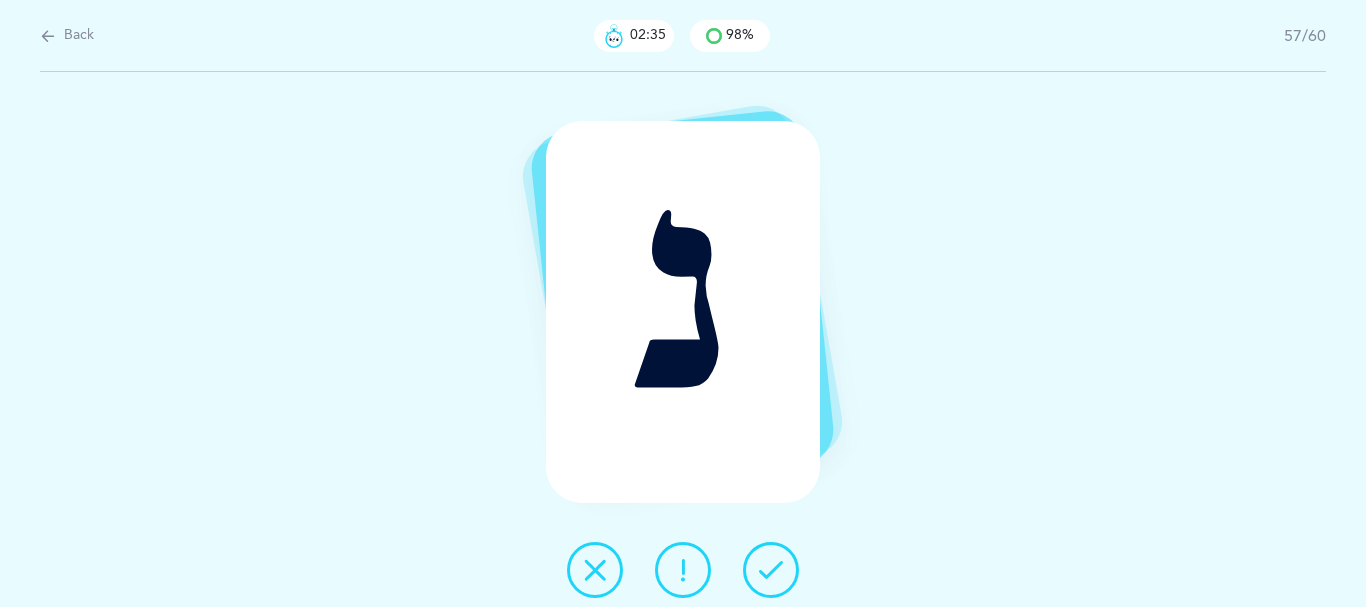 click at bounding box center (771, 570) 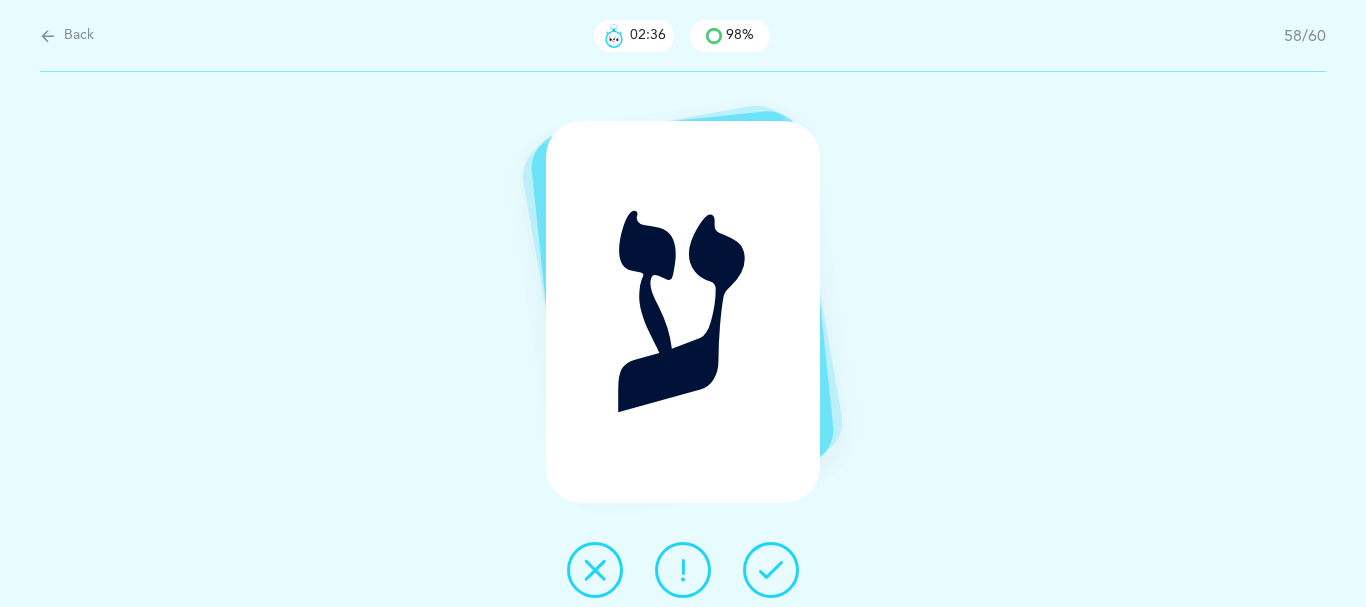 click at bounding box center (771, 570) 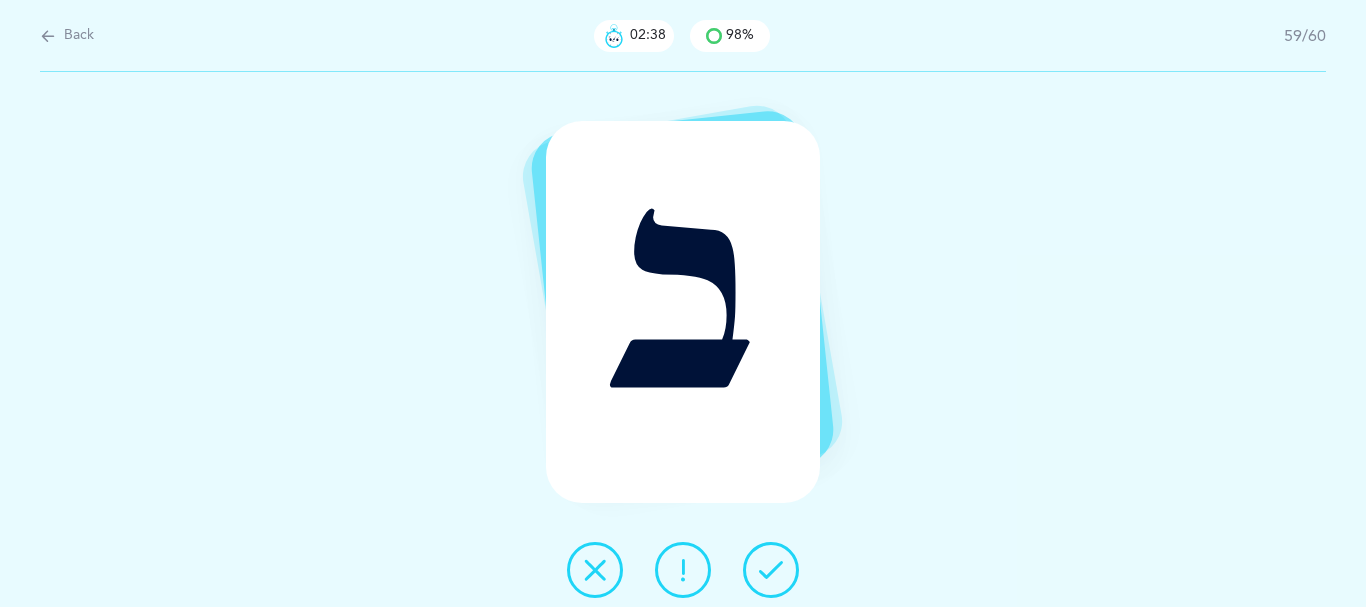 click at bounding box center [771, 570] 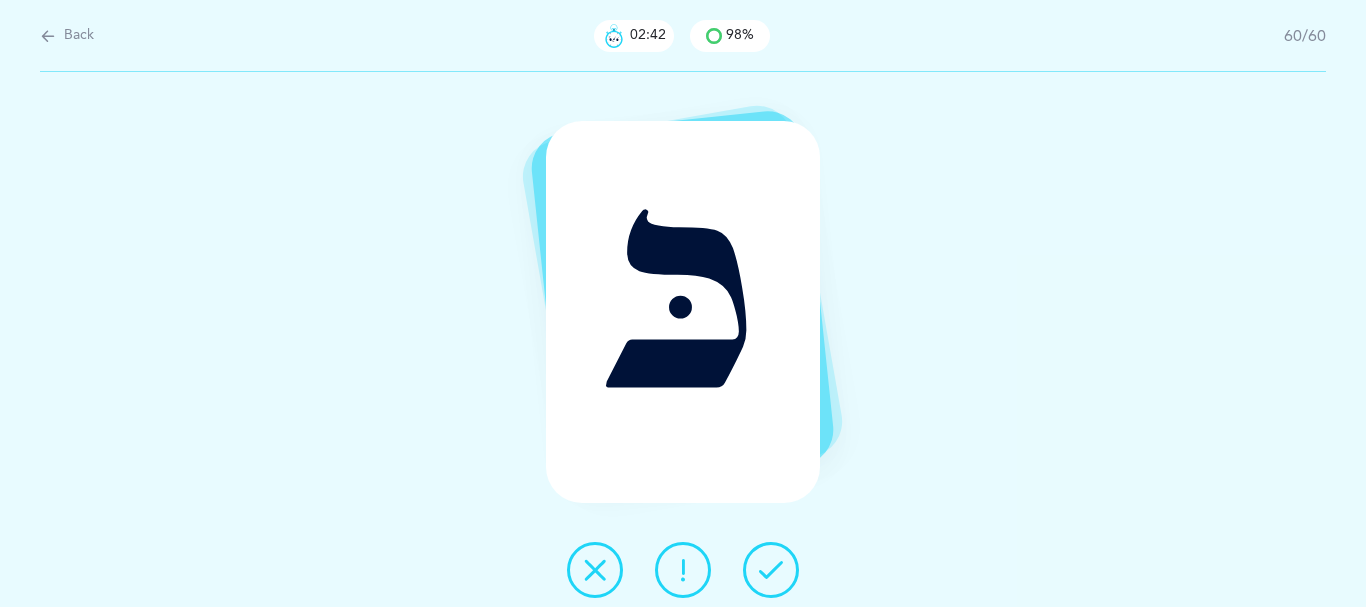 click at bounding box center [771, 570] 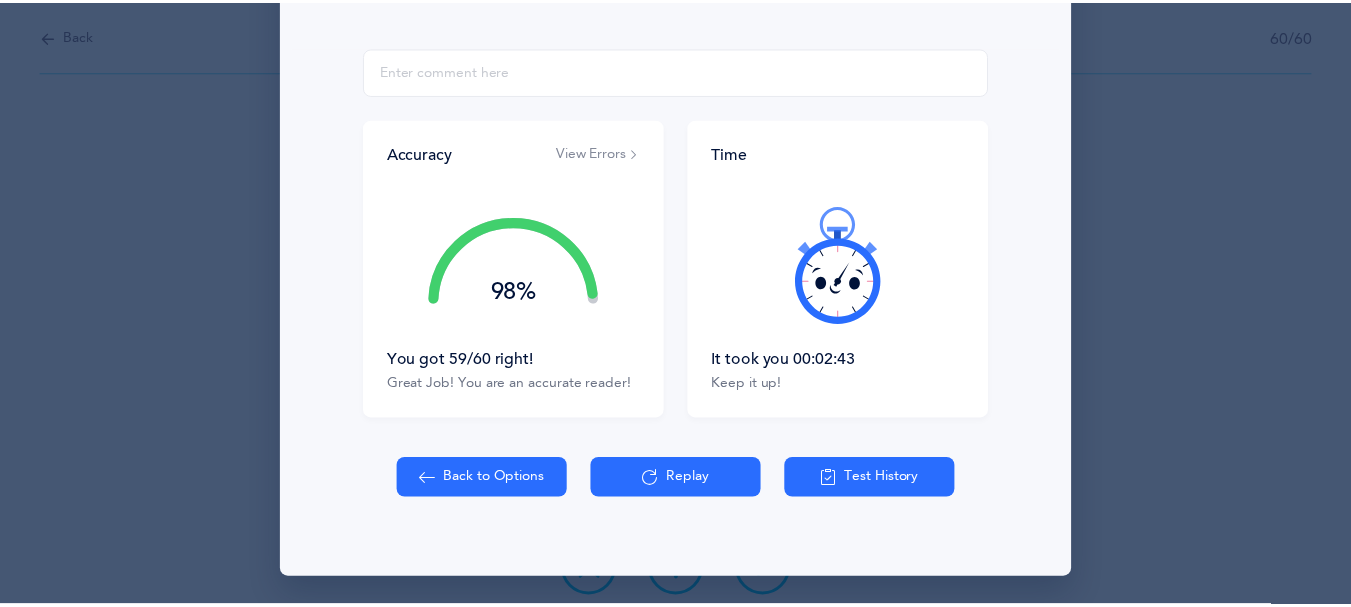 scroll, scrollTop: 315, scrollLeft: 0, axis: vertical 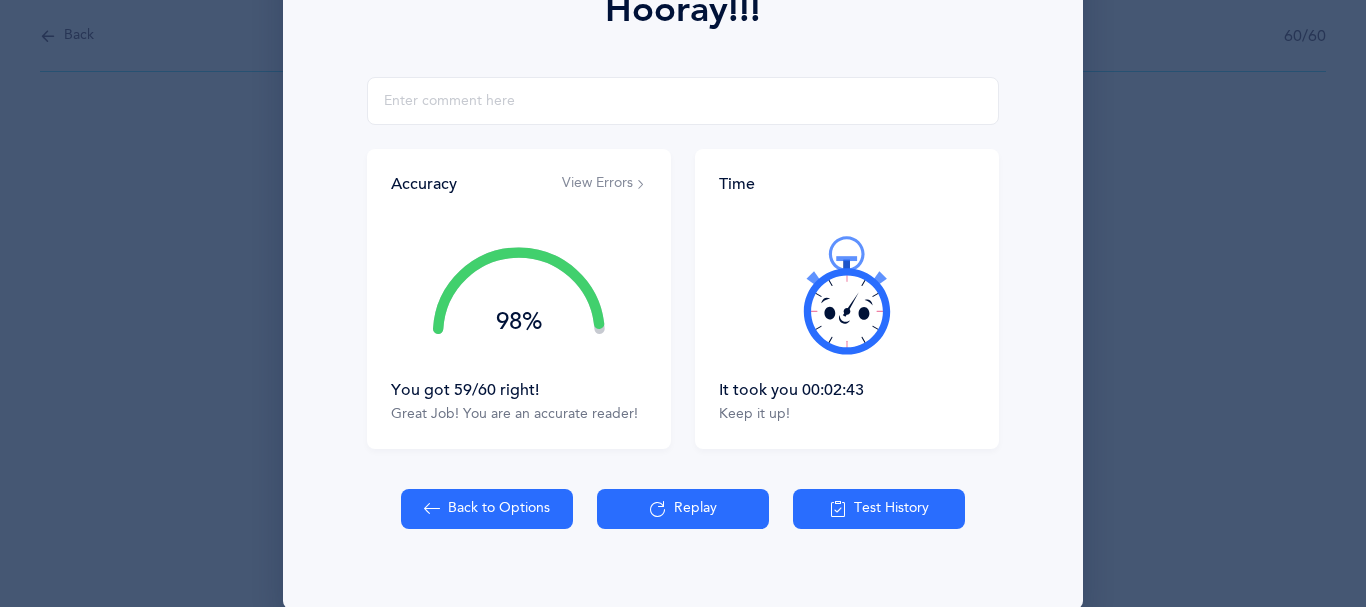 click on "View Errors" at bounding box center (604, 184) 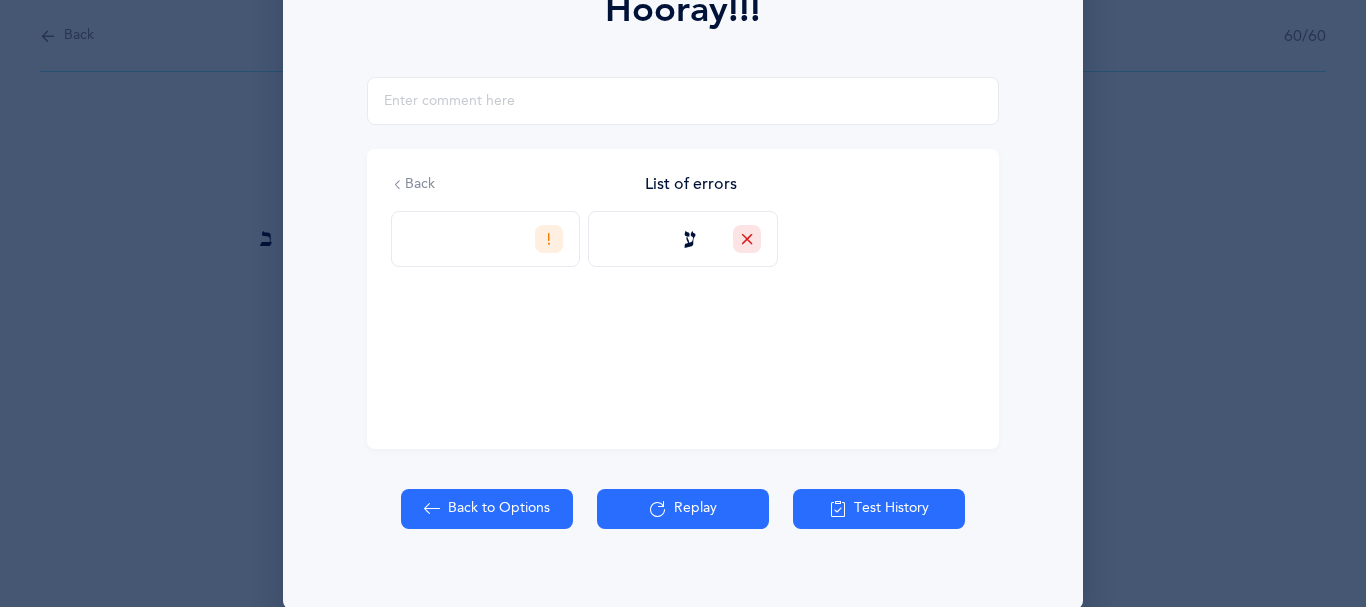 click on "Back to Options" at bounding box center [487, 509] 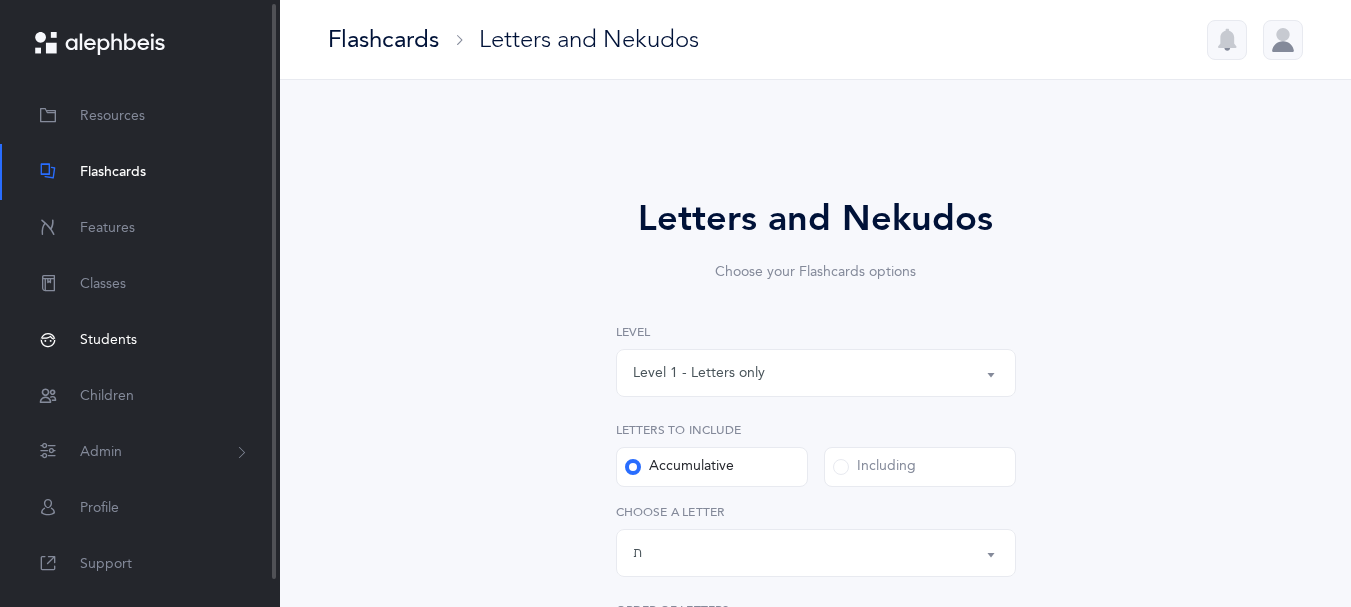click on "Students" at bounding box center (108, 340) 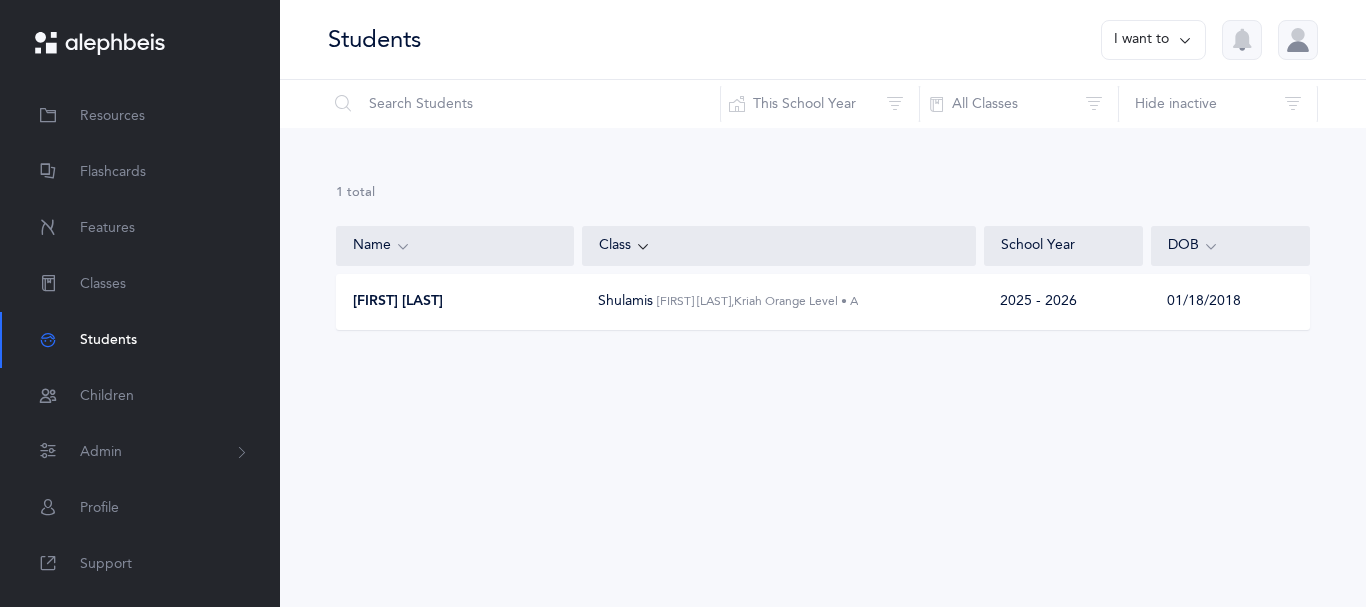 click on "[FIRST] [LAST]" at bounding box center [455, 302] 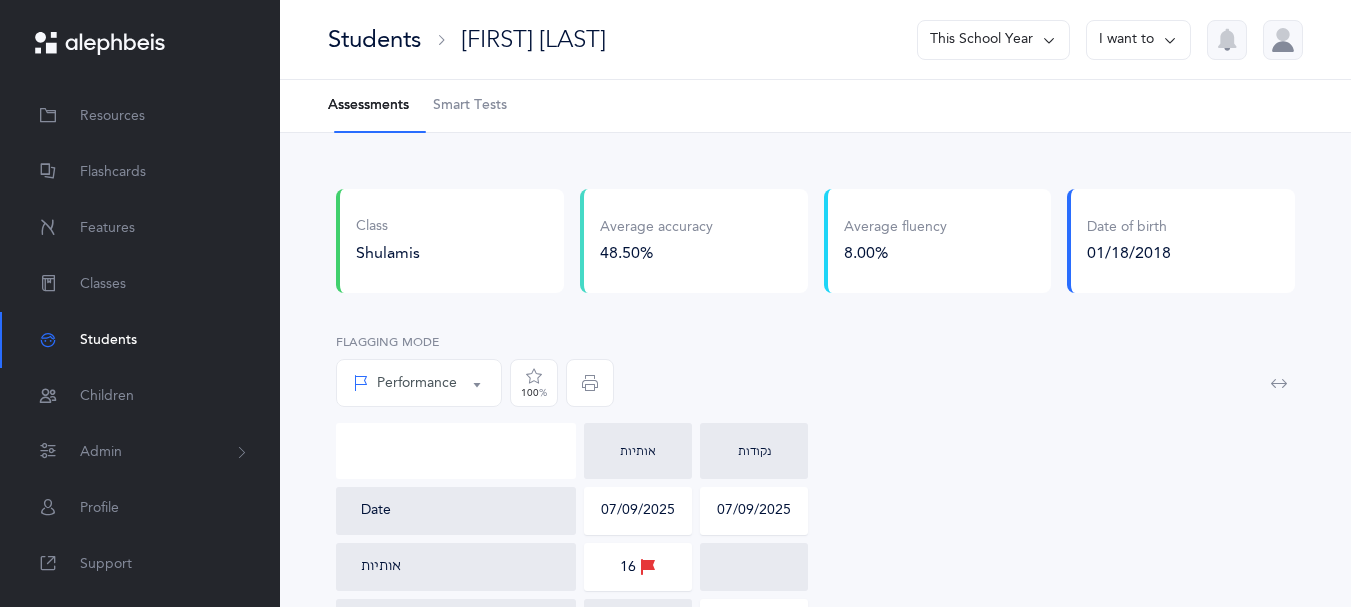 click on "Smart Tests" at bounding box center (470, 106) 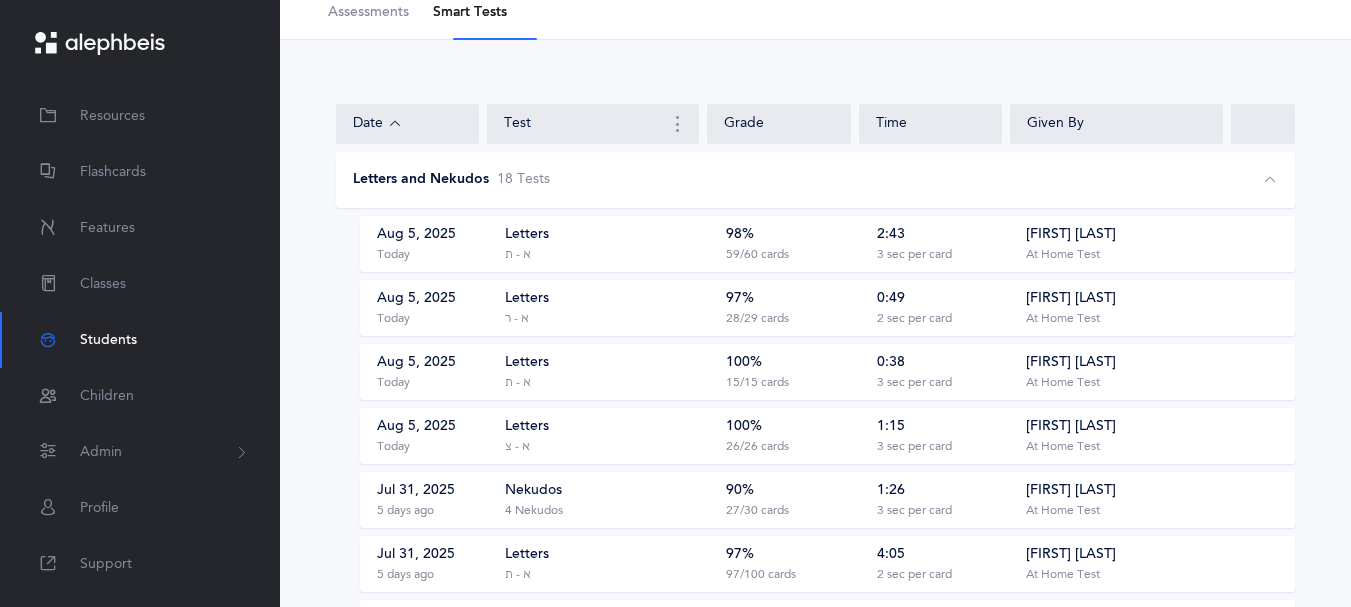 scroll, scrollTop: 84, scrollLeft: 0, axis: vertical 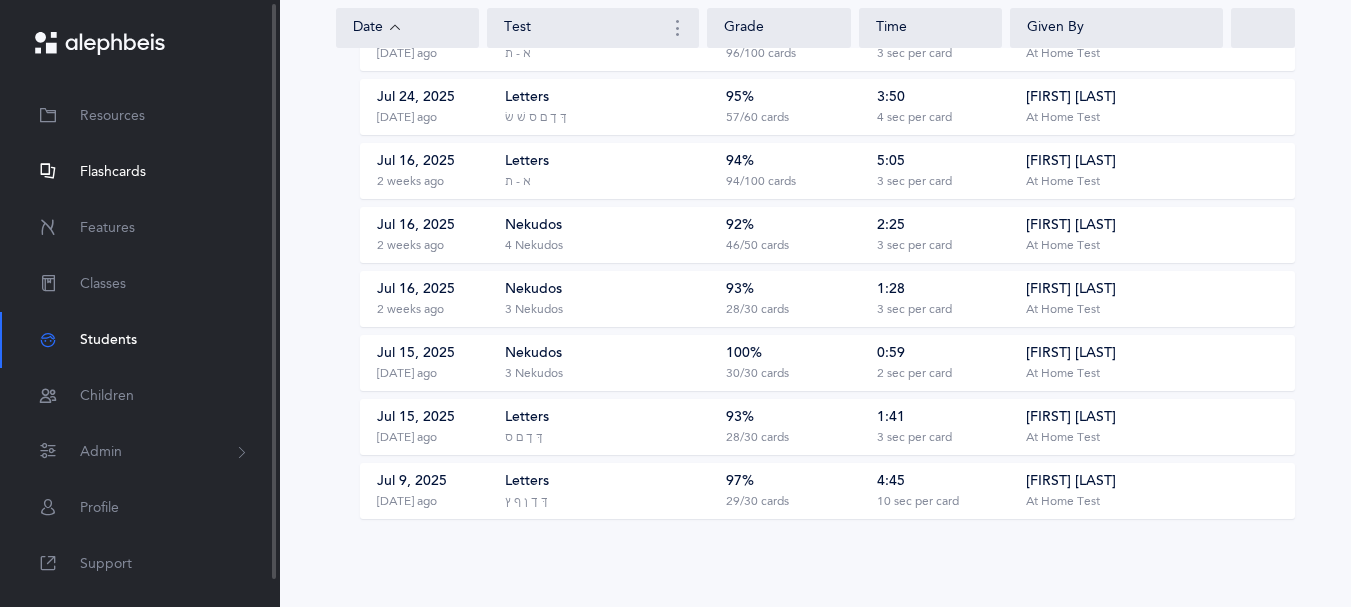 click on "Flashcards" at bounding box center [113, 172] 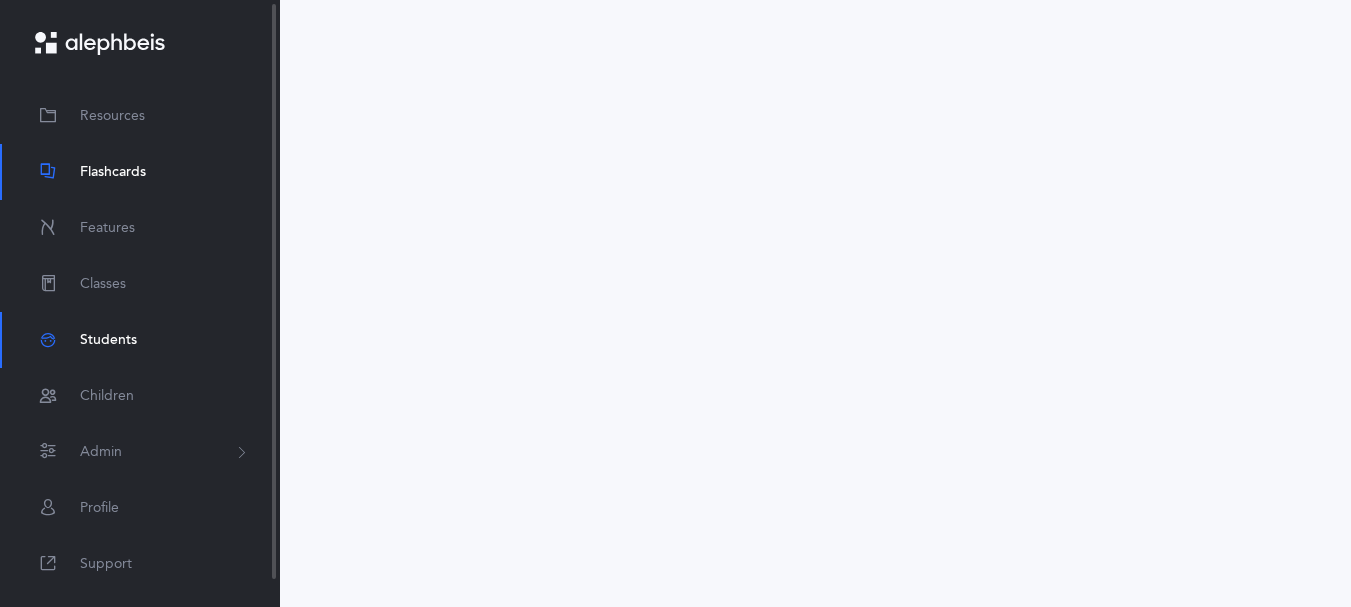 scroll, scrollTop: 0, scrollLeft: 0, axis: both 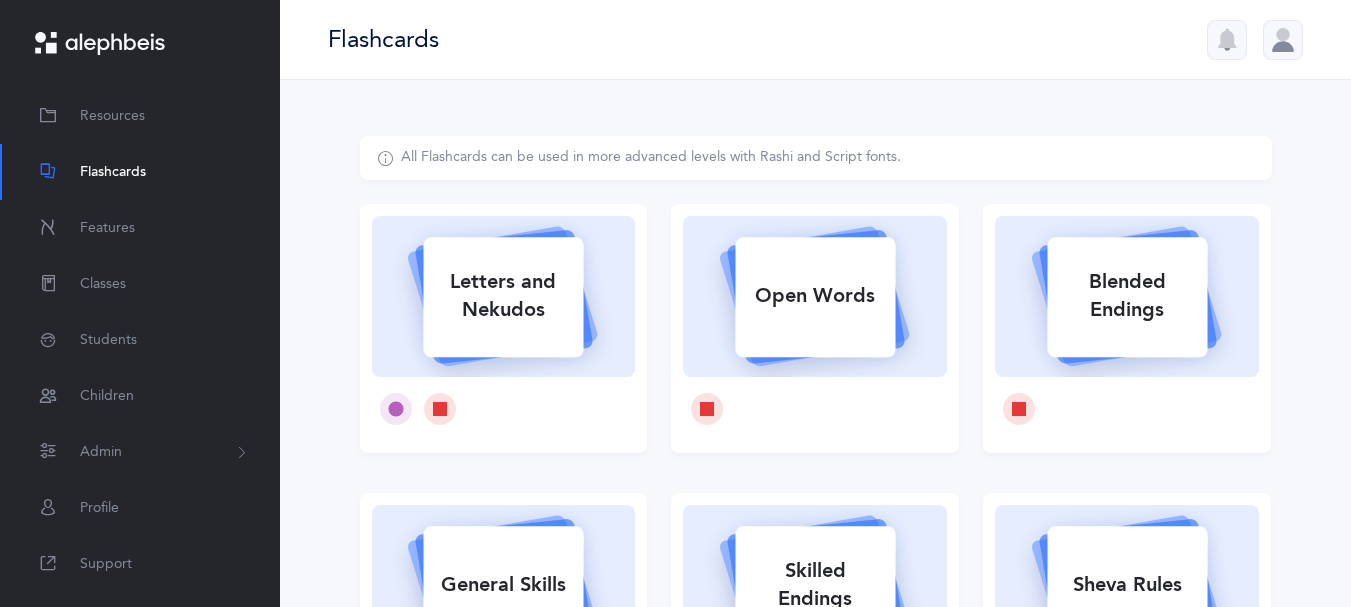 click on "Letters and Nekudos" at bounding box center (503, 296) 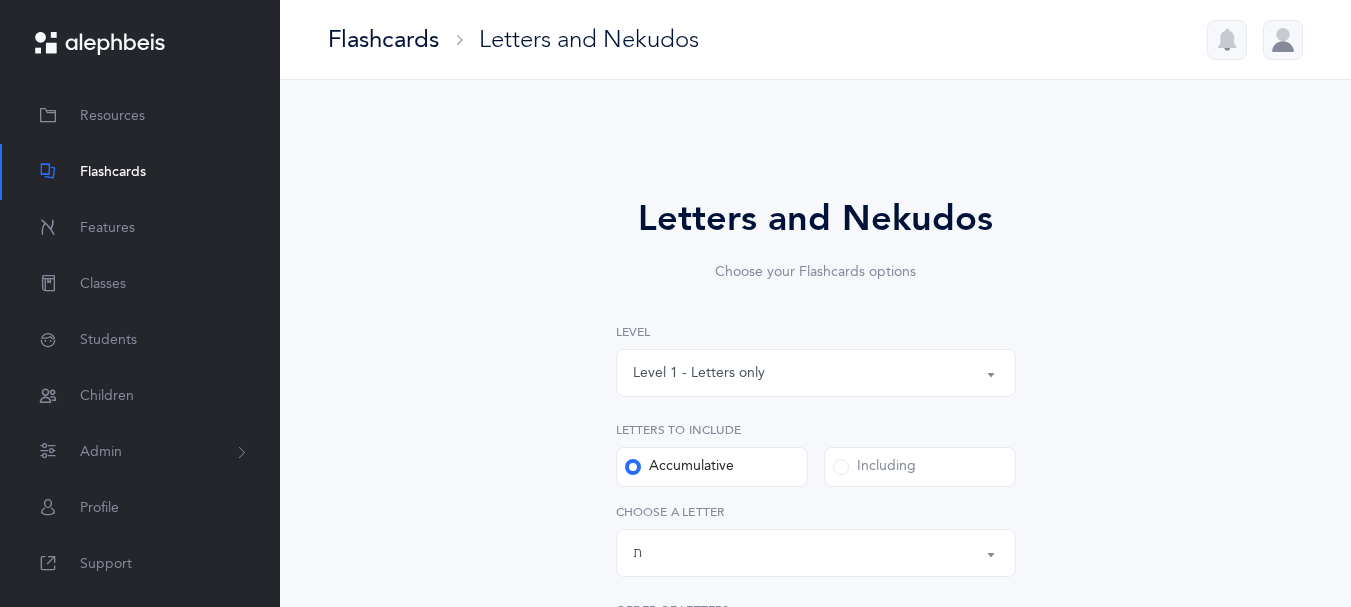 click on "Level 1 - Letters only" at bounding box center [816, 373] 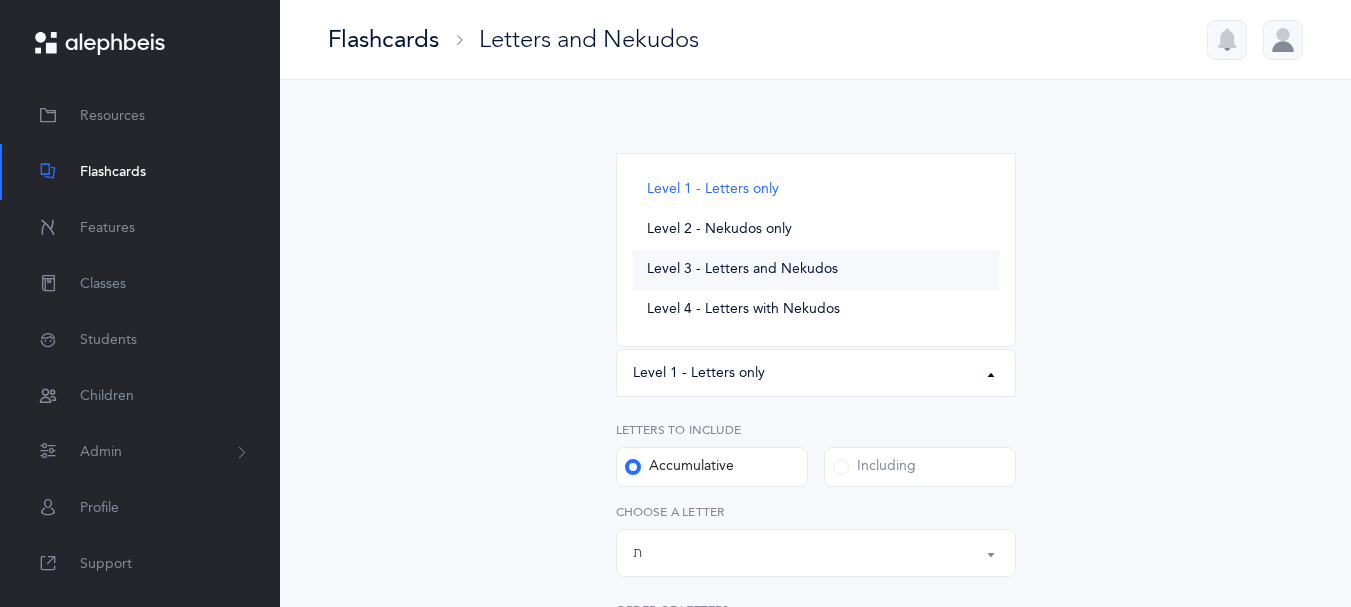 click on "Level 3 - Letters and Nekudos" at bounding box center (816, 270) 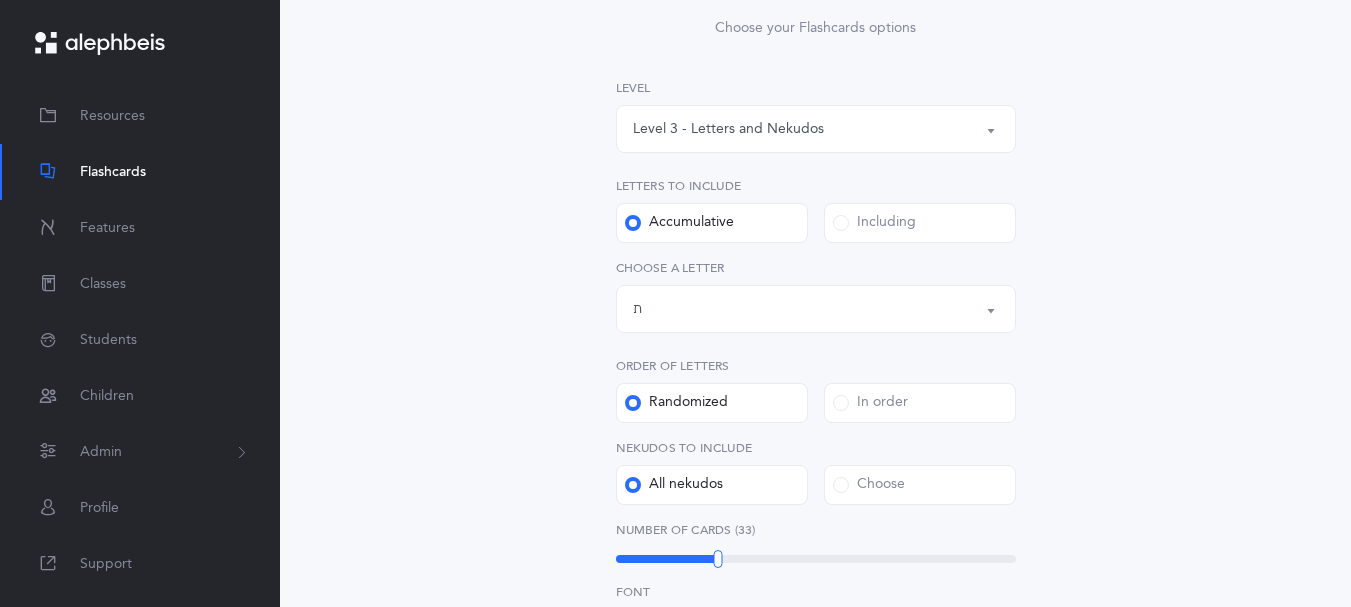 scroll, scrollTop: 256, scrollLeft: 0, axis: vertical 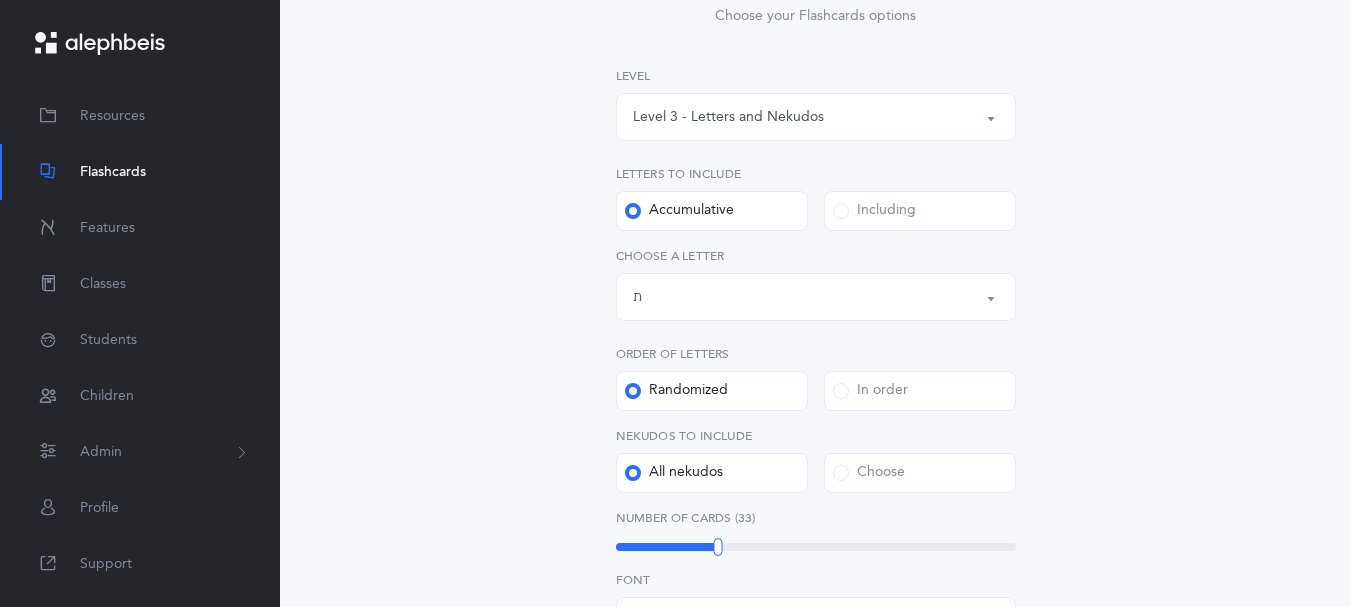 click on "Level 3 - Letters and Nekudos" at bounding box center (816, 117) 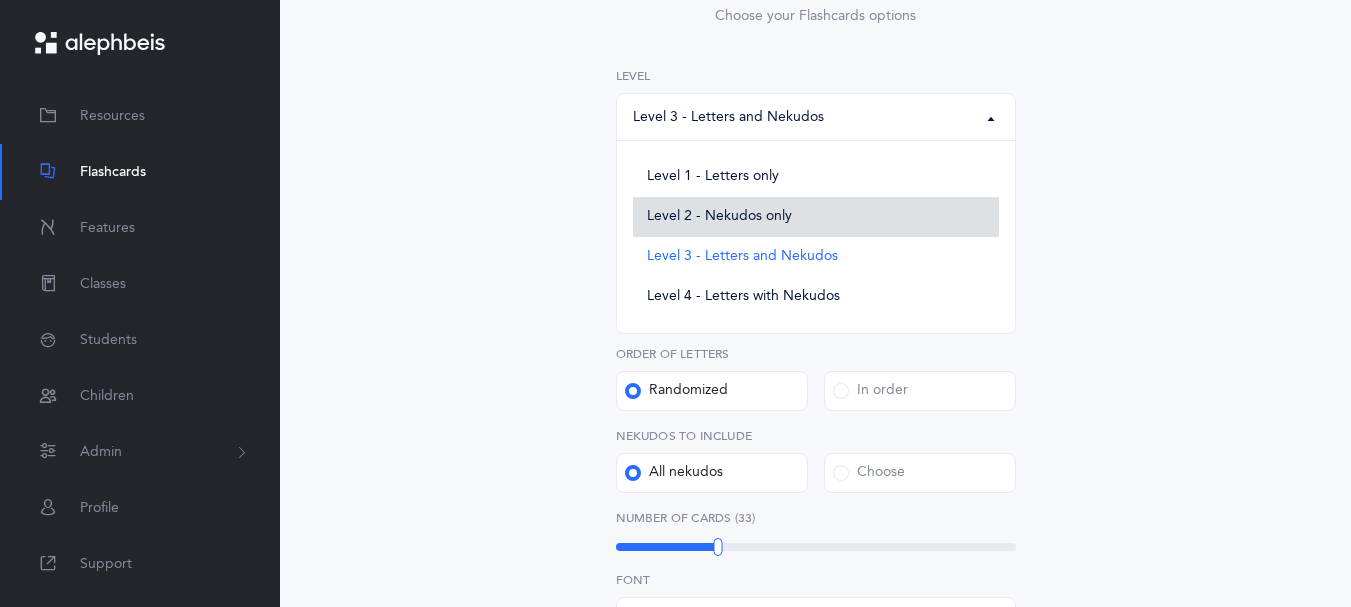 click on "Level 2 - Nekudos only" at bounding box center (816, 217) 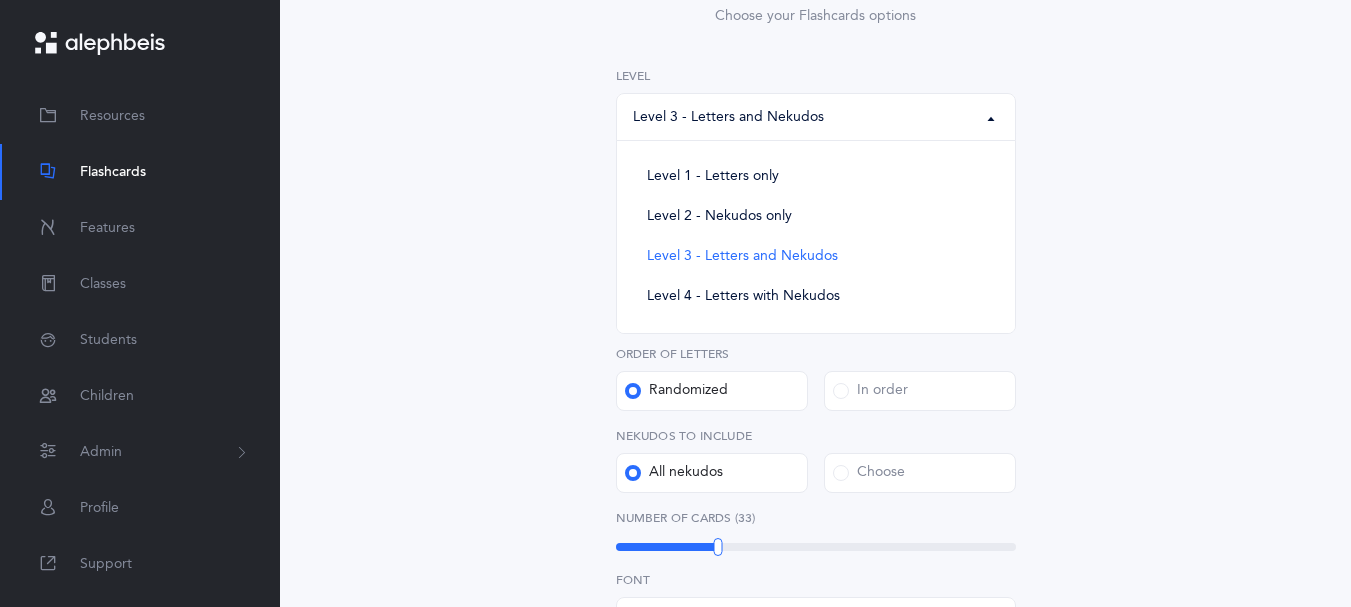 select on "2" 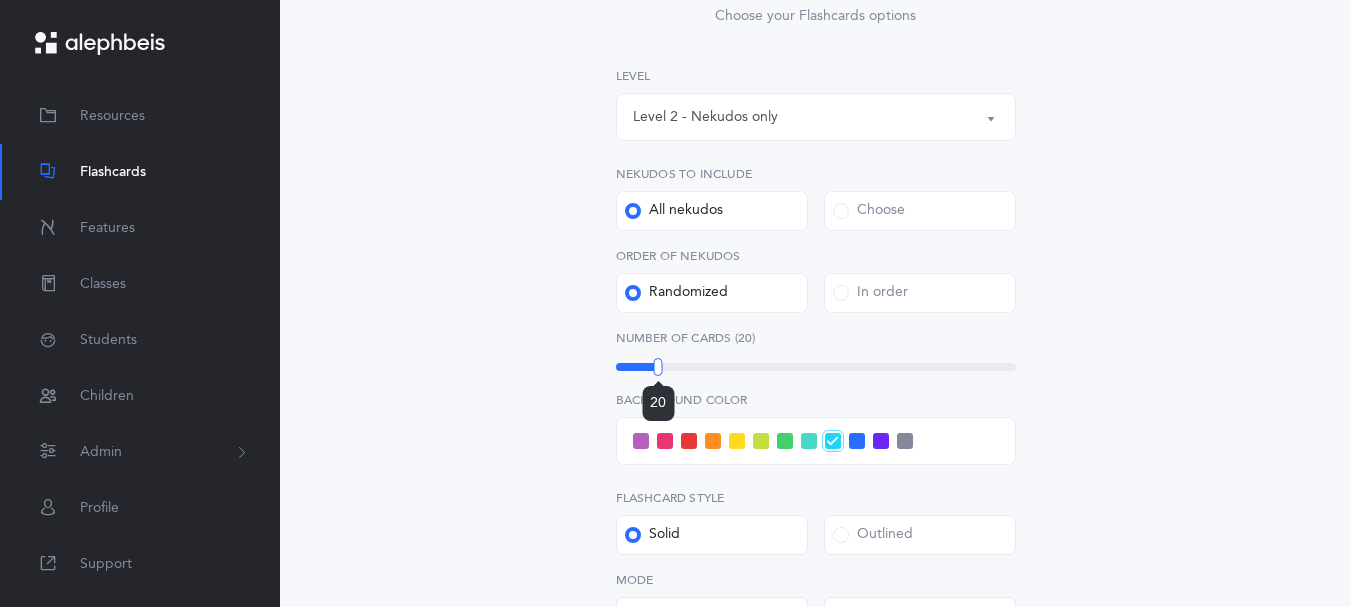 drag, startPoint x: 700, startPoint y: 407, endPoint x: 658, endPoint y: 408, distance: 42.0119 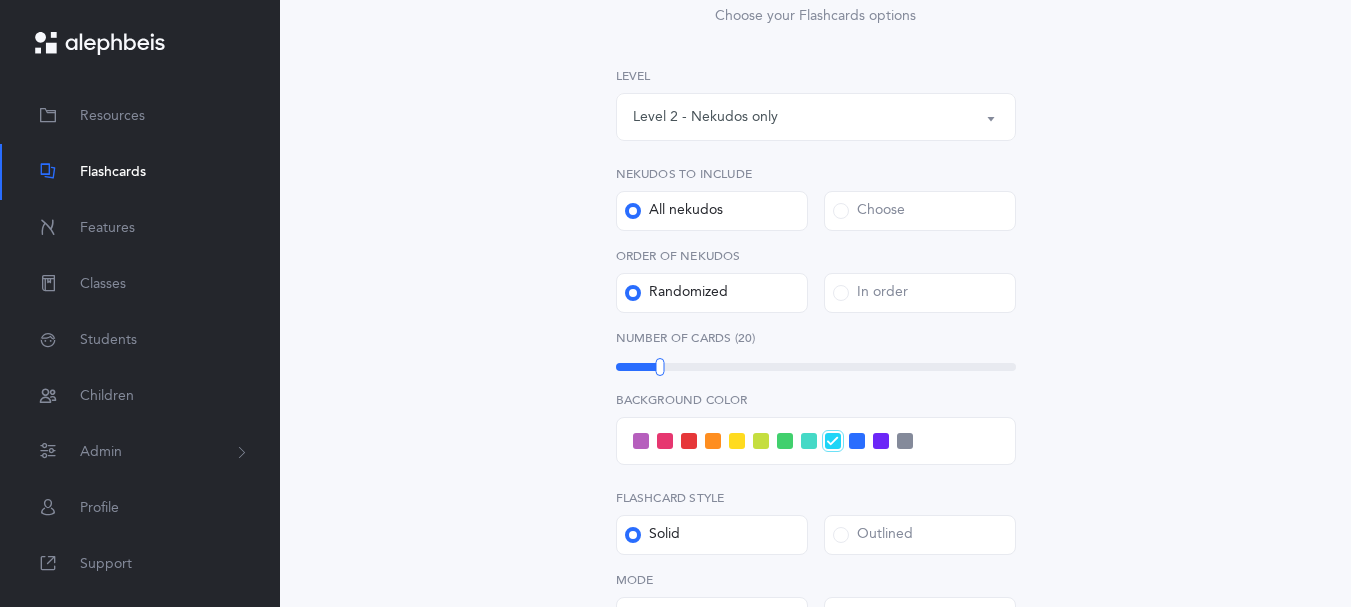 click at bounding box center (881, 441) 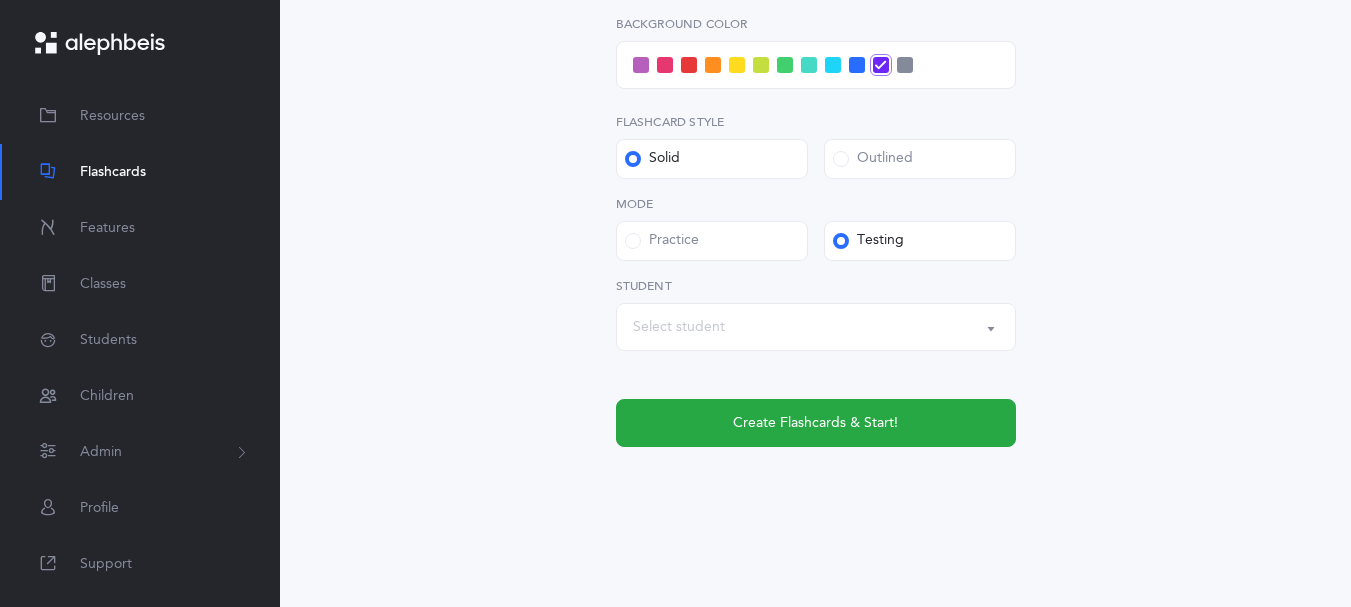 scroll, scrollTop: 708, scrollLeft: 0, axis: vertical 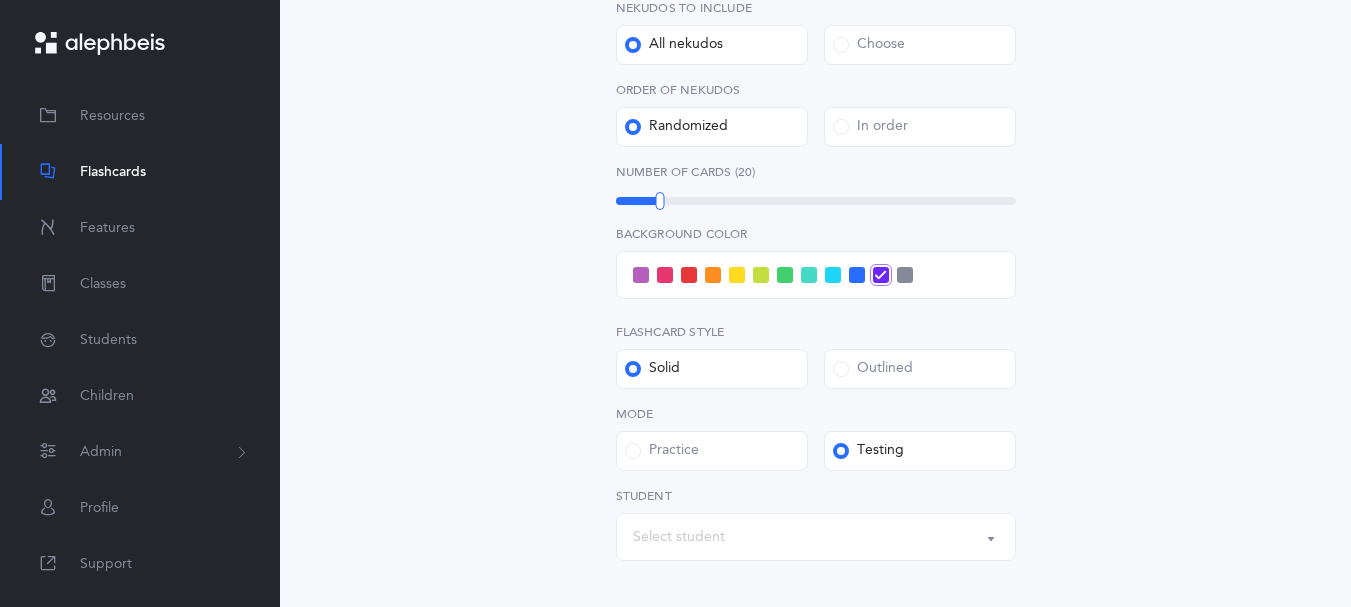 click at bounding box center [841, 45] 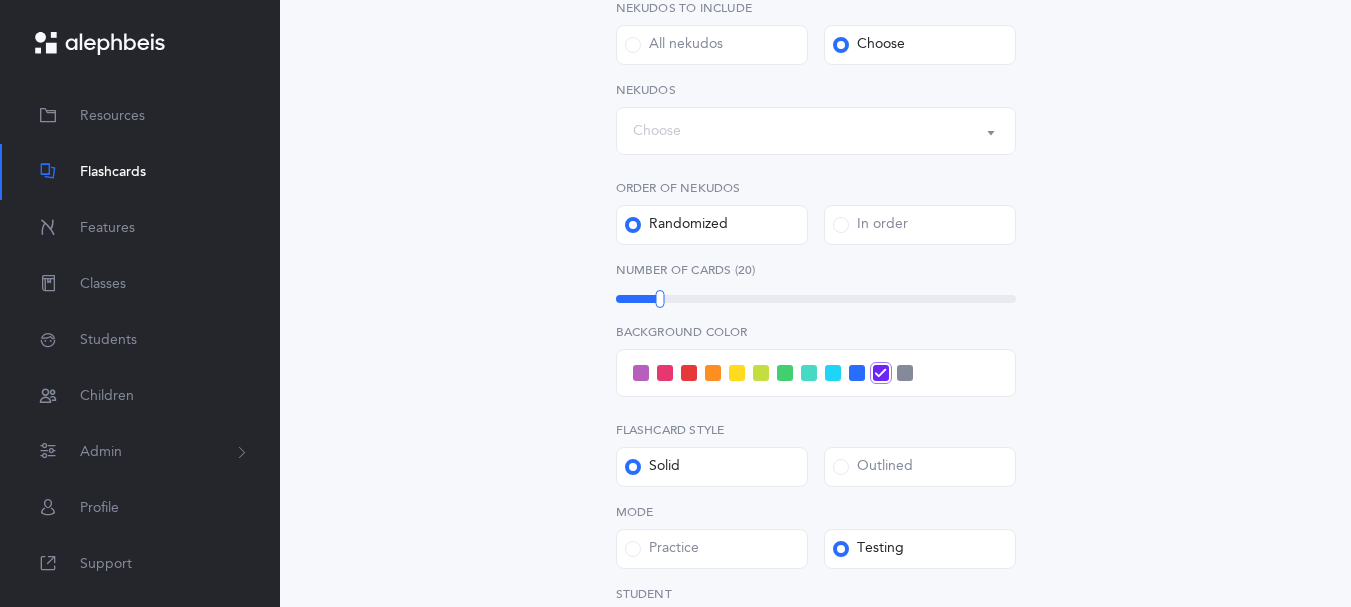 click on "Choose" at bounding box center [816, 131] 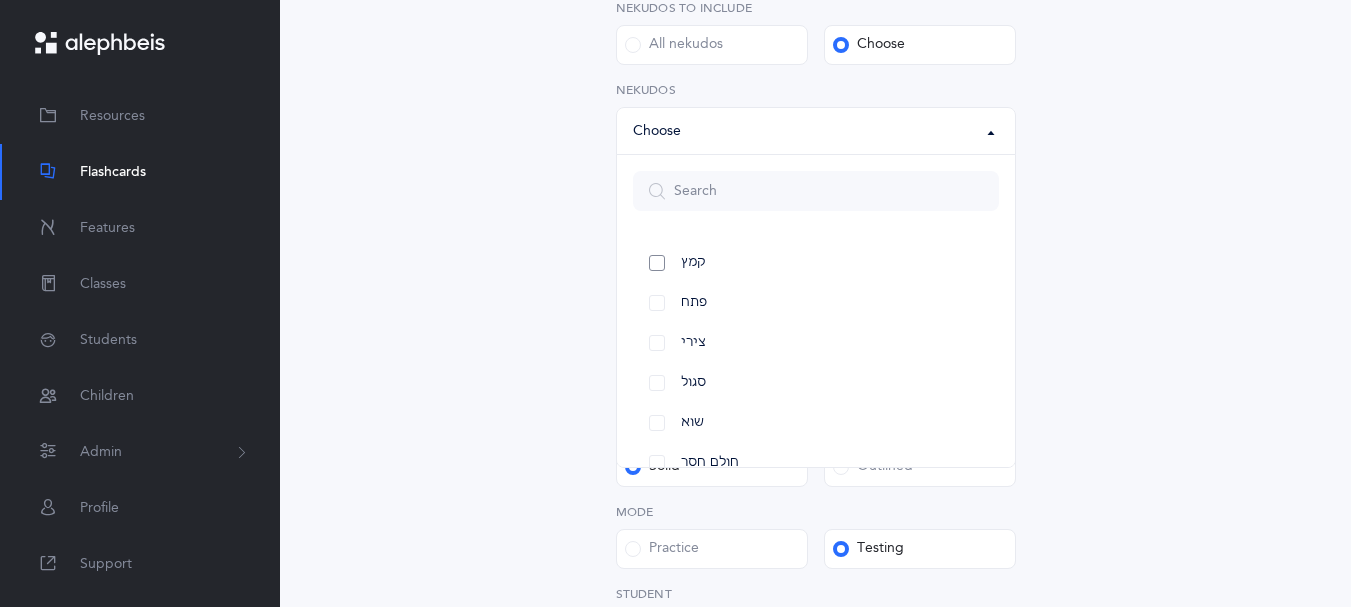 click on "קמץ" at bounding box center [816, 263] 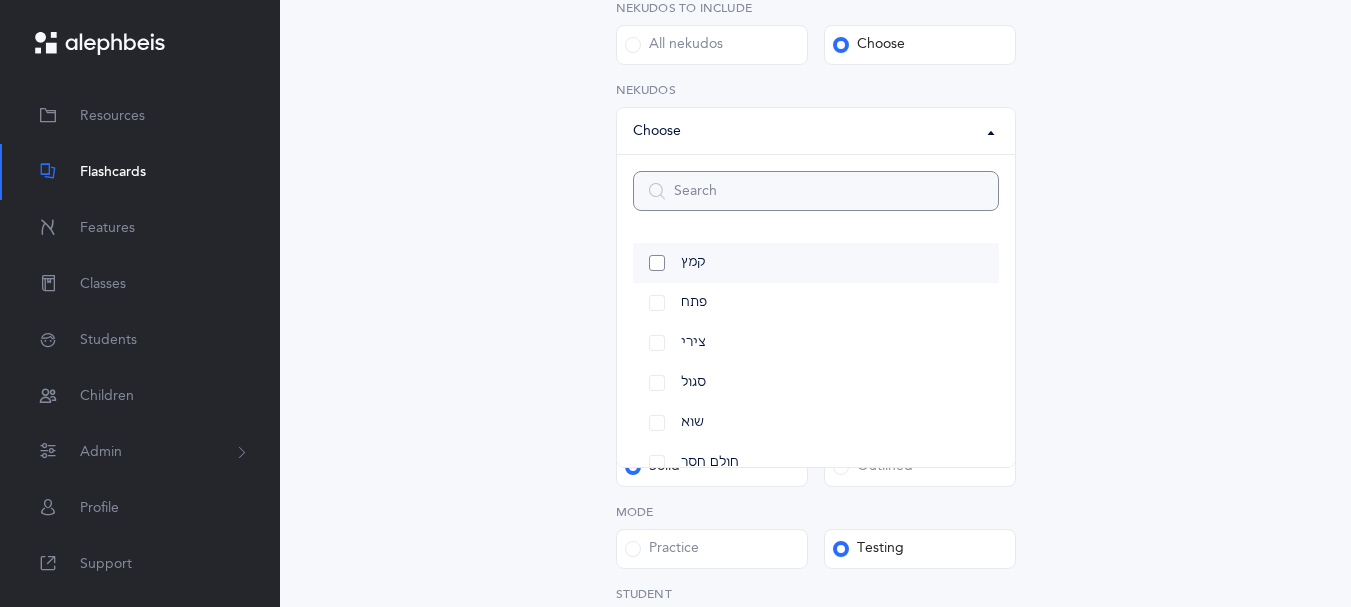 select on "28" 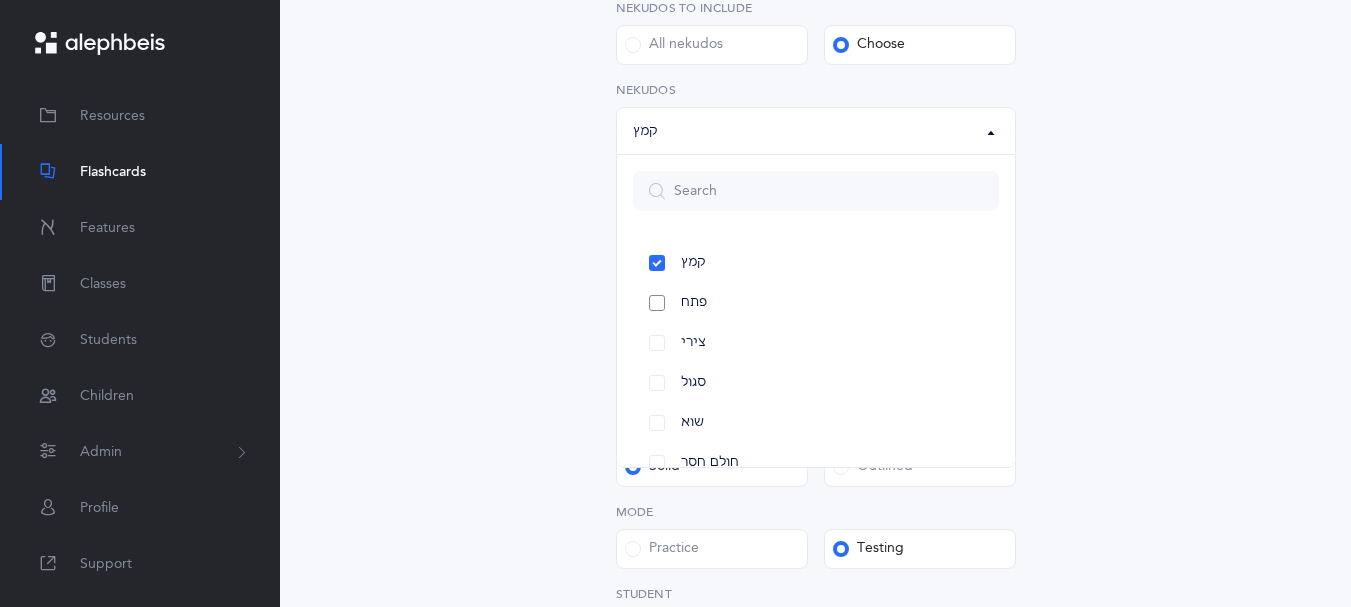 click on "פתח" at bounding box center [816, 303] 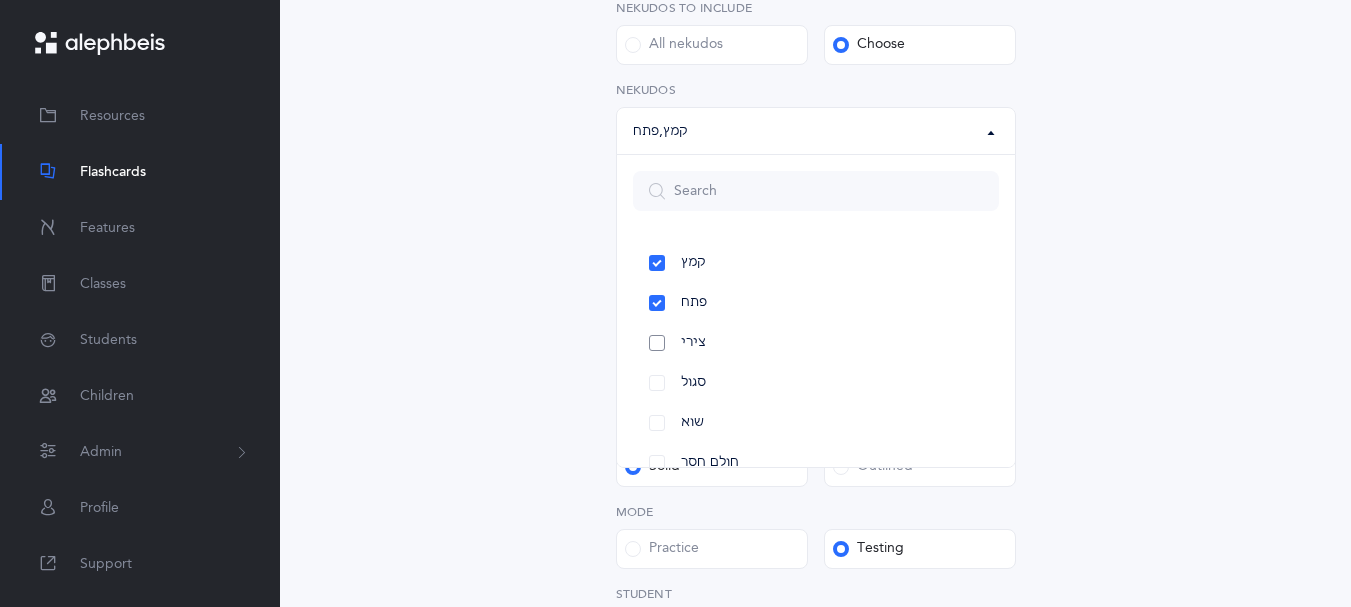 click on "צירי" at bounding box center (816, 343) 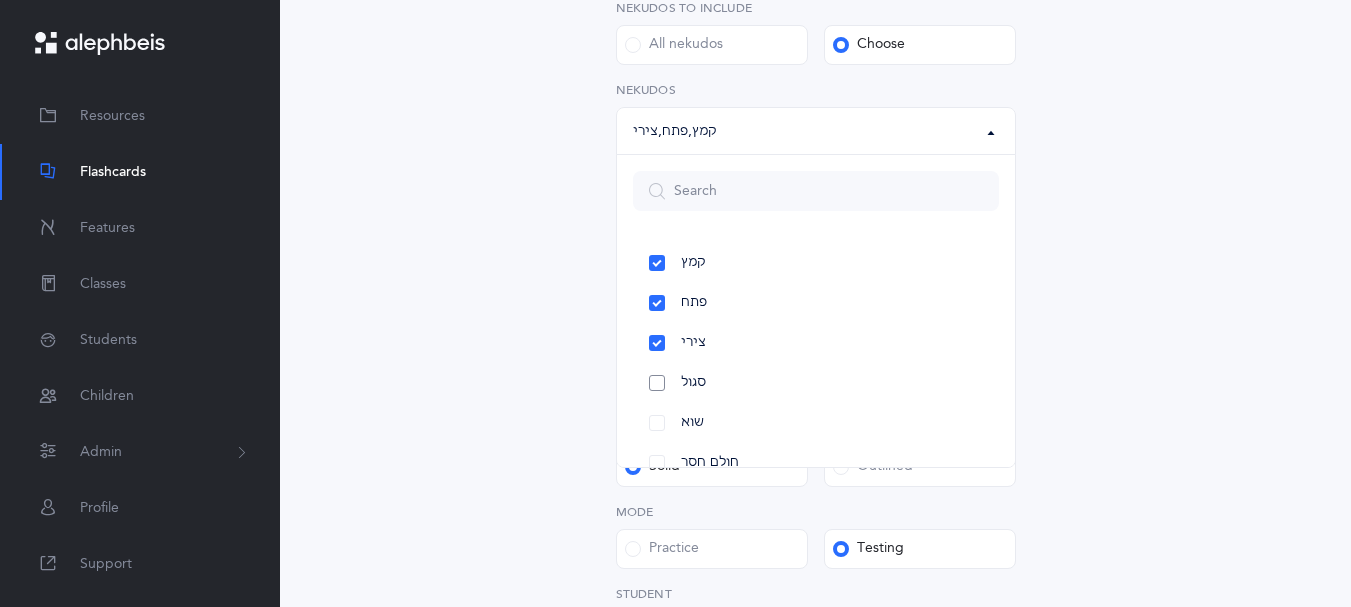 click on "סגול" at bounding box center [816, 383] 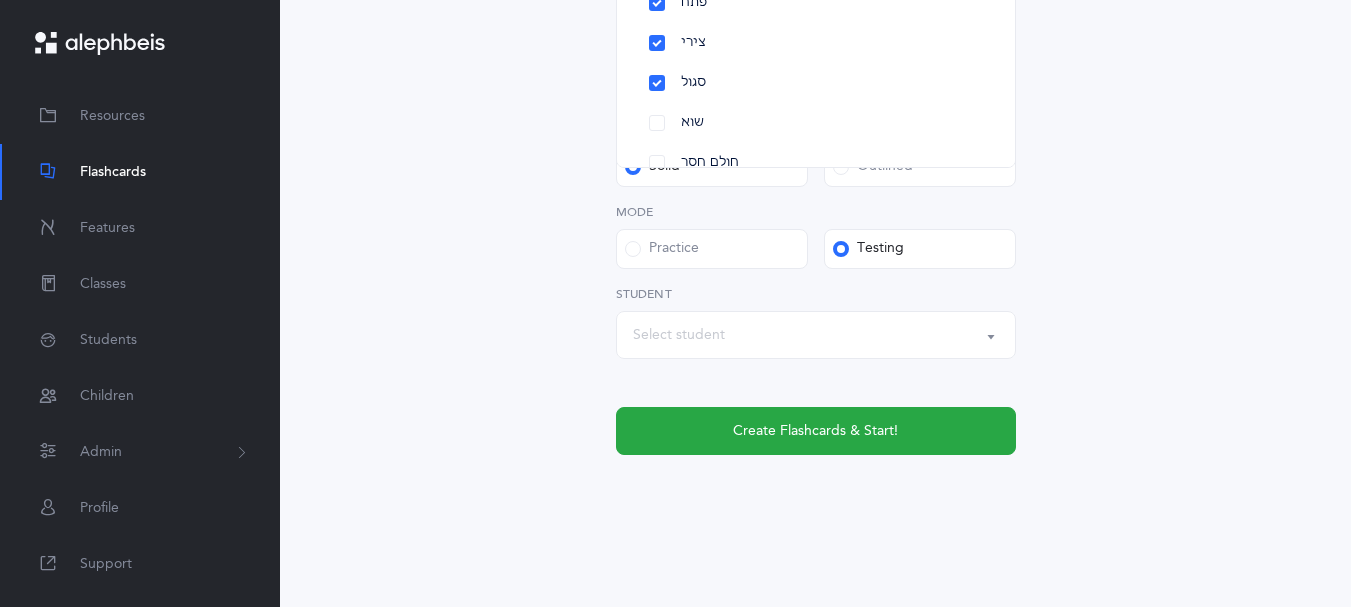 scroll, scrollTop: 724, scrollLeft: 0, axis: vertical 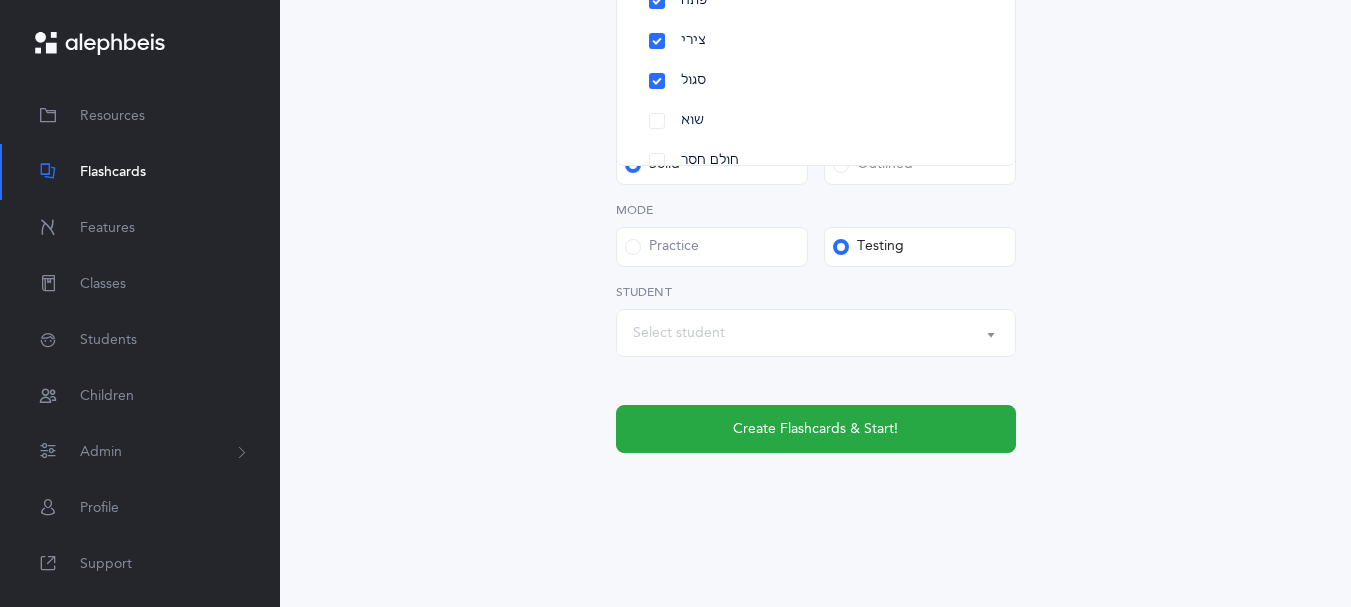 click on "Select student" at bounding box center [816, 333] 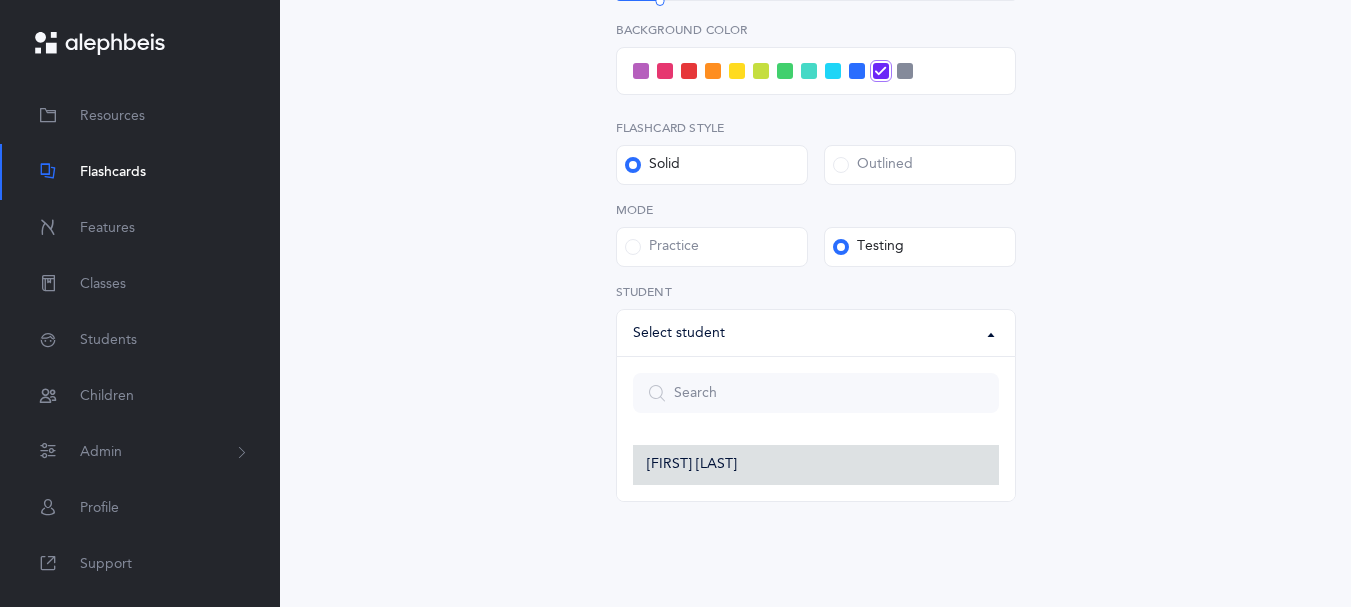 click on "[FIRST] [LAST]" at bounding box center [692, 465] 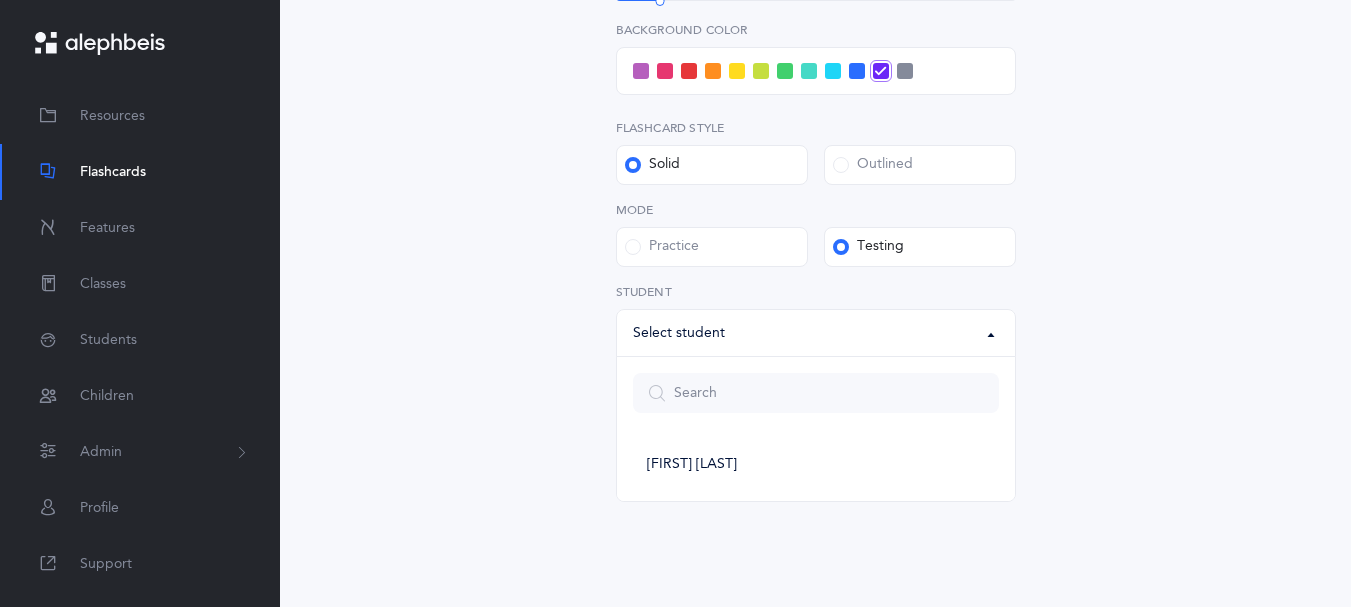select on "14285" 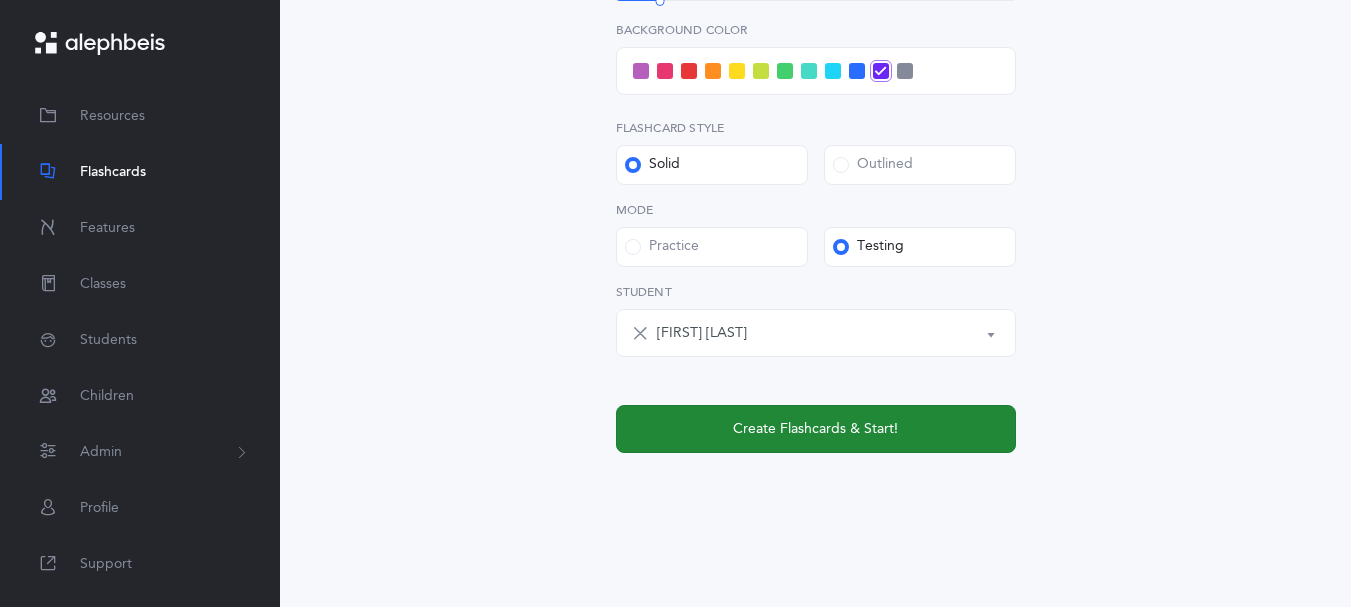 click on "Create Flashcards & Start!" at bounding box center (816, 429) 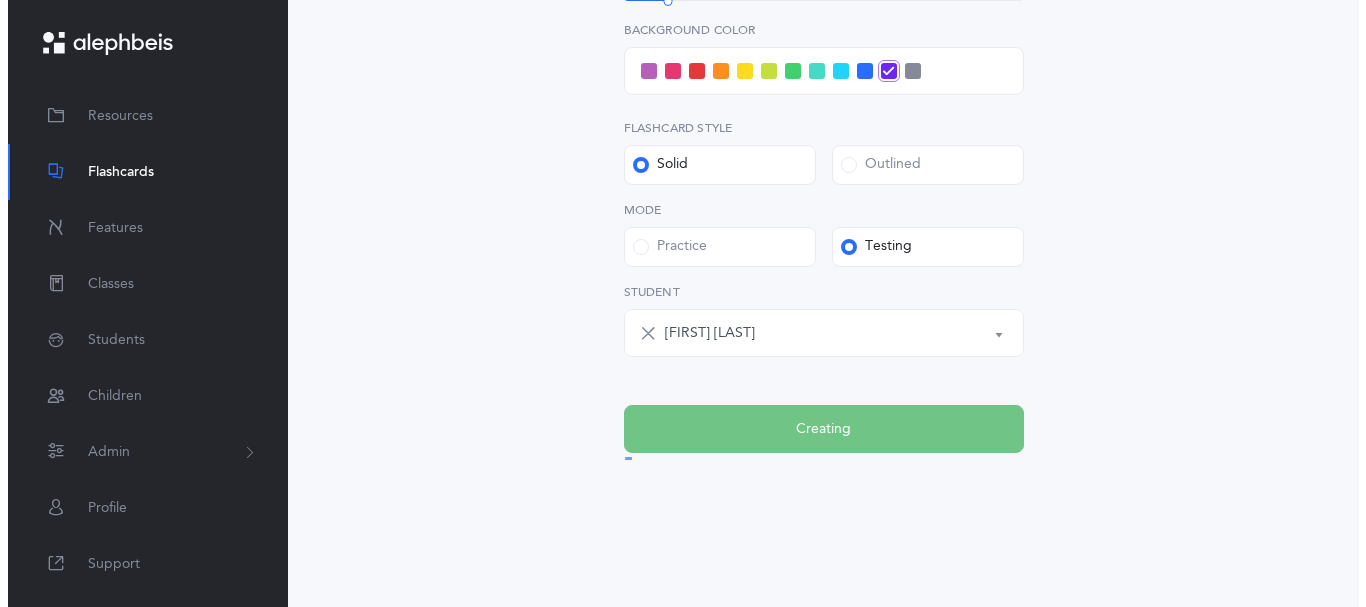 scroll, scrollTop: 0, scrollLeft: 0, axis: both 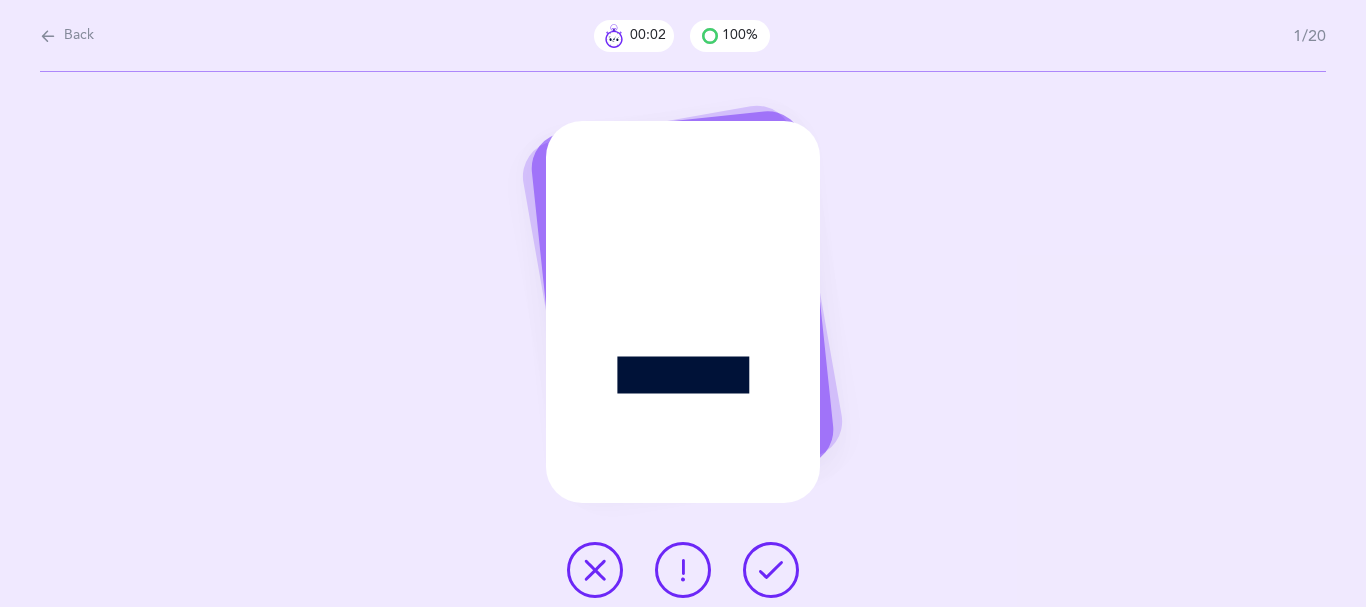 click at bounding box center [771, 570] 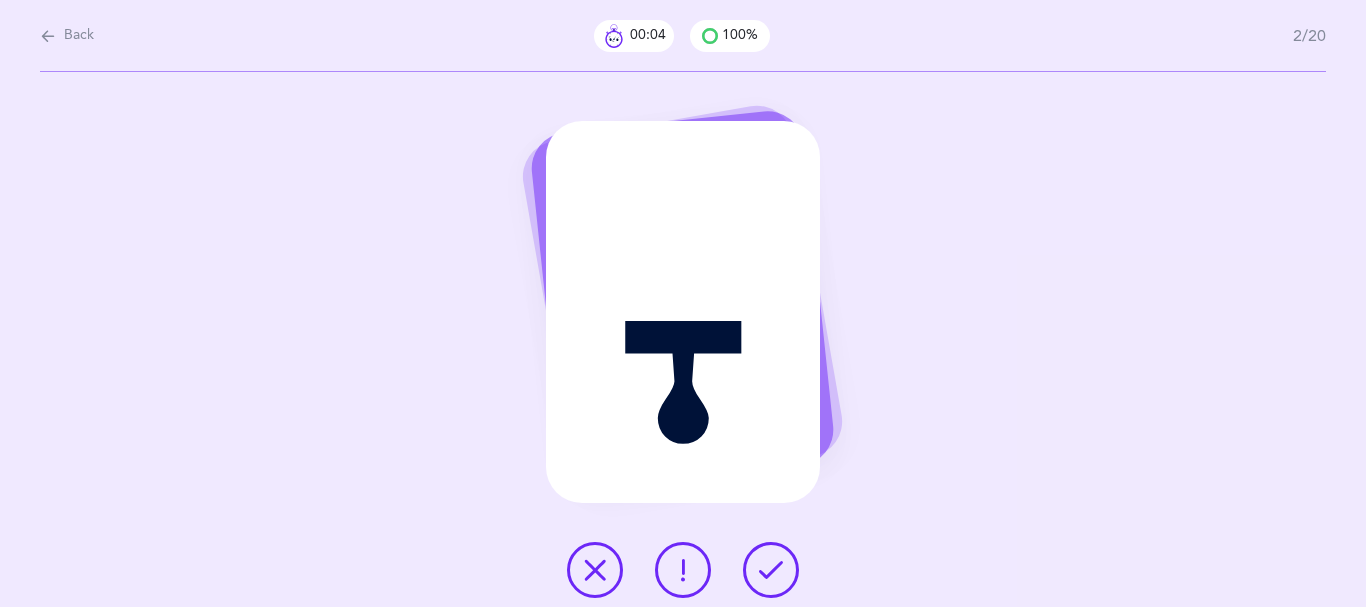 click at bounding box center (771, 570) 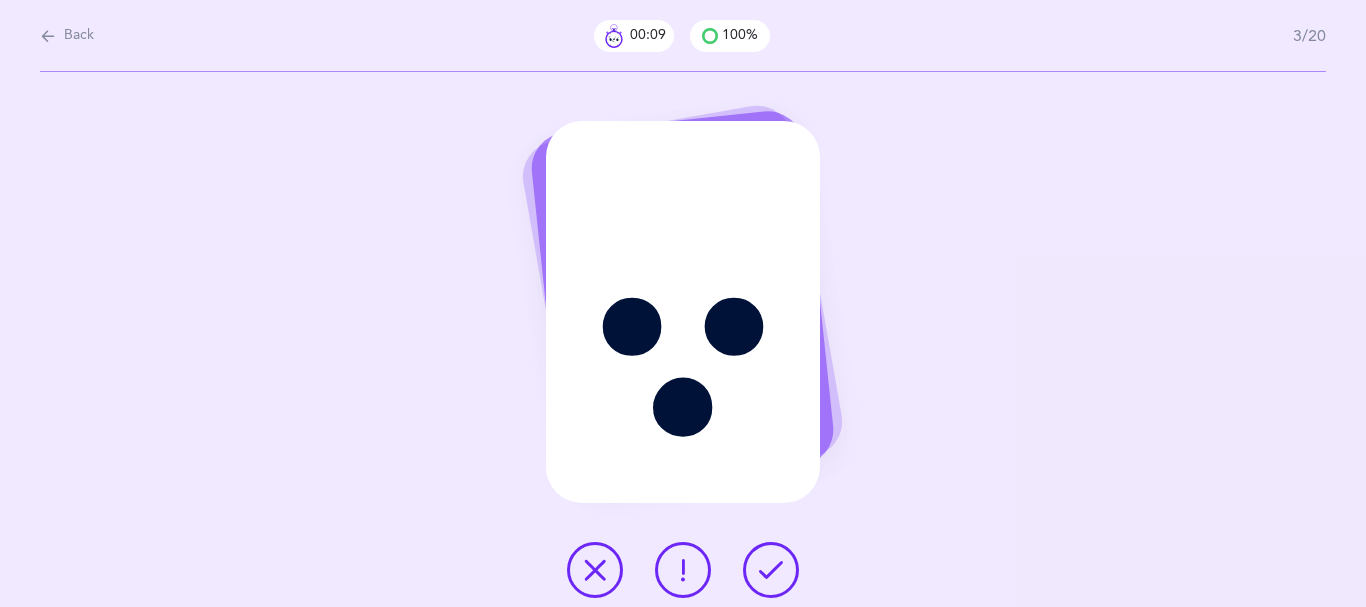 click at bounding box center (771, 570) 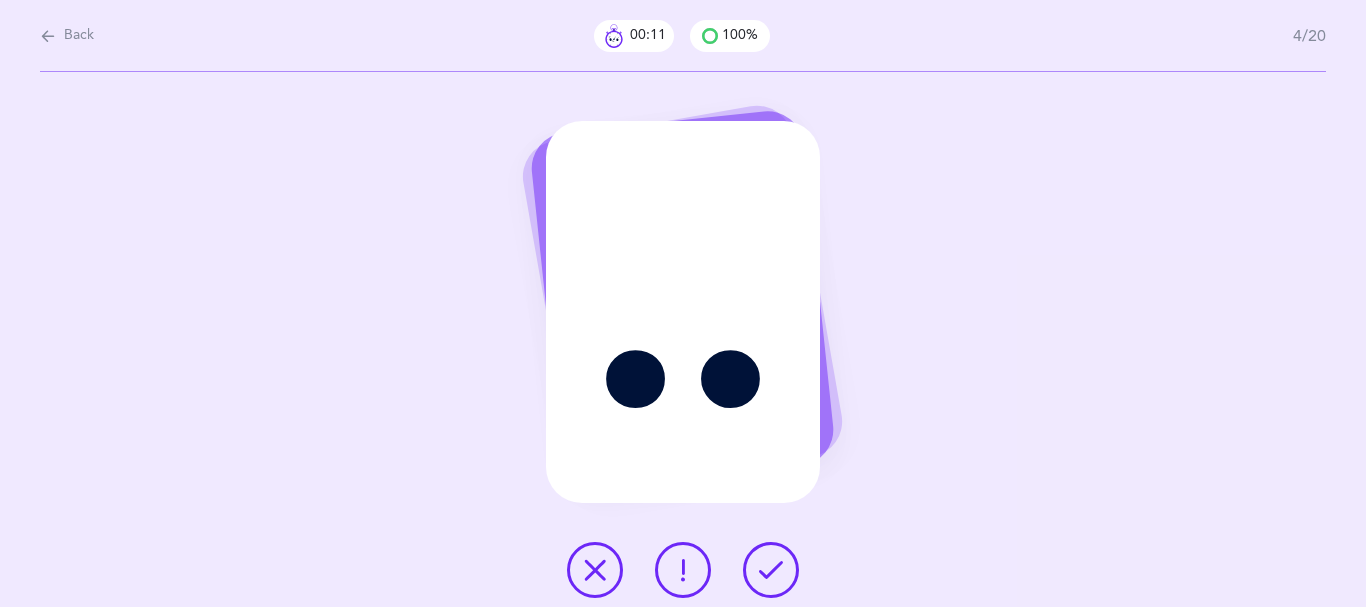 click at bounding box center [771, 570] 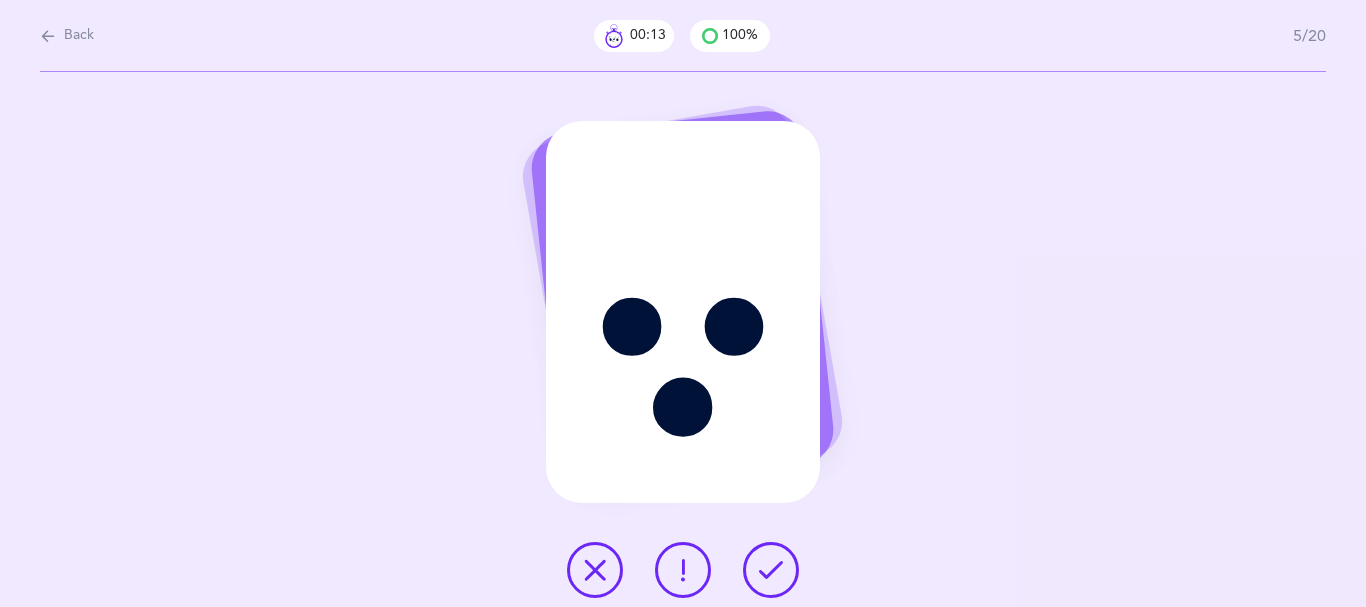 click at bounding box center (771, 570) 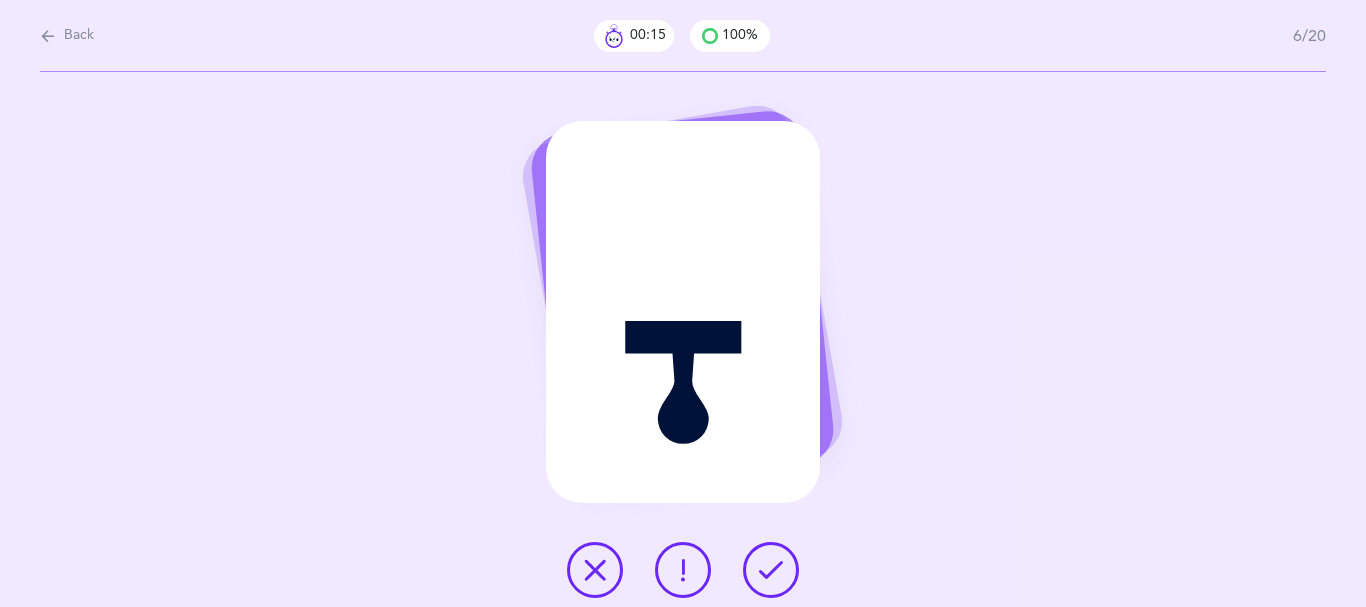 click at bounding box center [771, 570] 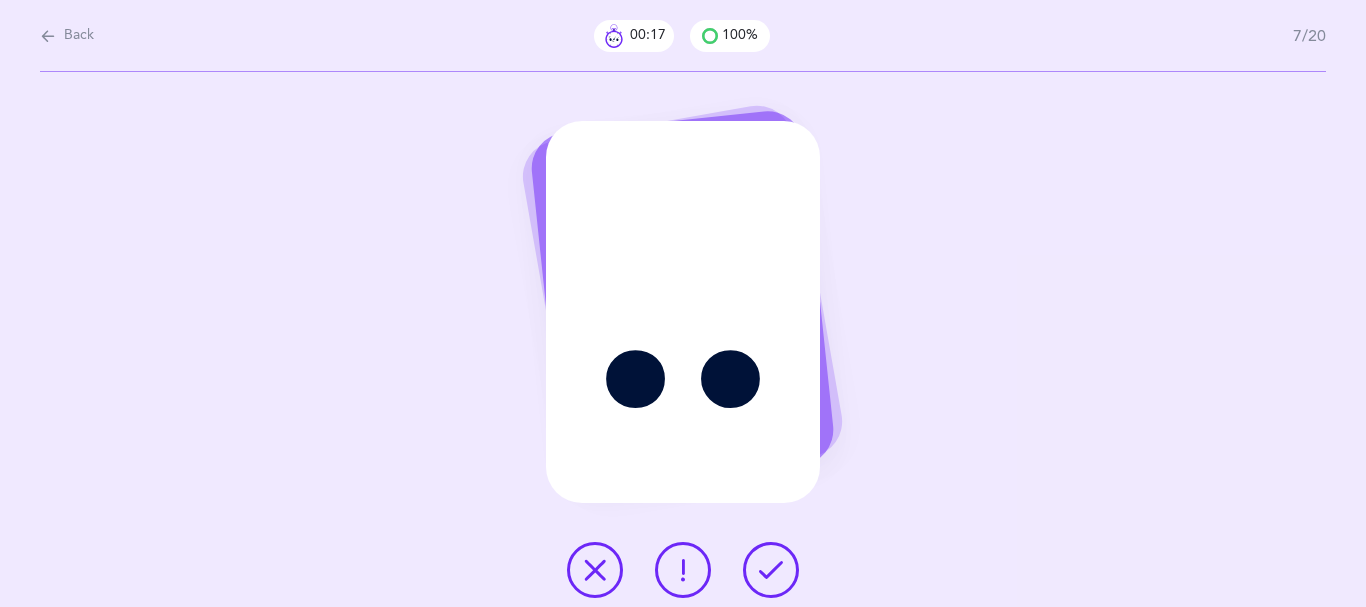 click at bounding box center (771, 570) 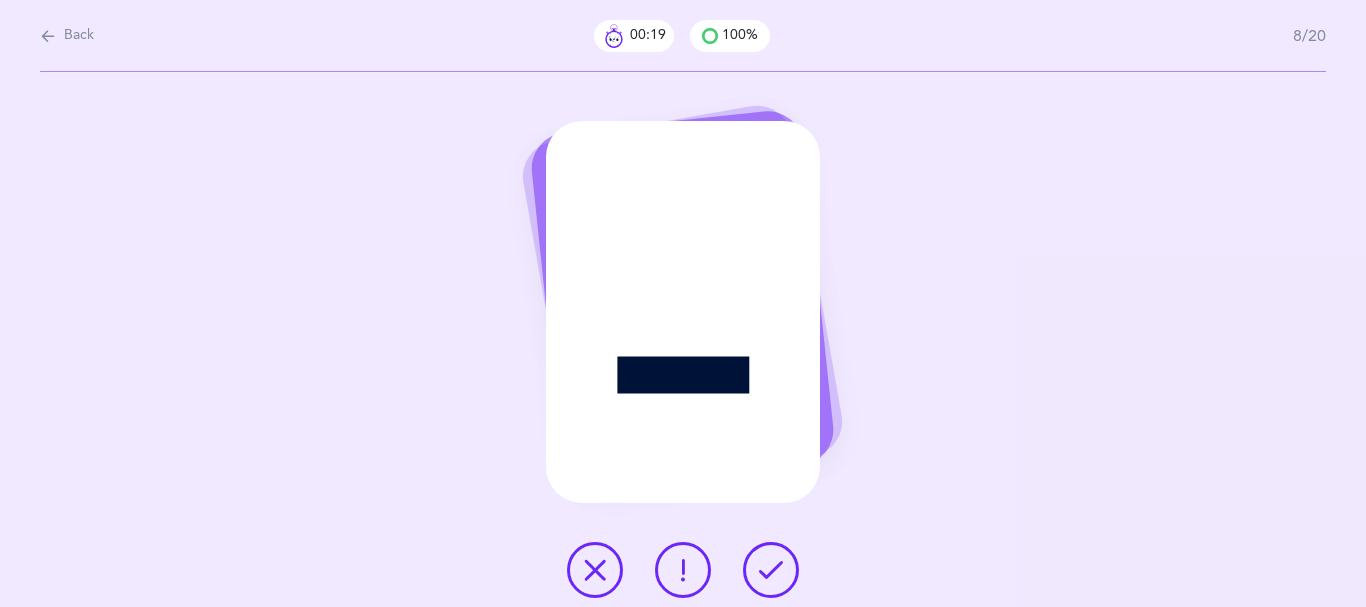 click at bounding box center [771, 570] 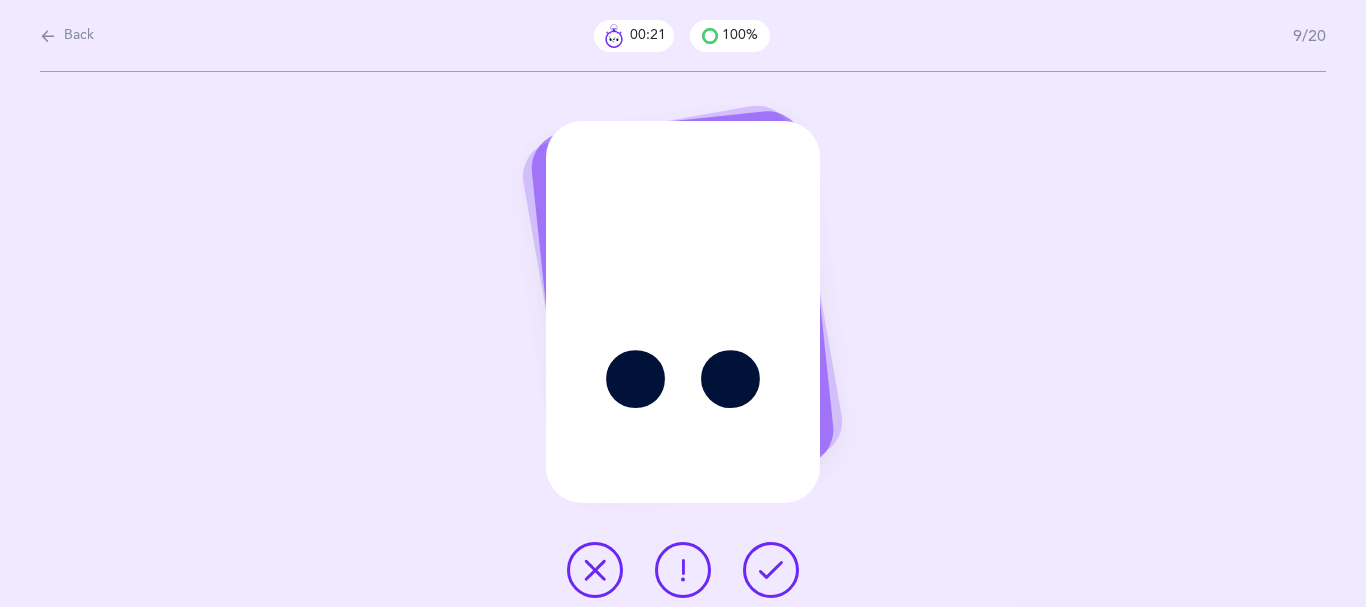 click at bounding box center [771, 570] 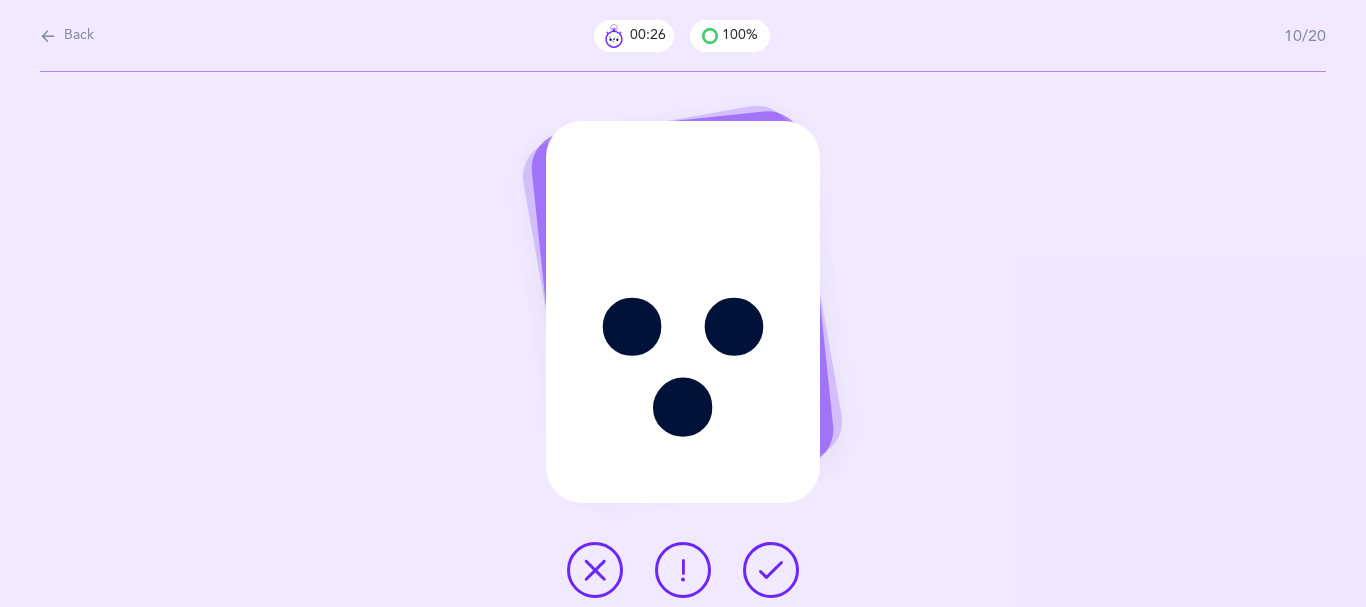 click at bounding box center (771, 570) 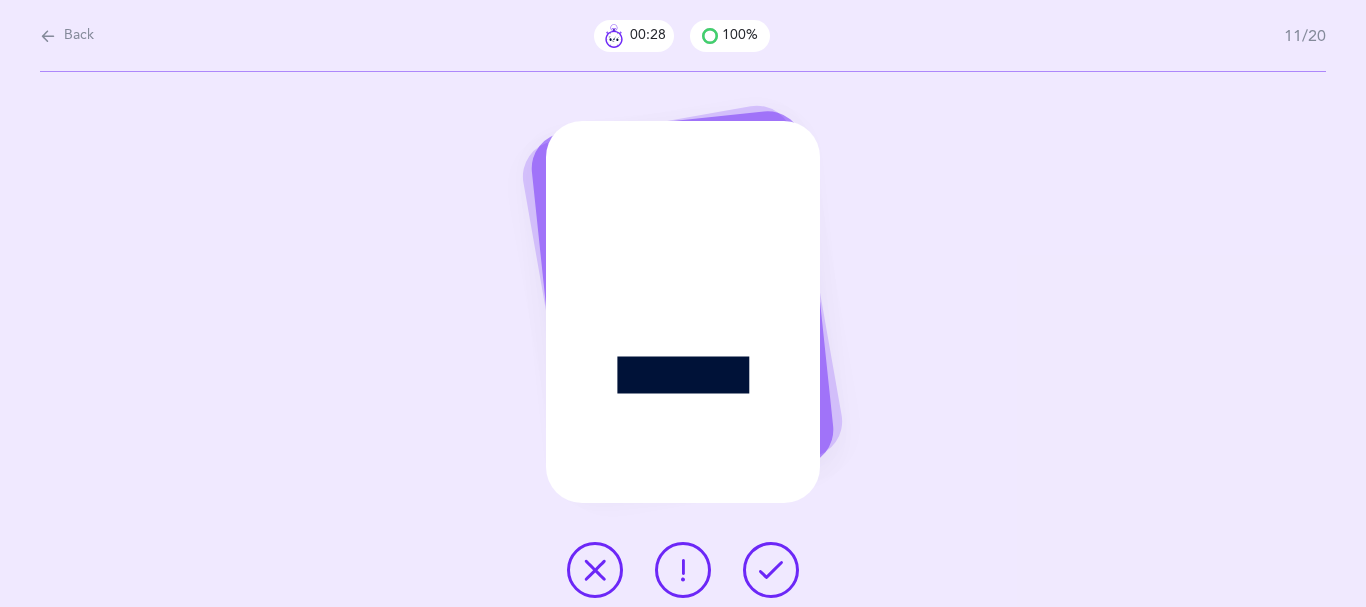 click at bounding box center [771, 570] 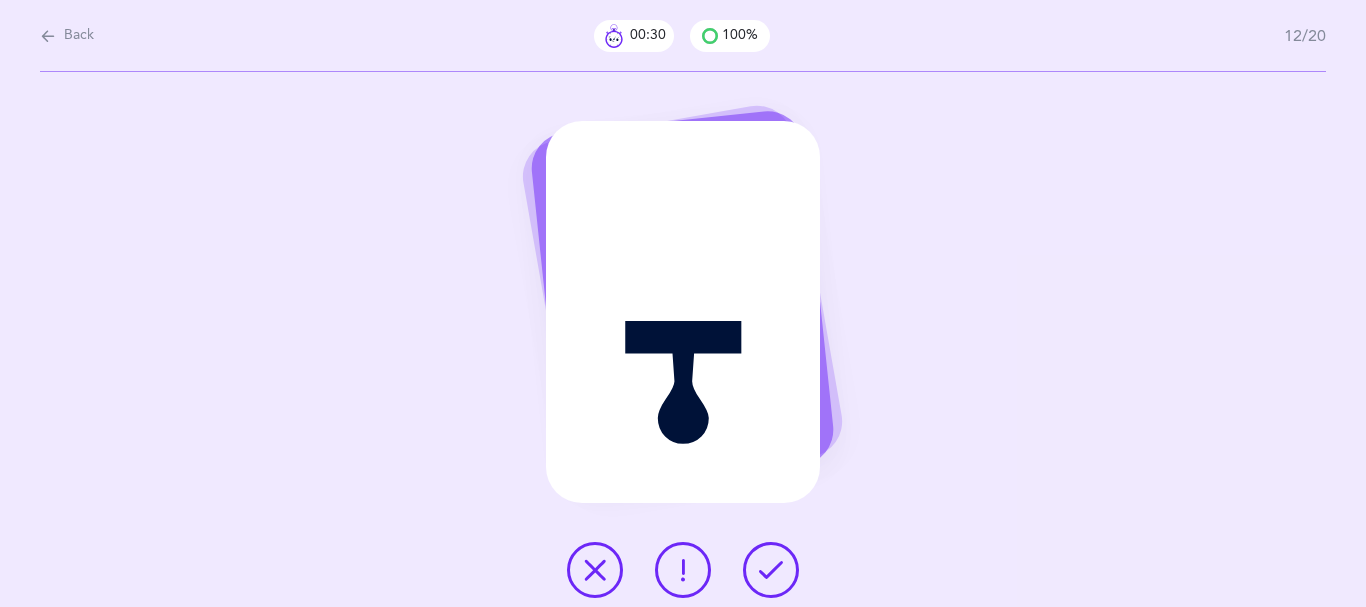 click at bounding box center [771, 570] 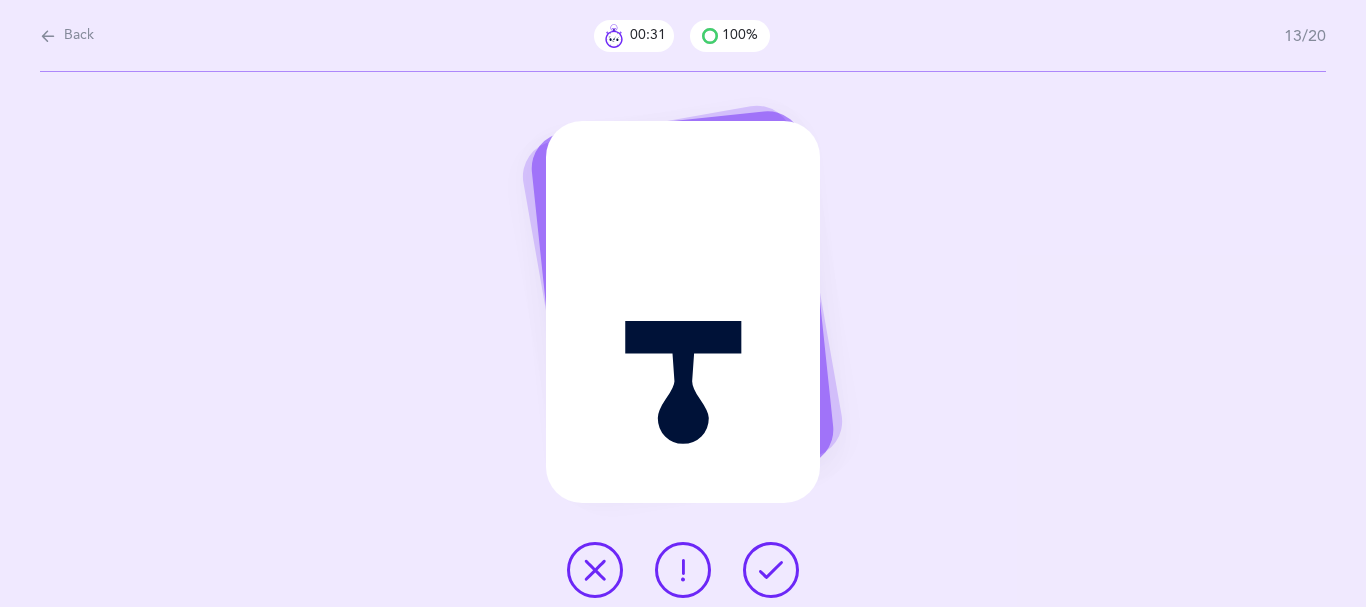 click at bounding box center (771, 570) 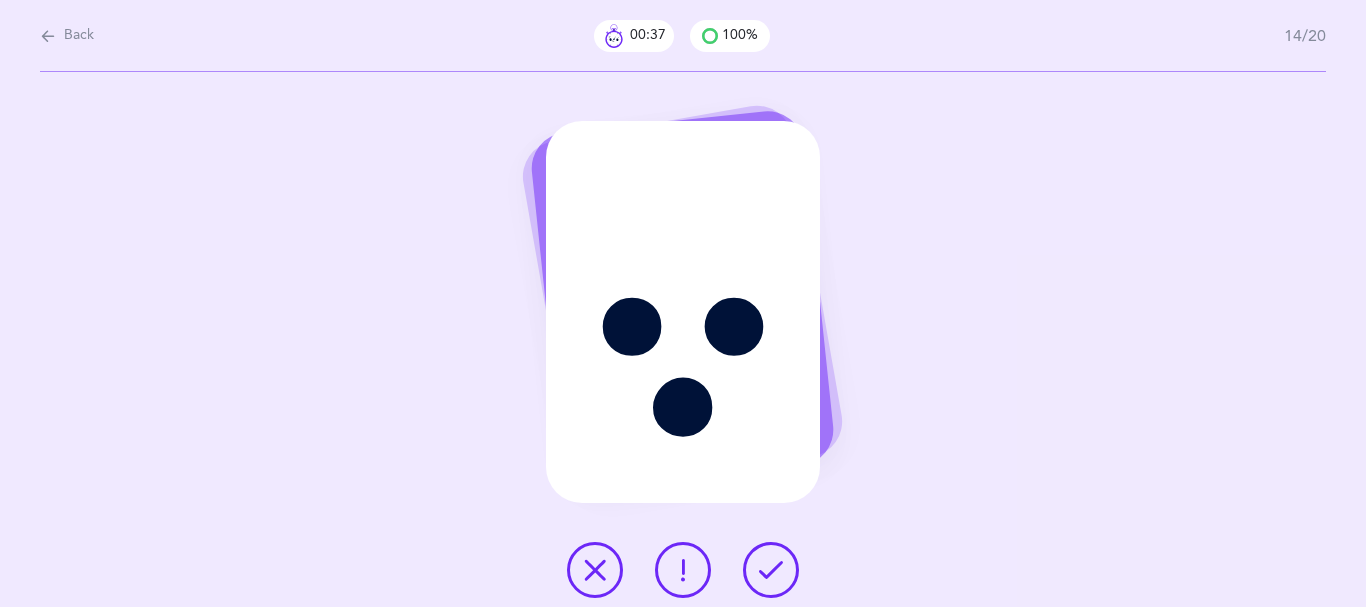 click at bounding box center [771, 570] 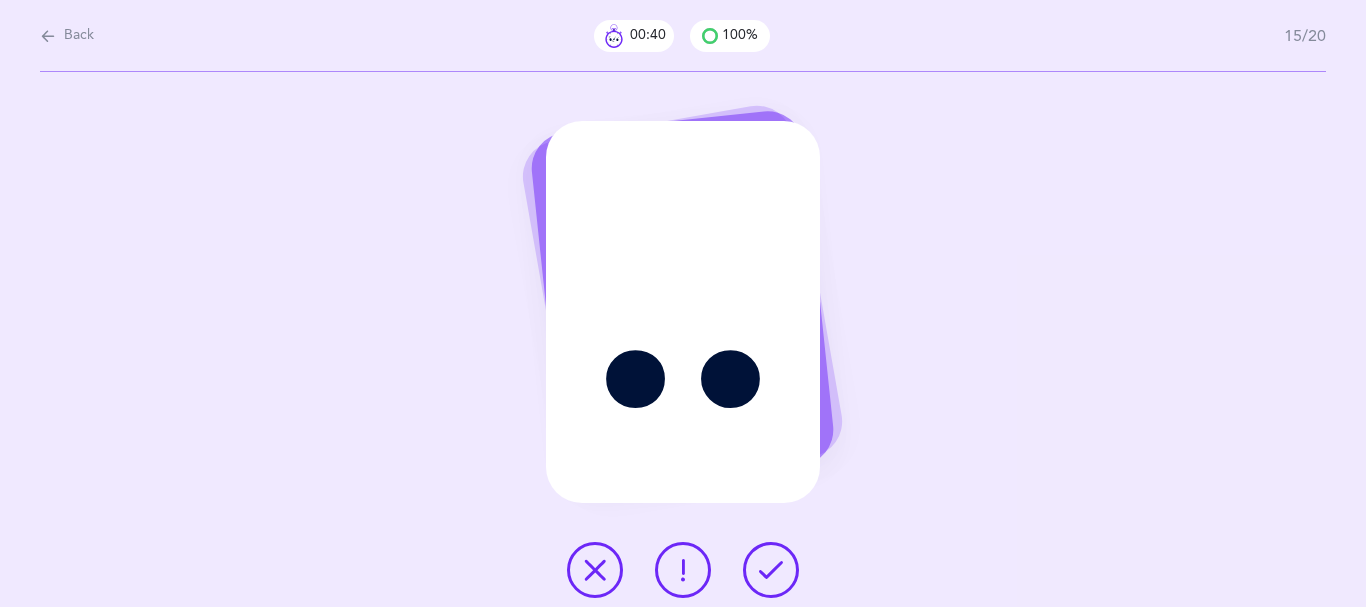 click at bounding box center (595, 570) 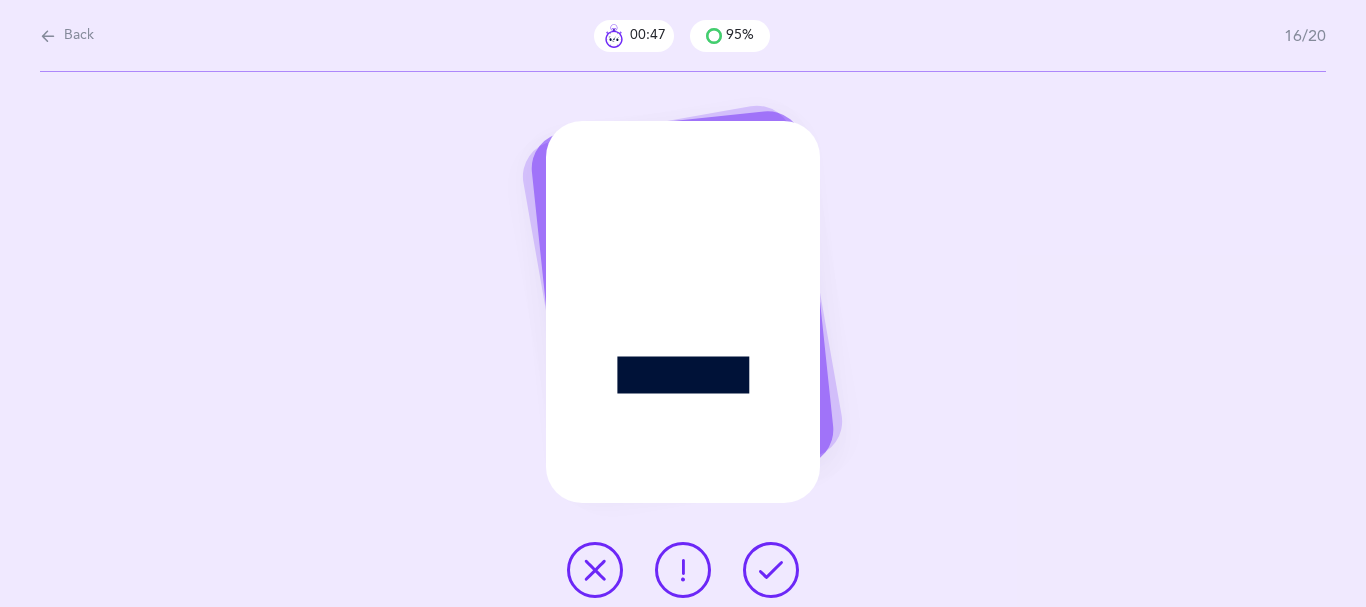click at bounding box center (771, 570) 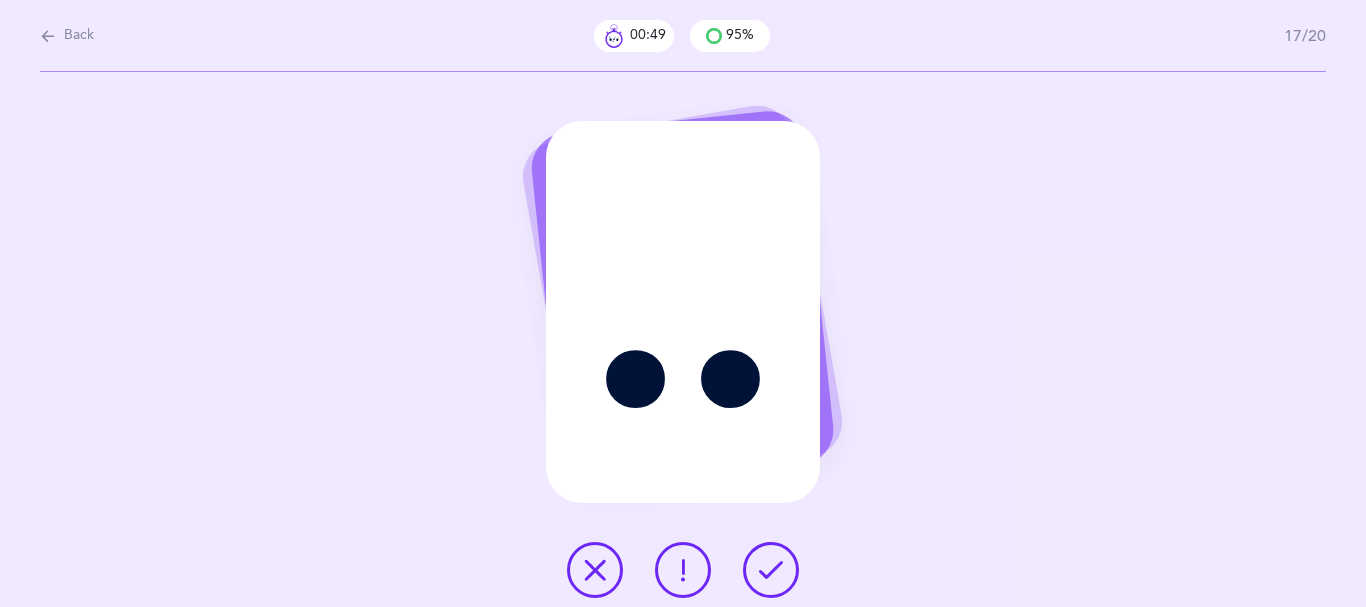 click at bounding box center (771, 570) 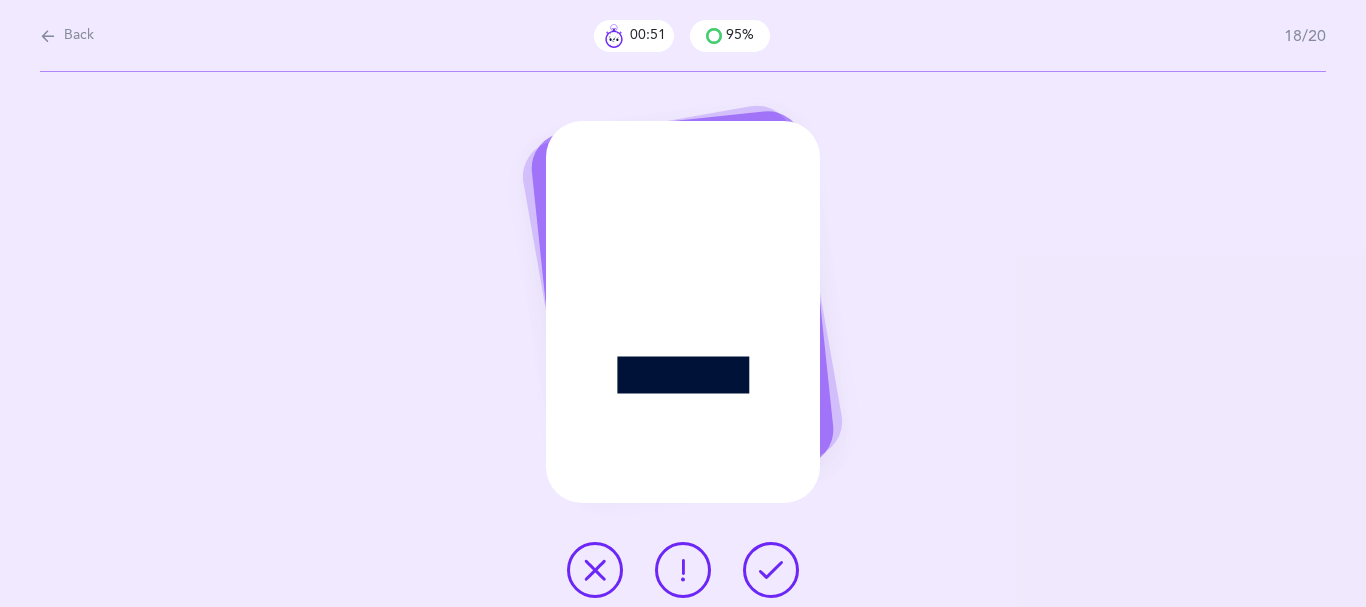 click at bounding box center [771, 570] 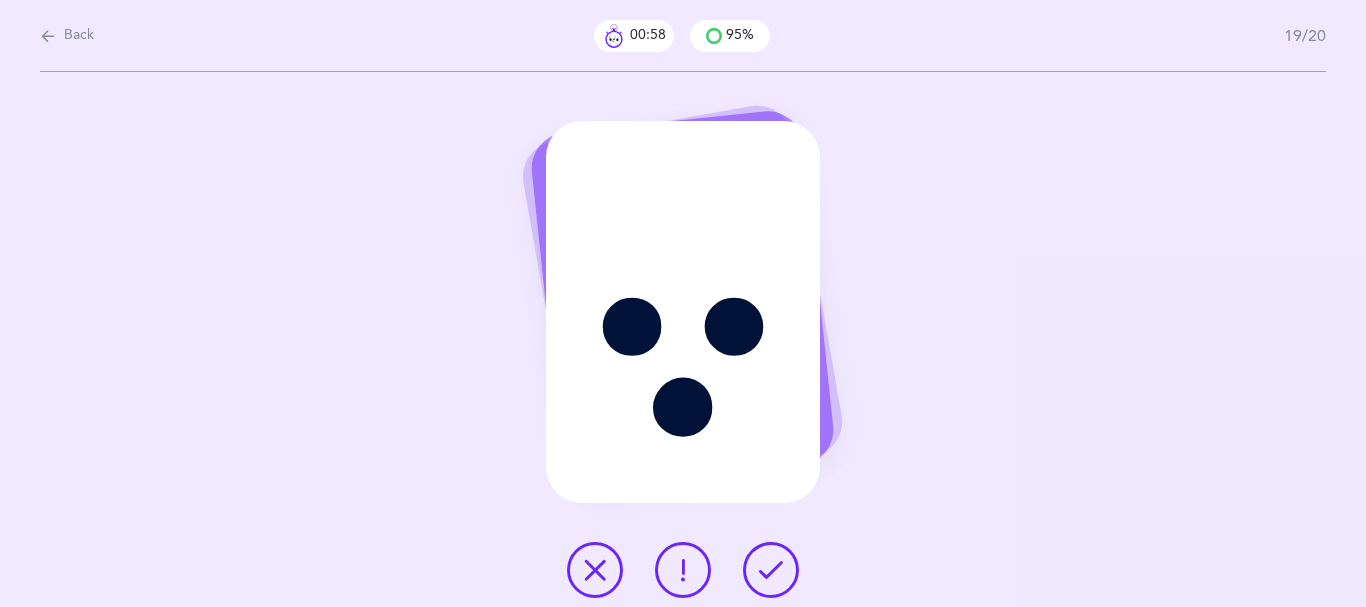 click at bounding box center [771, 570] 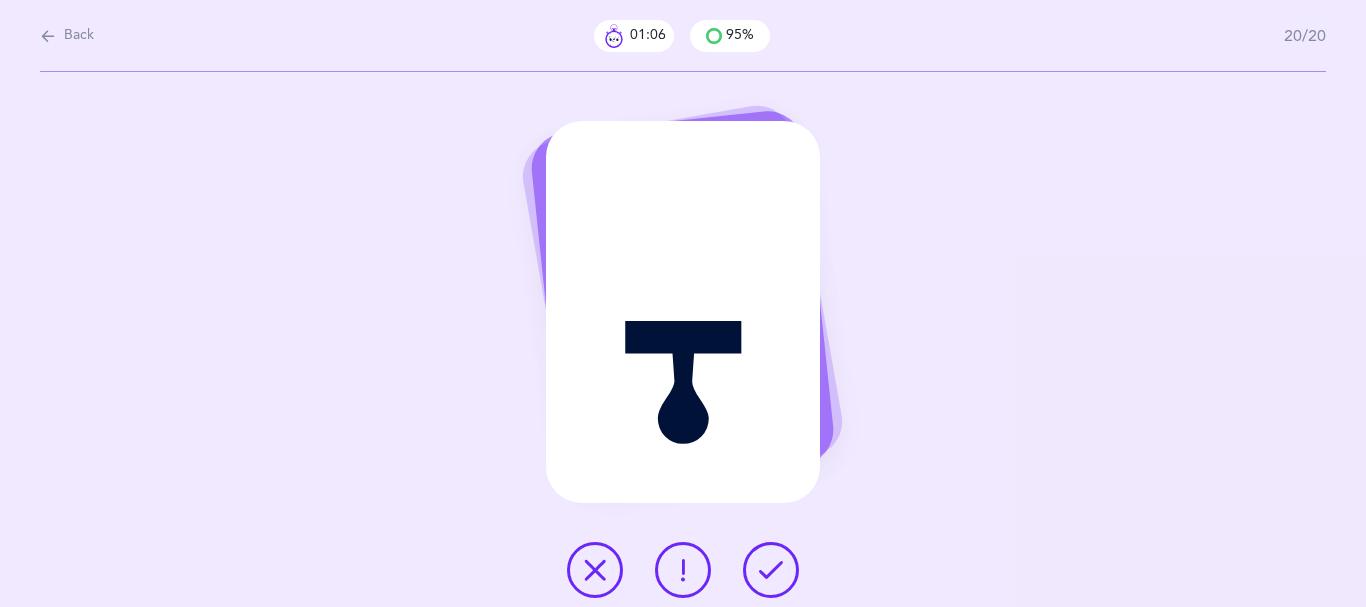 click at bounding box center (771, 570) 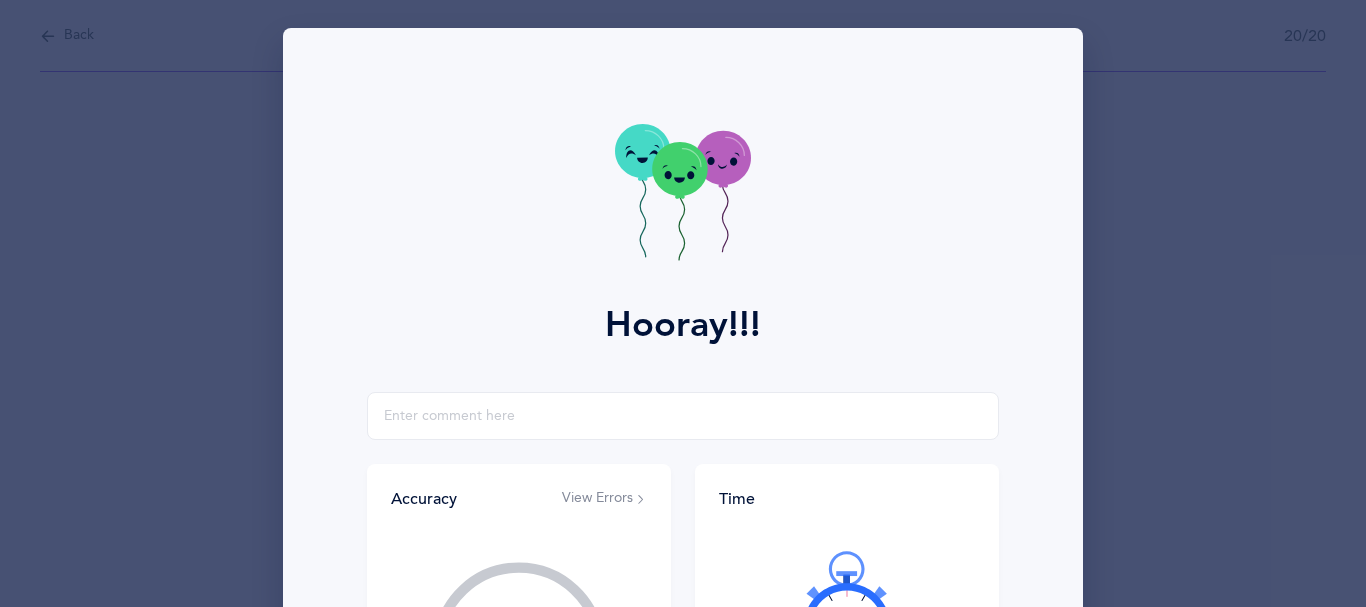 click at bounding box center [847, 610] 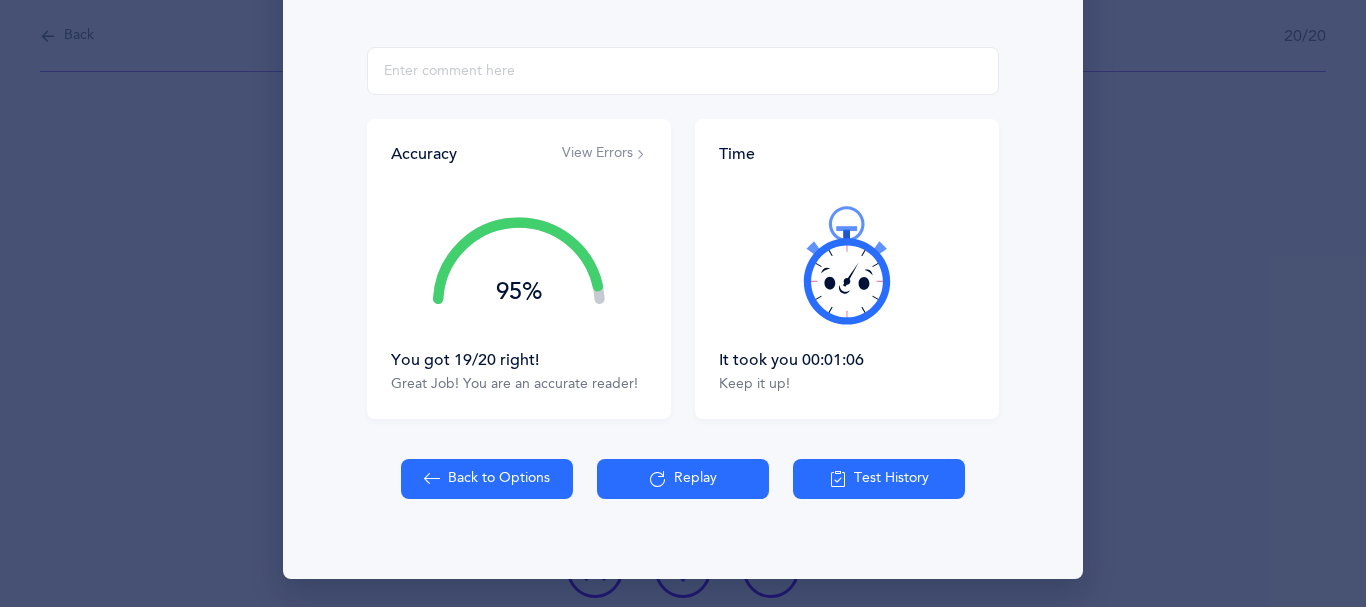 scroll, scrollTop: 0, scrollLeft: 0, axis: both 